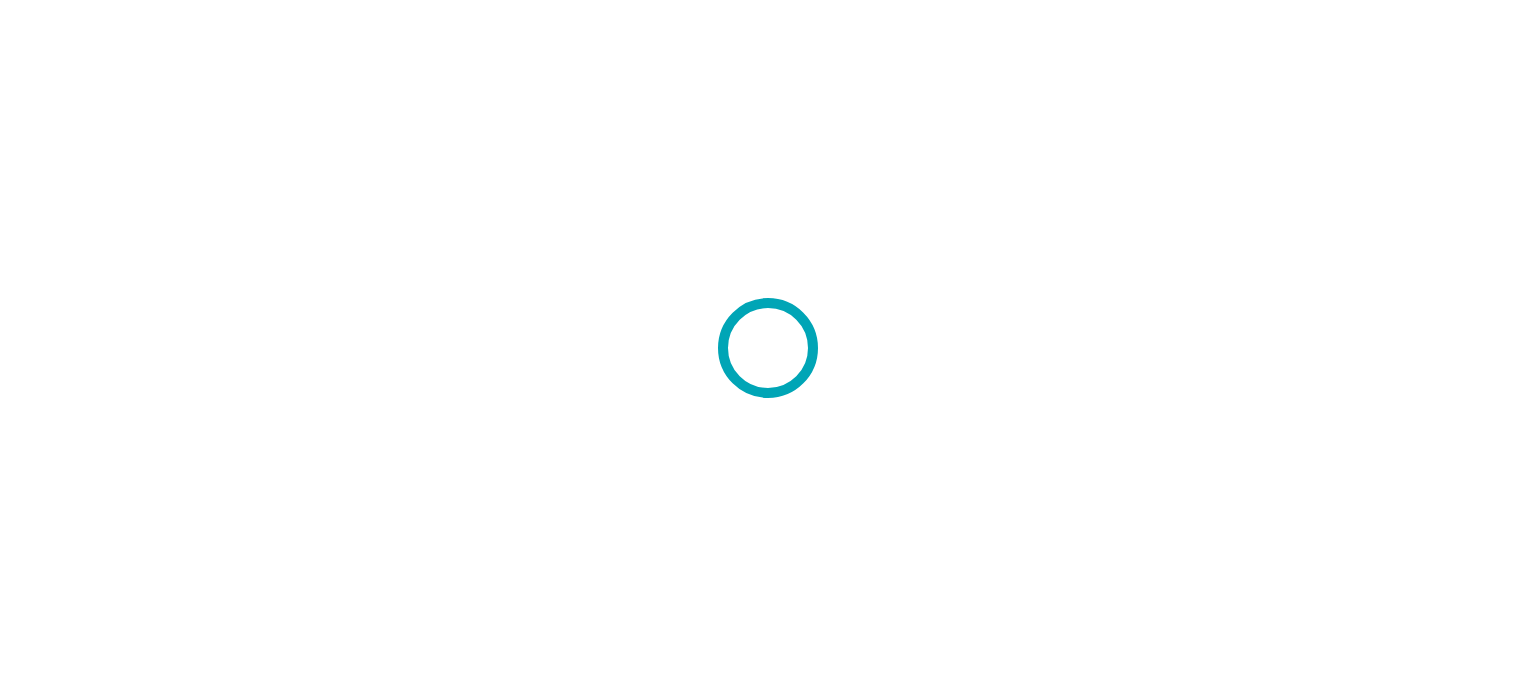 scroll, scrollTop: 0, scrollLeft: 0, axis: both 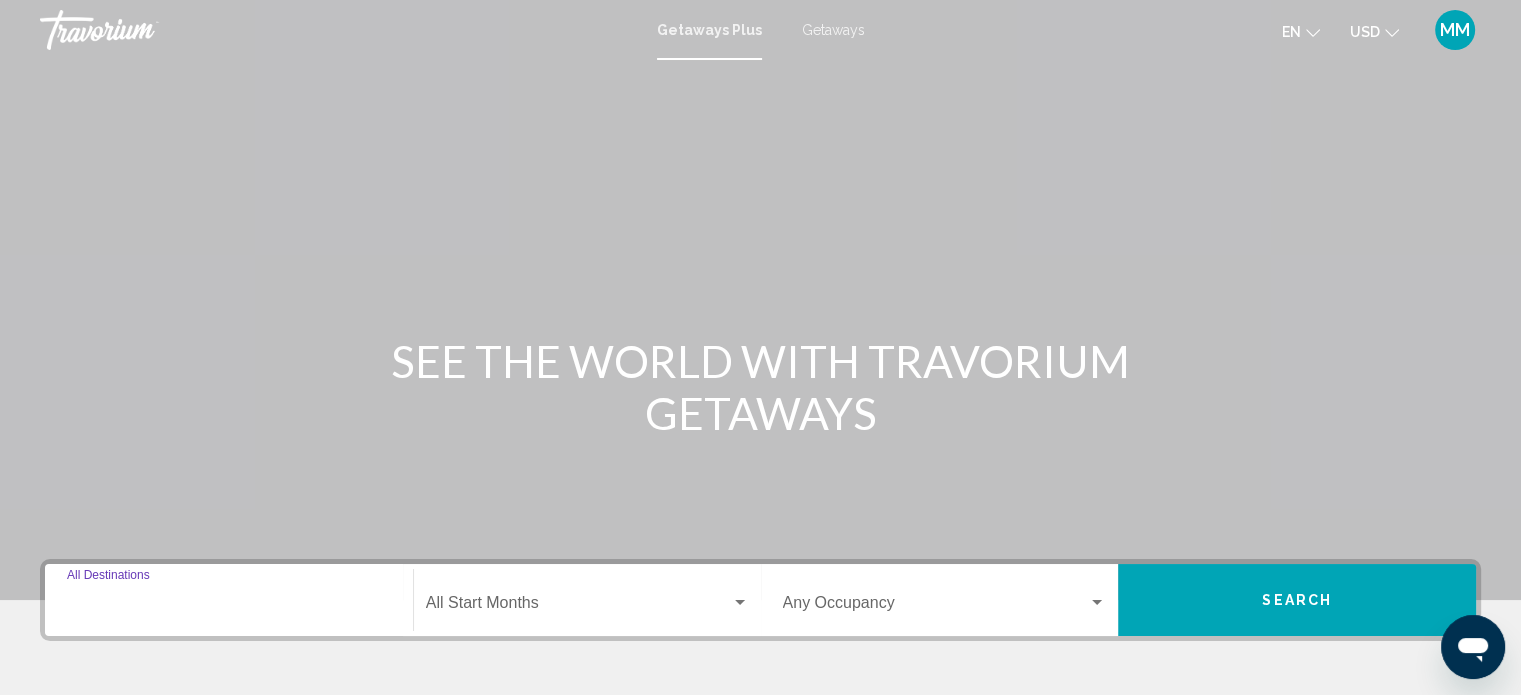 click on "Destination All Destinations" at bounding box center [229, 607] 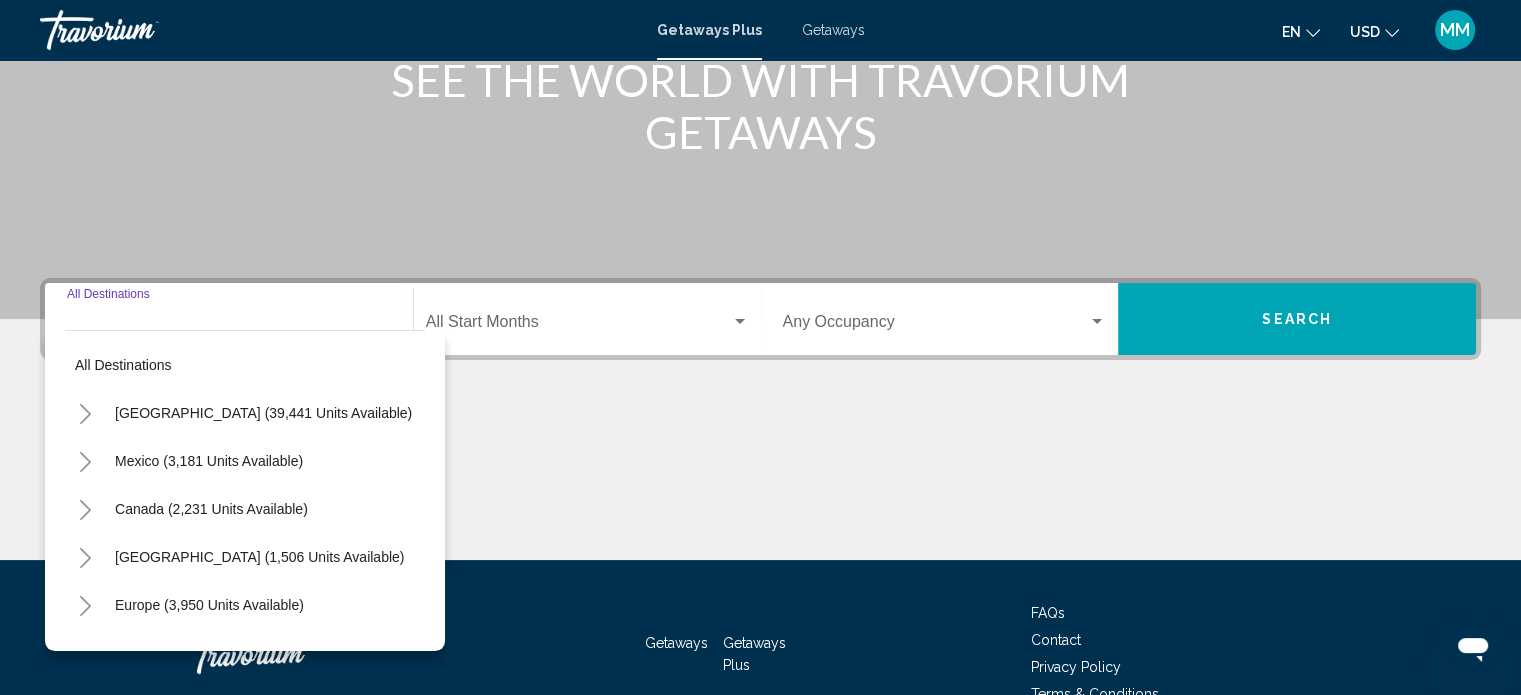 scroll, scrollTop: 390, scrollLeft: 0, axis: vertical 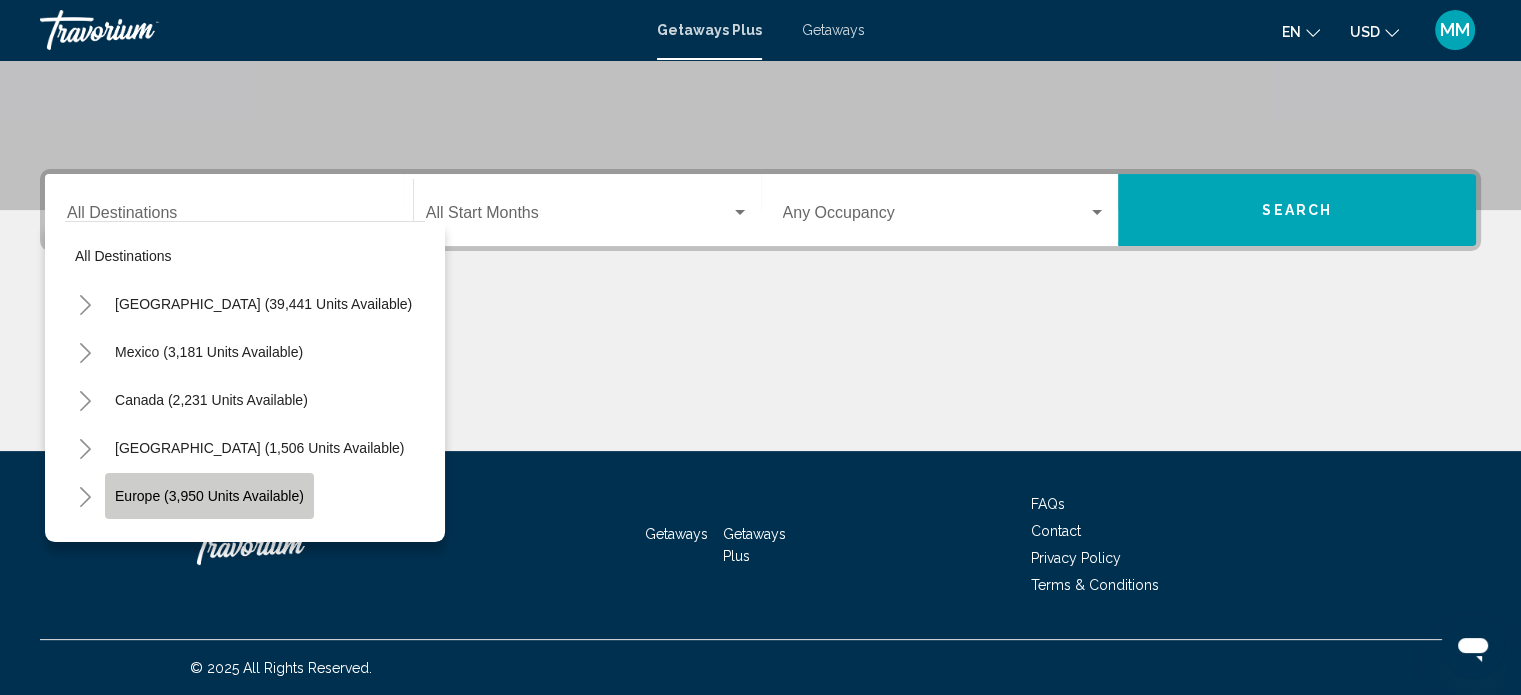 click on "Europe (3,950 units available)" 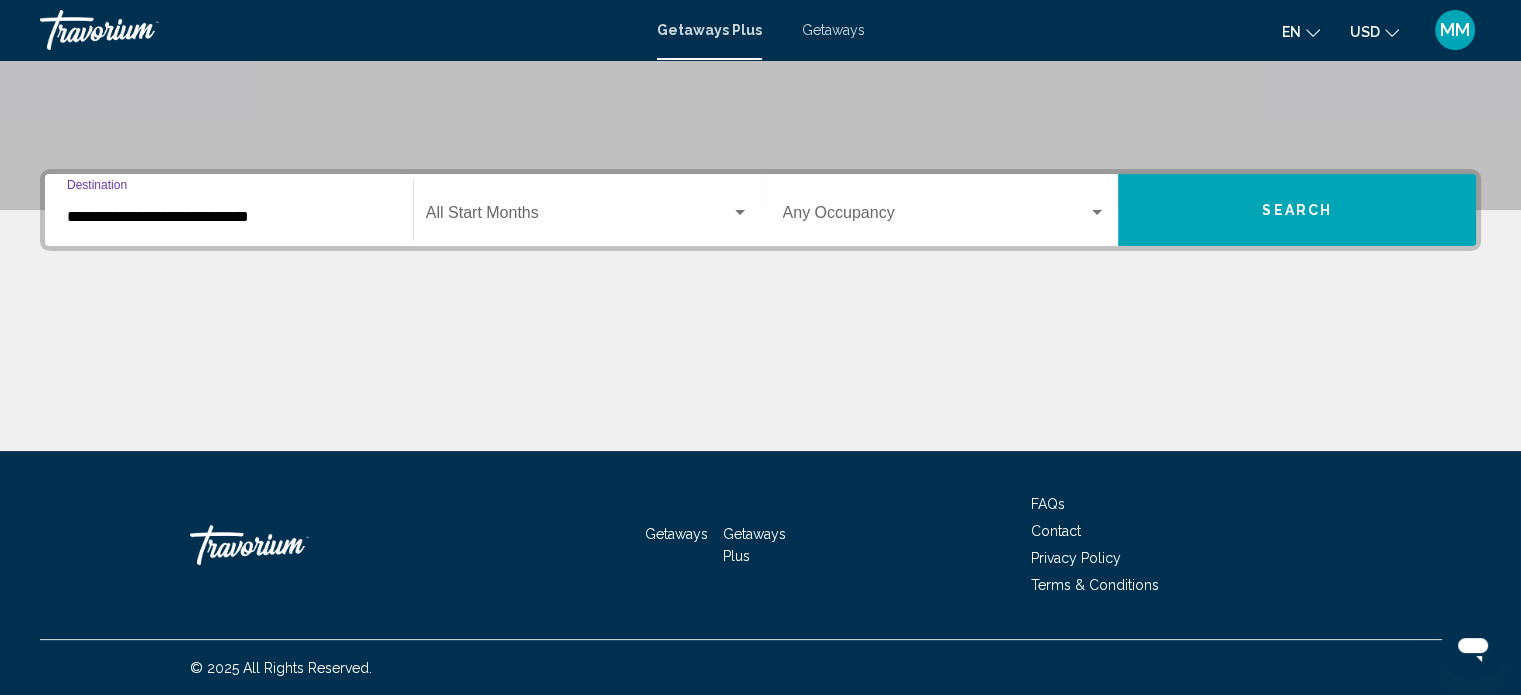 click on "**********" at bounding box center (229, 217) 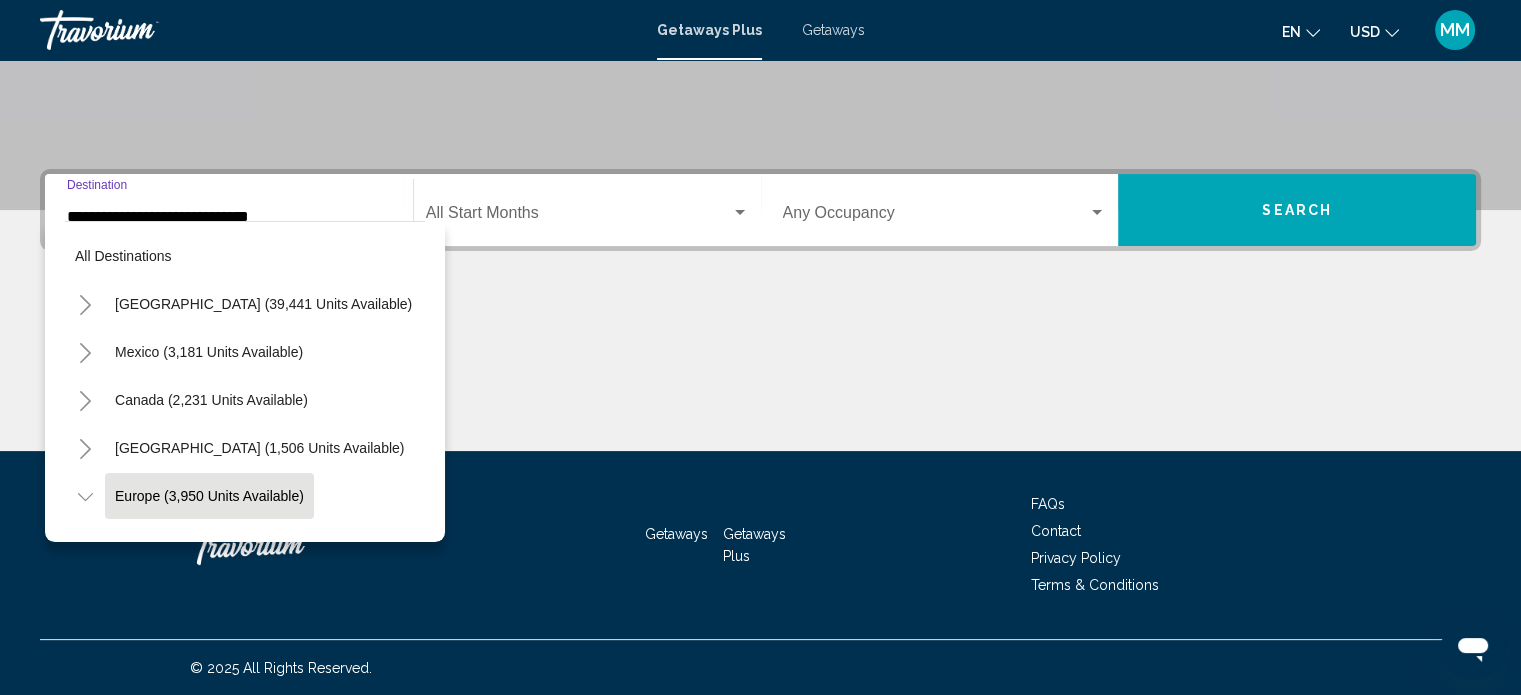 scroll, scrollTop: 126, scrollLeft: 0, axis: vertical 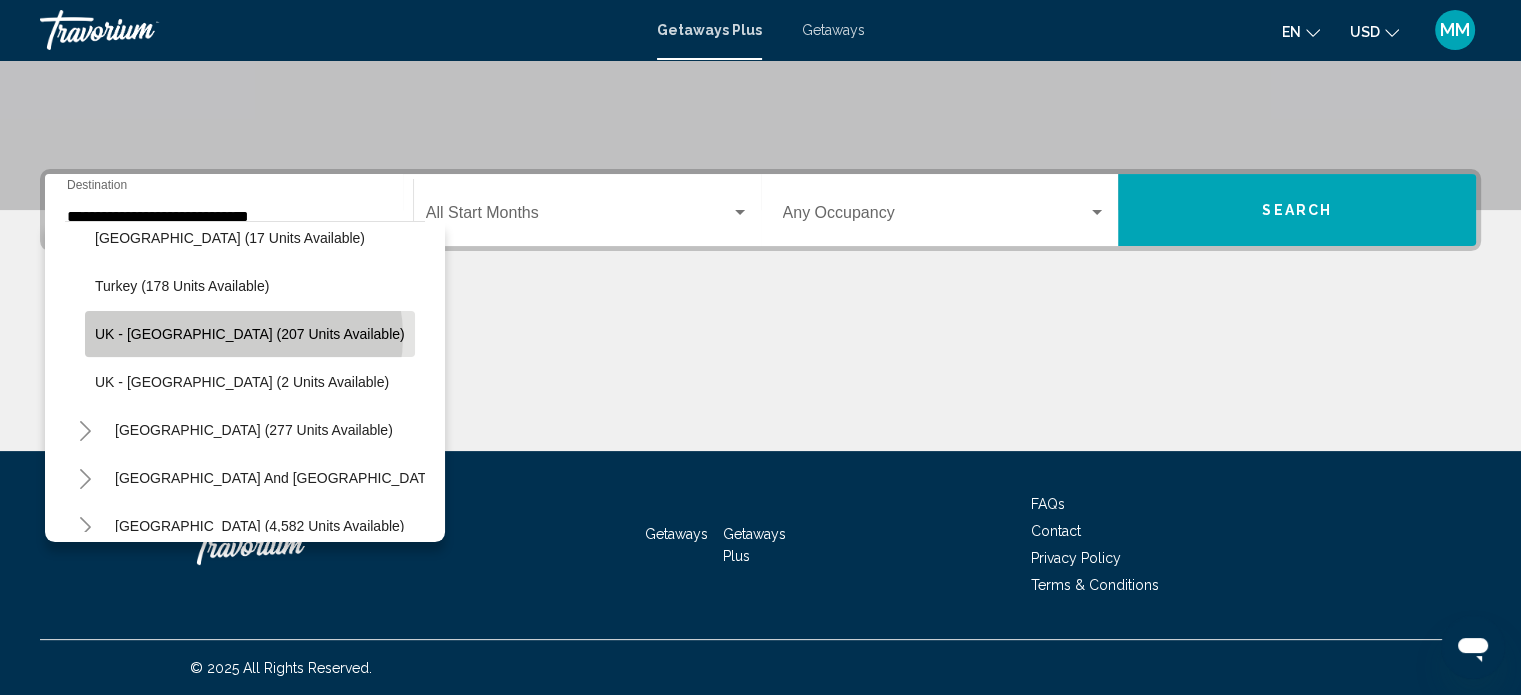 click on "UK - [GEOGRAPHIC_DATA] (207 units available)" 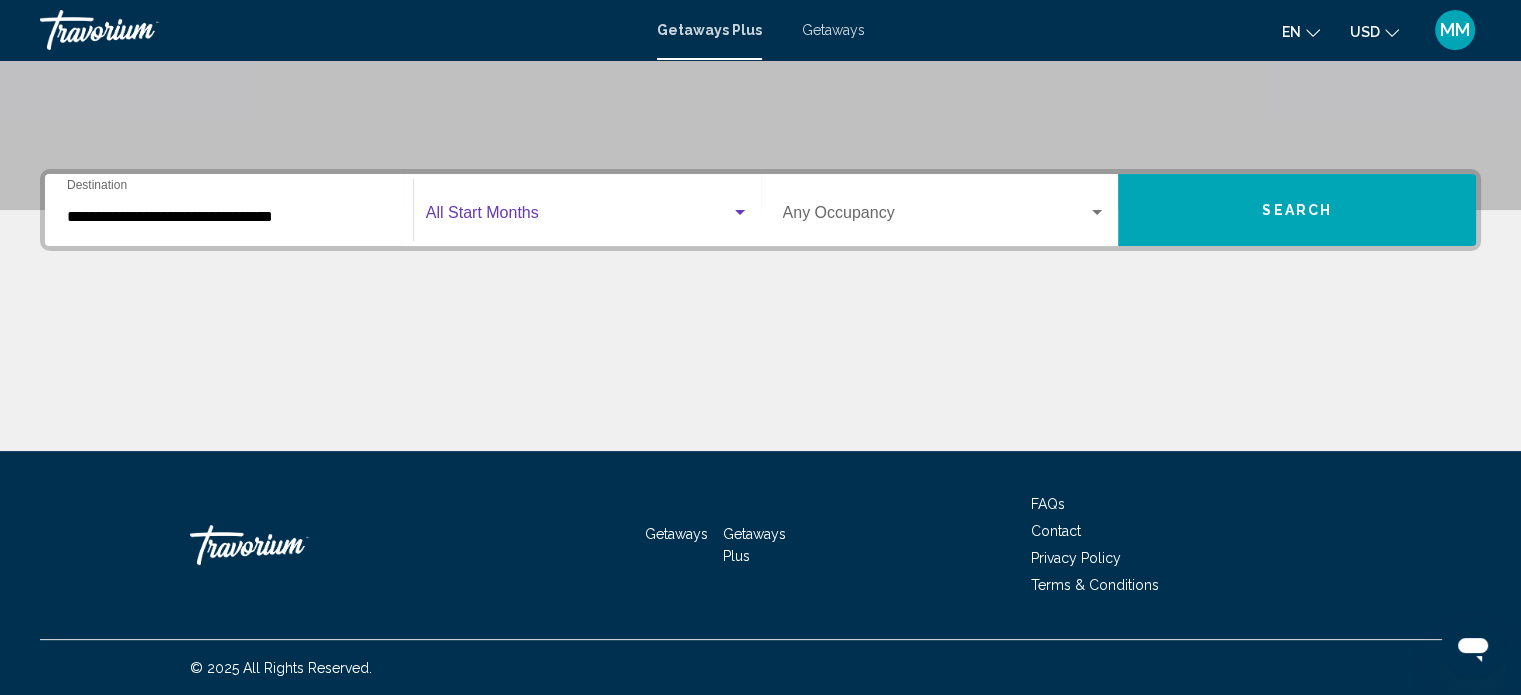 click at bounding box center (578, 217) 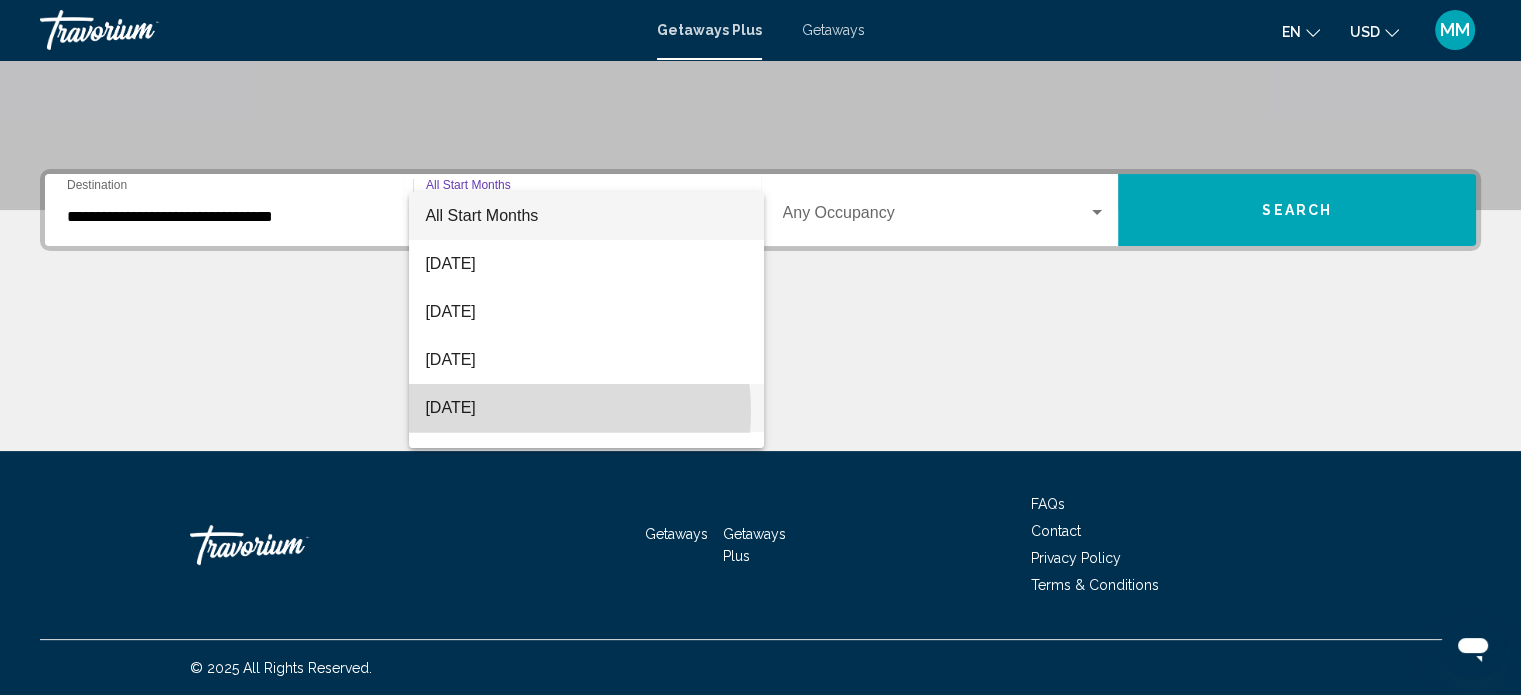 click on "[DATE]" at bounding box center [586, 408] 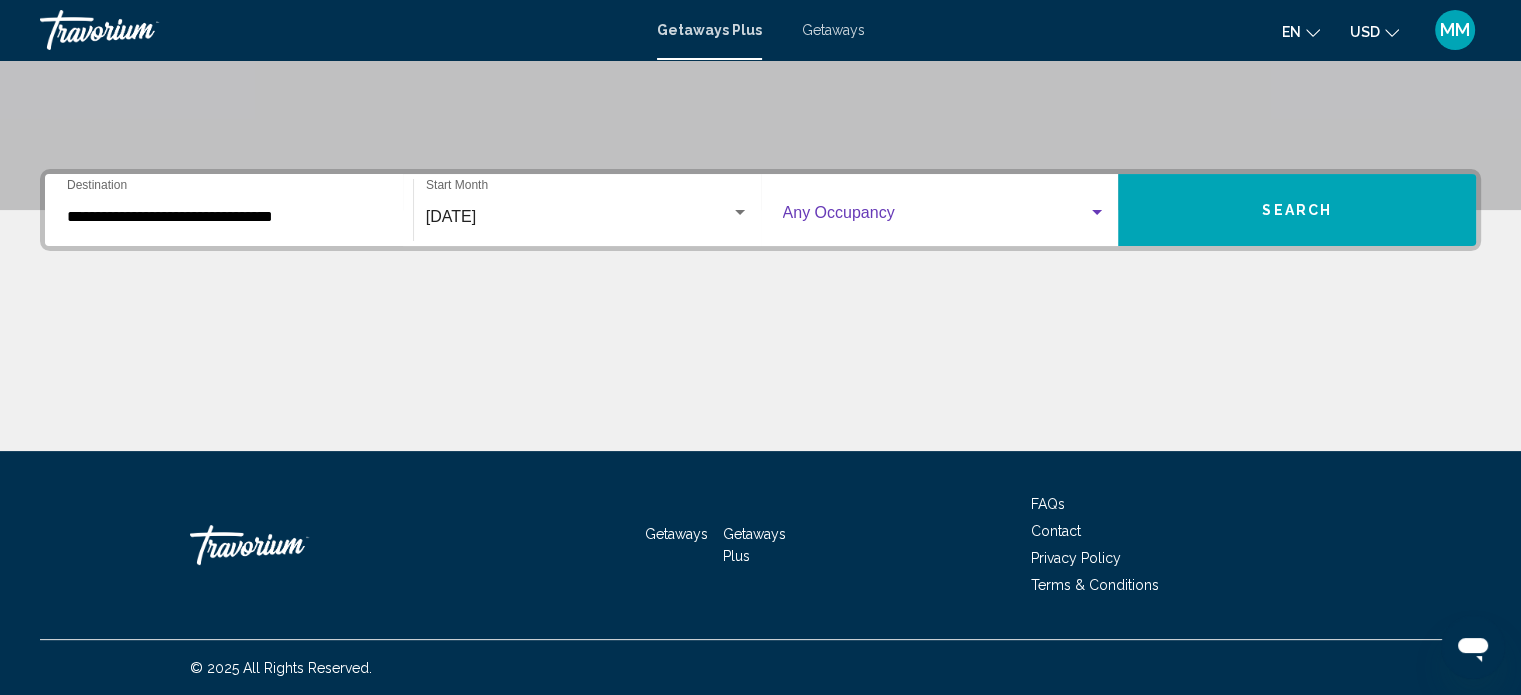click at bounding box center (936, 217) 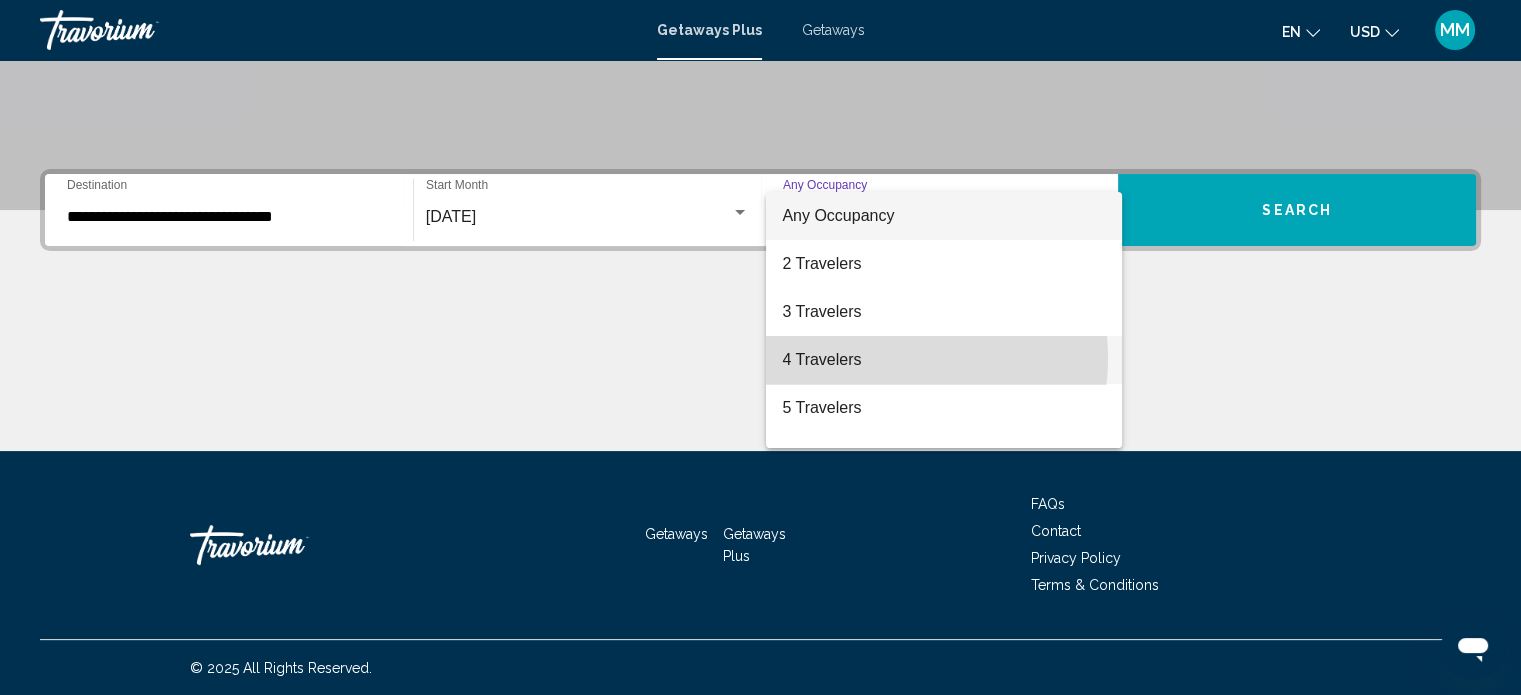 click on "4 Travelers" at bounding box center [944, 360] 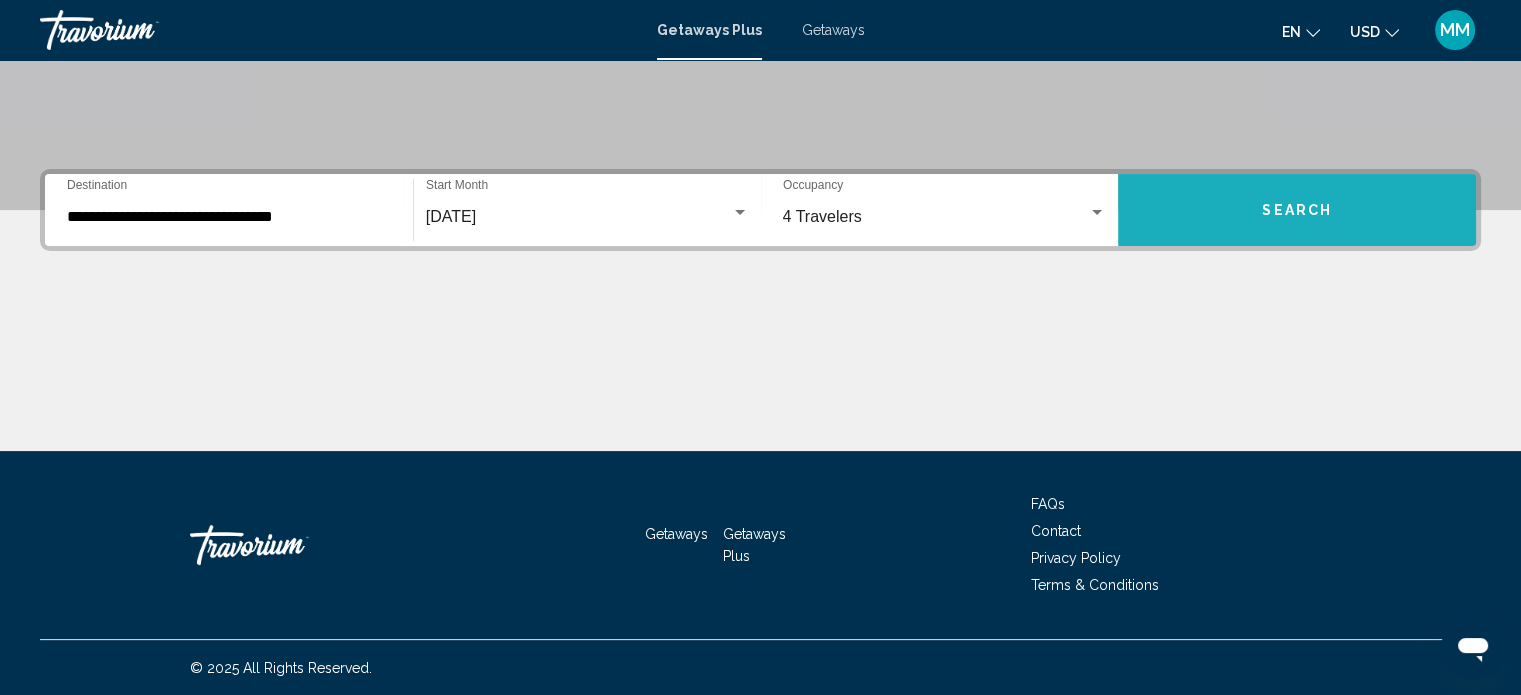 click on "Search" at bounding box center [1297, 211] 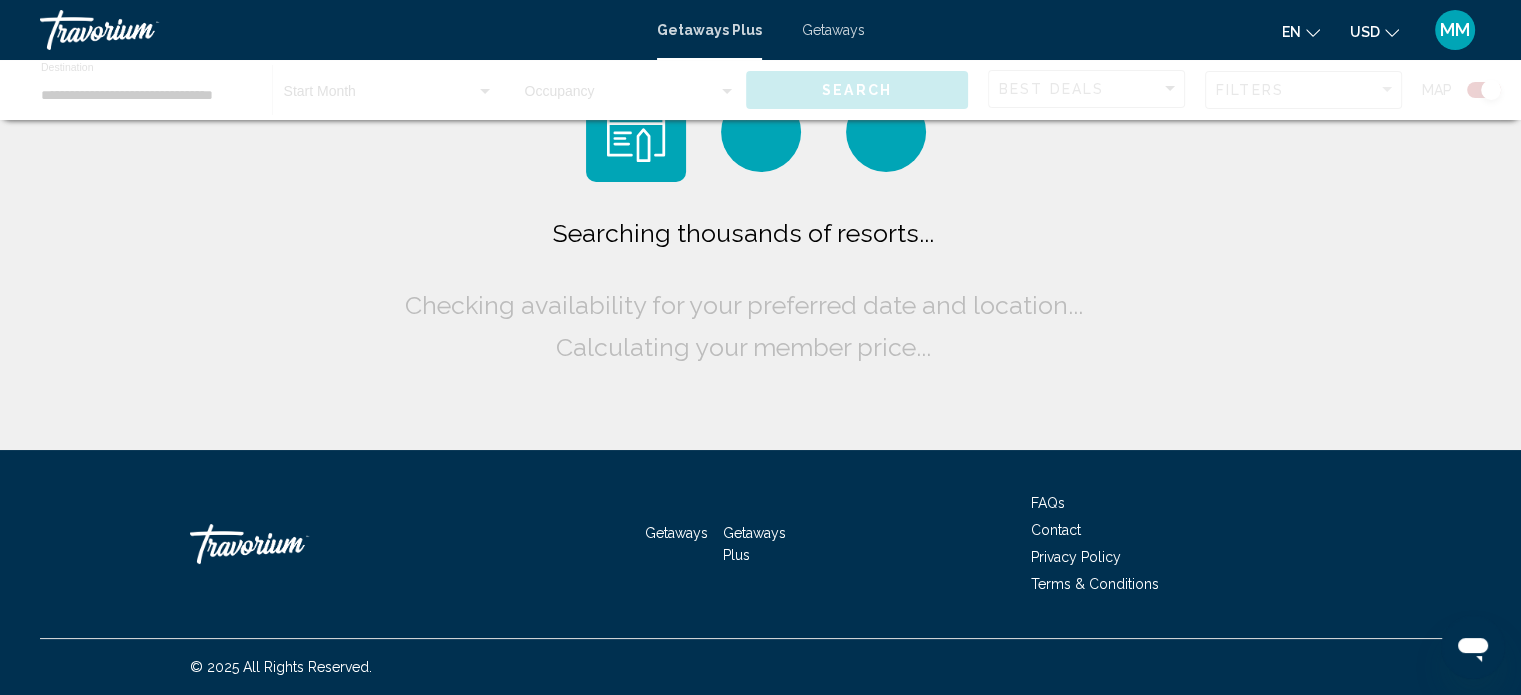 scroll, scrollTop: 0, scrollLeft: 0, axis: both 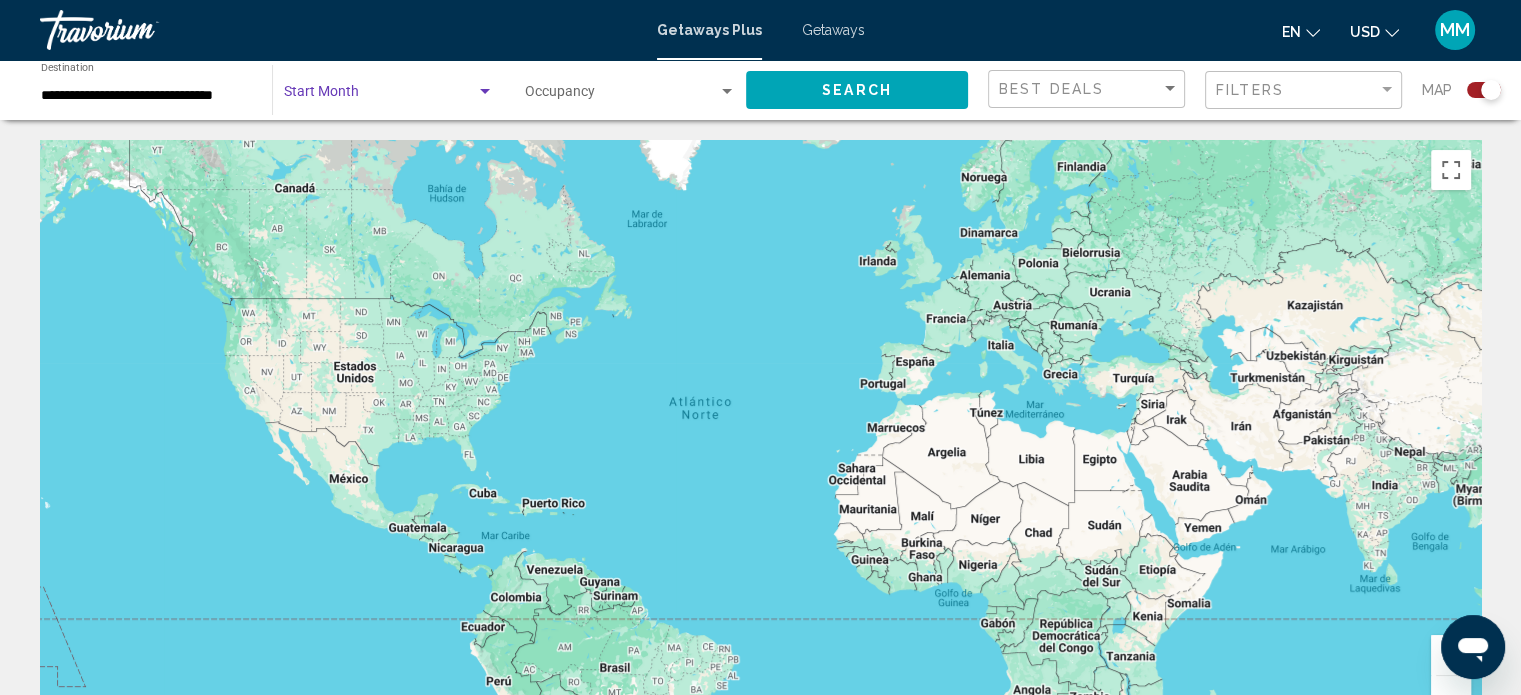 click at bounding box center (380, 96) 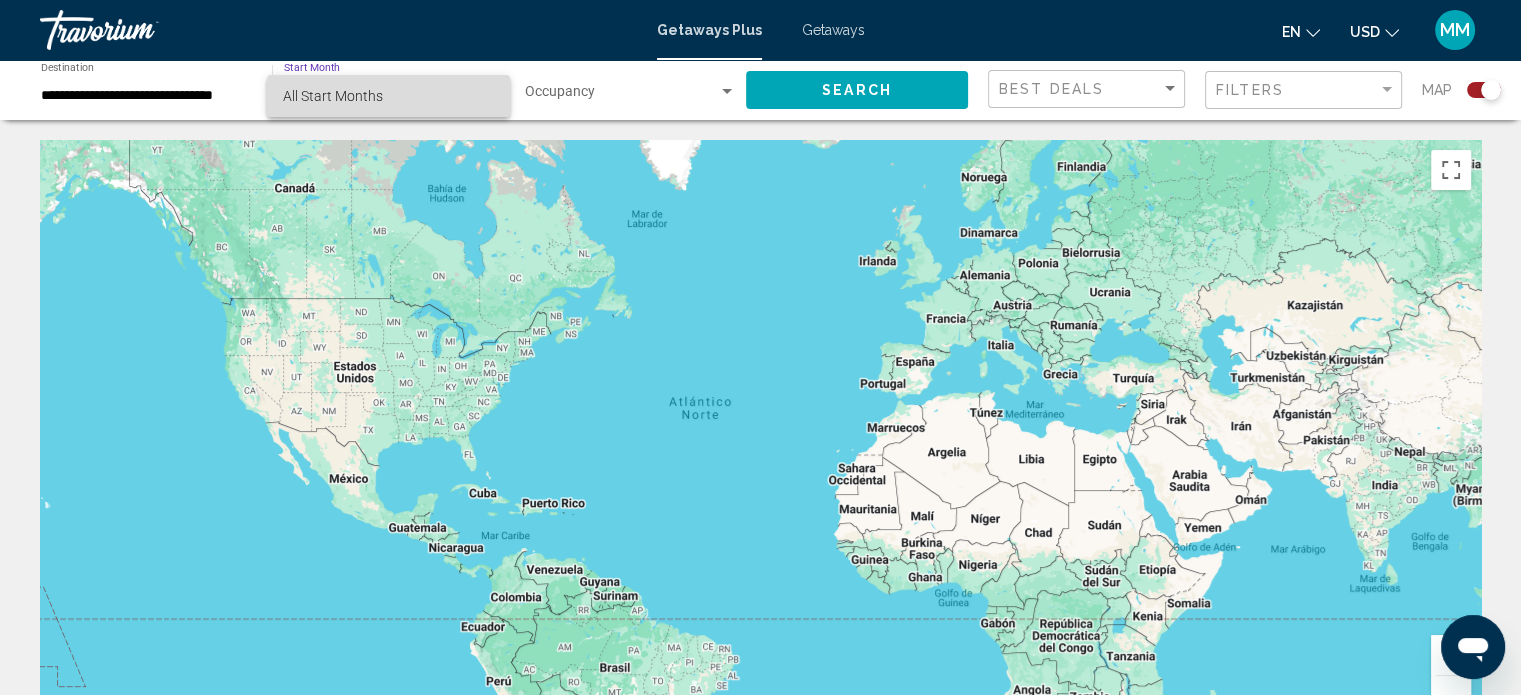click on "All Start Months" at bounding box center [388, 96] 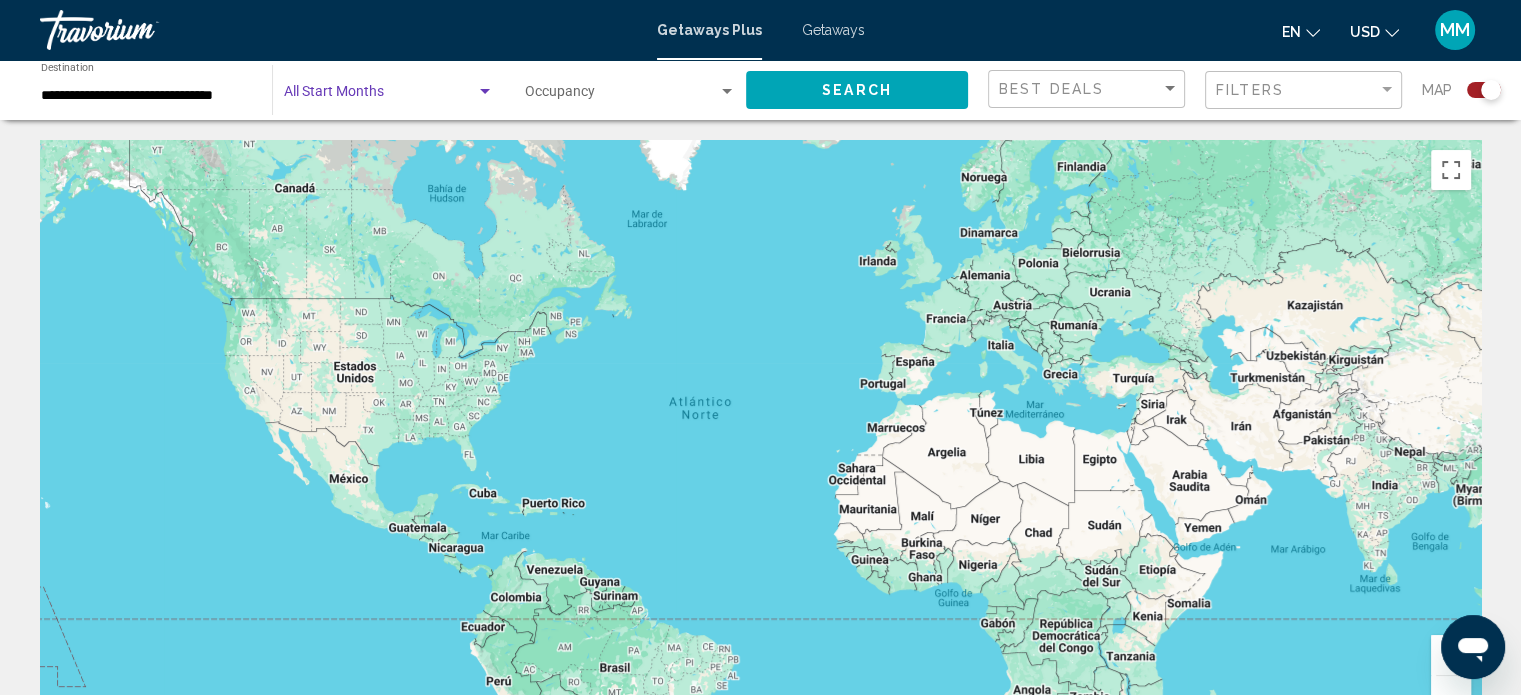 click at bounding box center (485, 92) 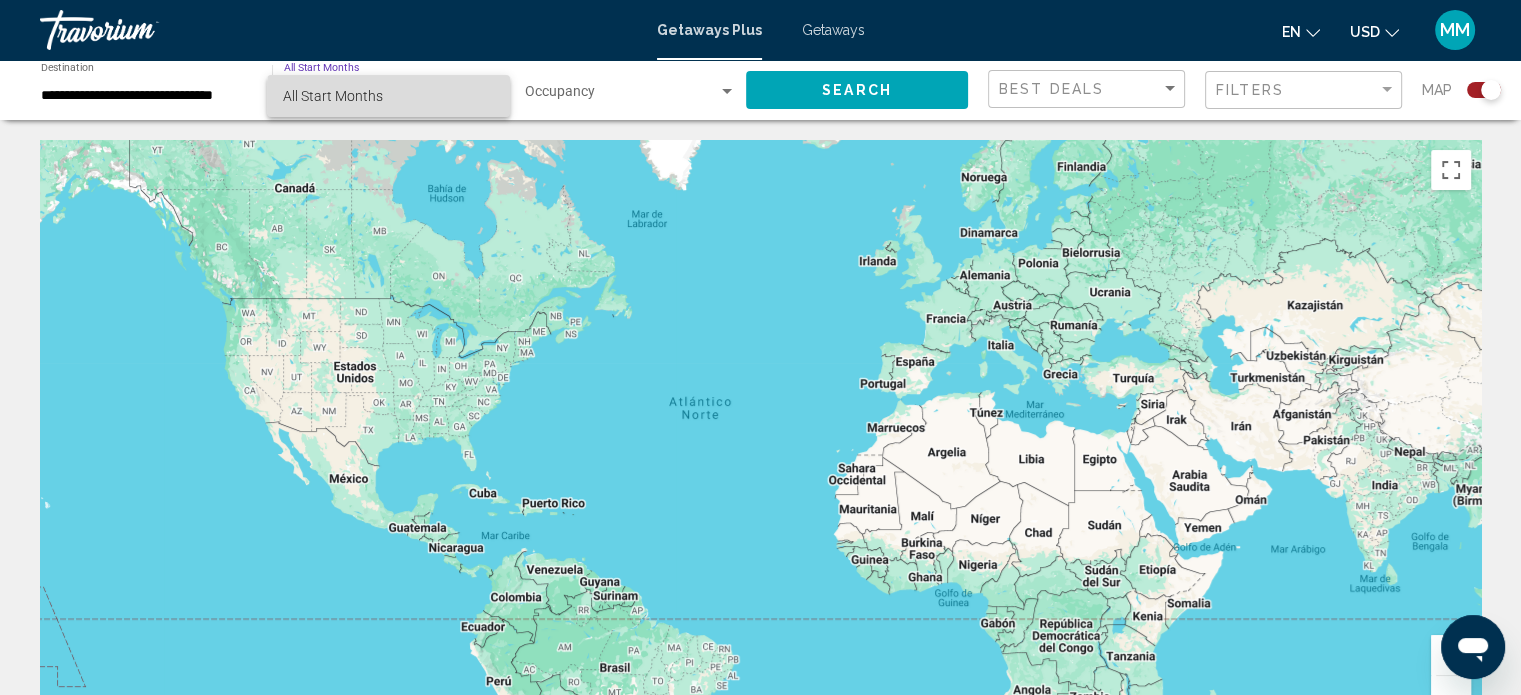 click on "All Start Months" at bounding box center (388, 96) 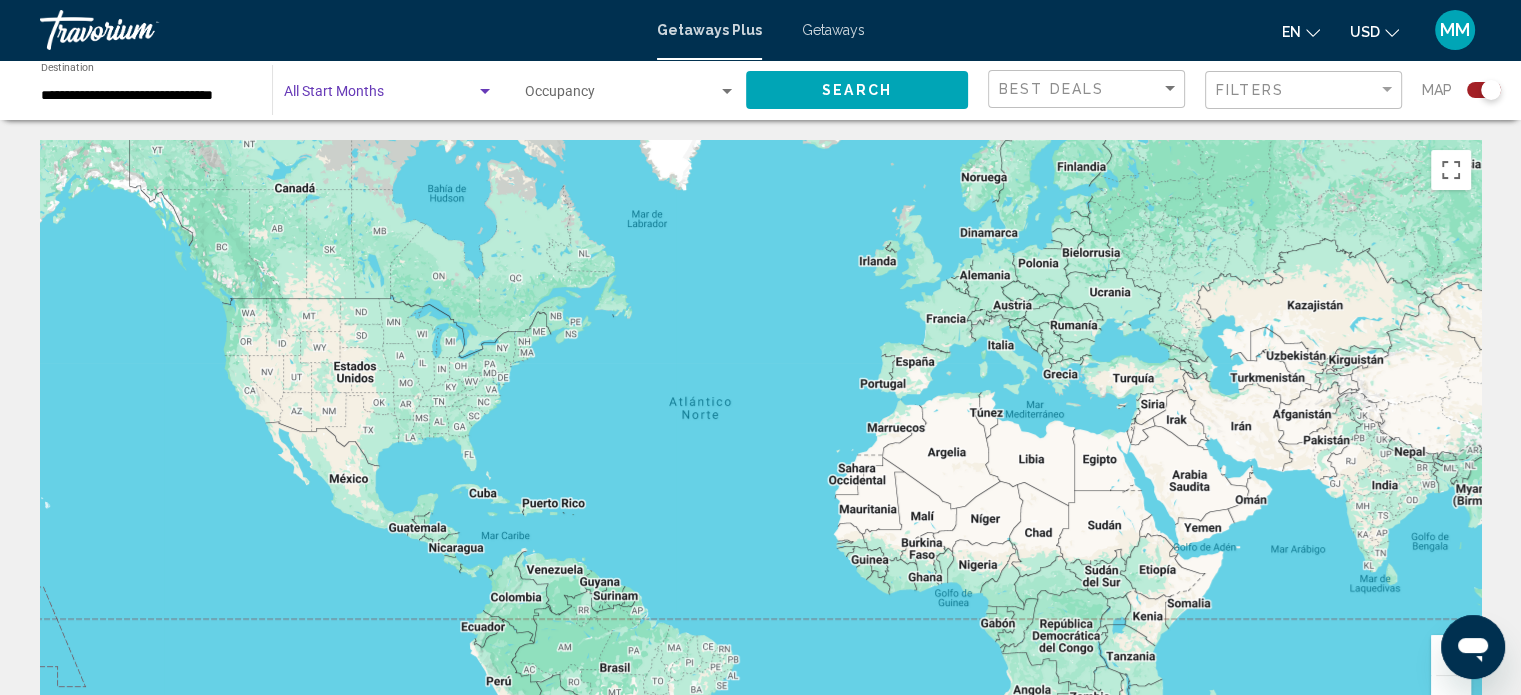 click at bounding box center [621, 96] 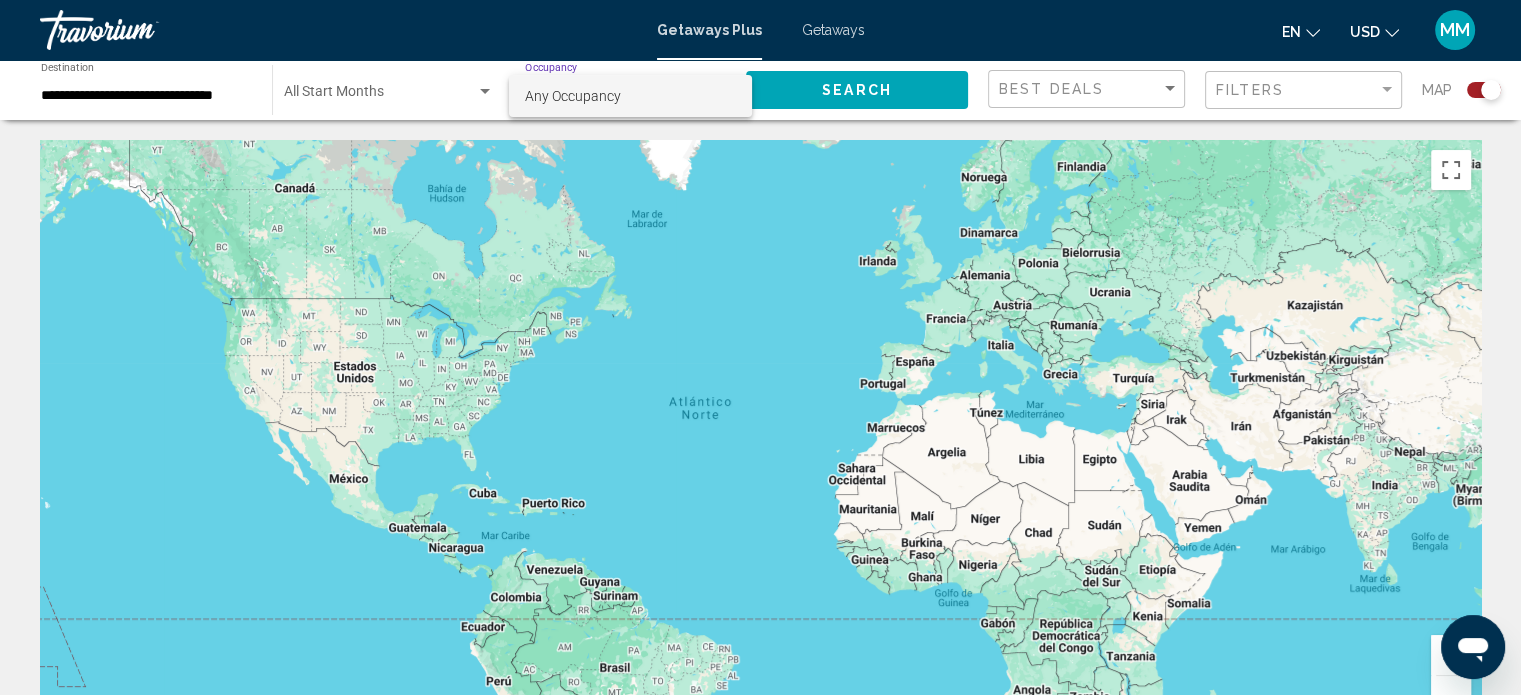click at bounding box center [760, 347] 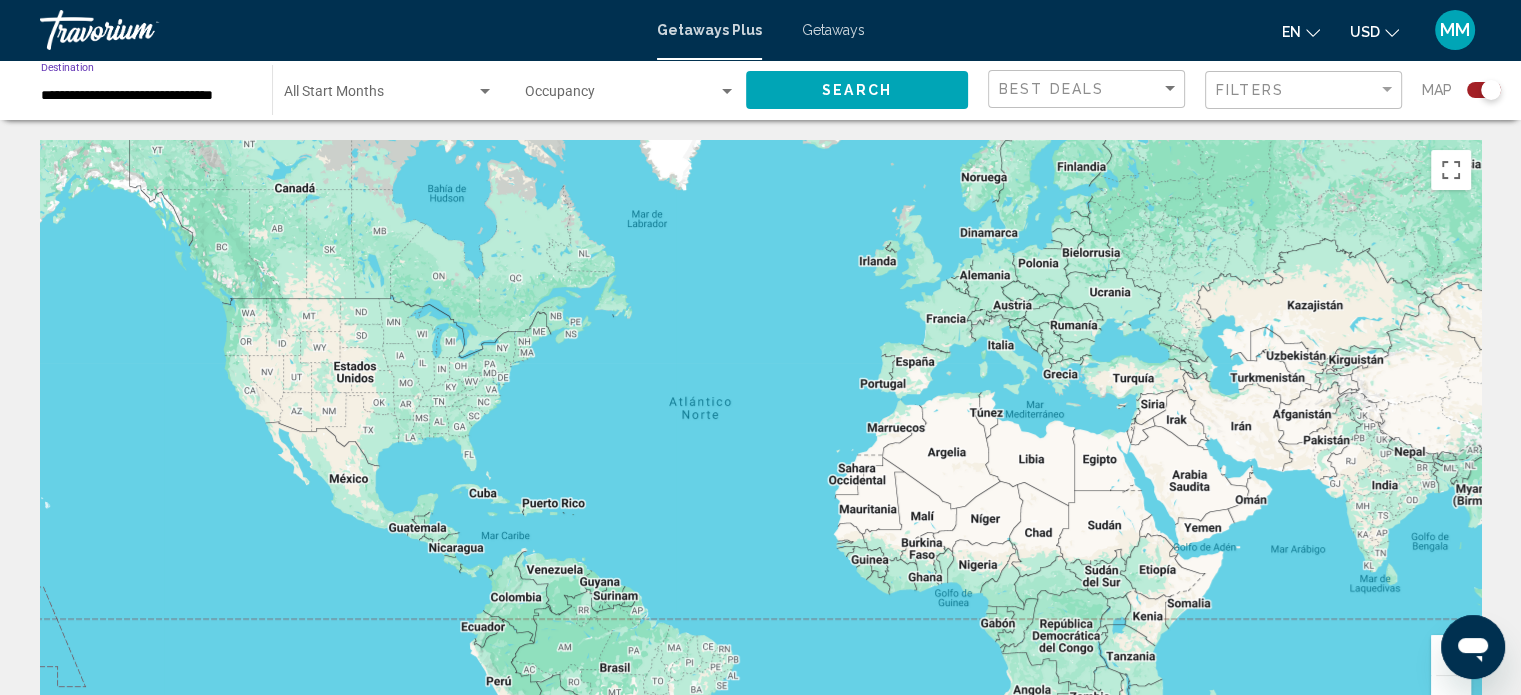 click on "**********" at bounding box center [146, 96] 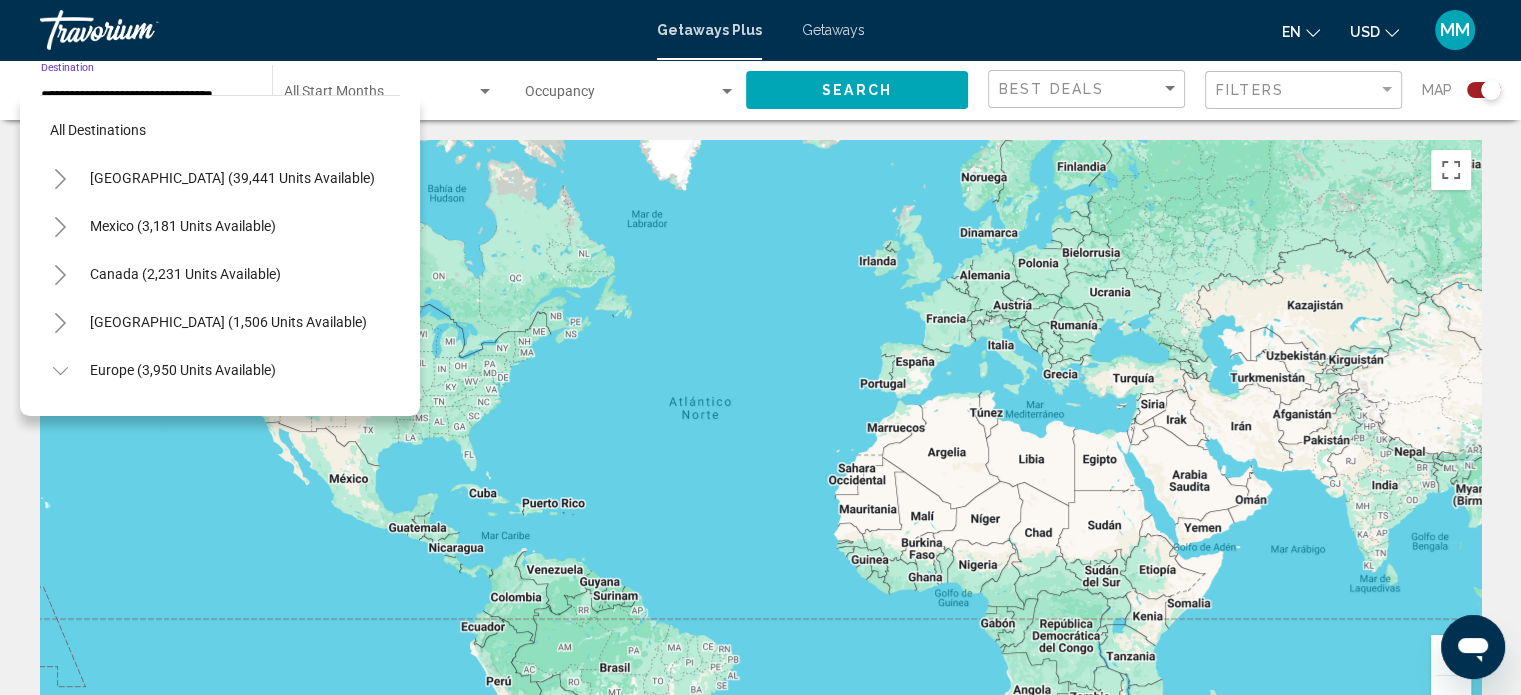 scroll, scrollTop: 798, scrollLeft: 0, axis: vertical 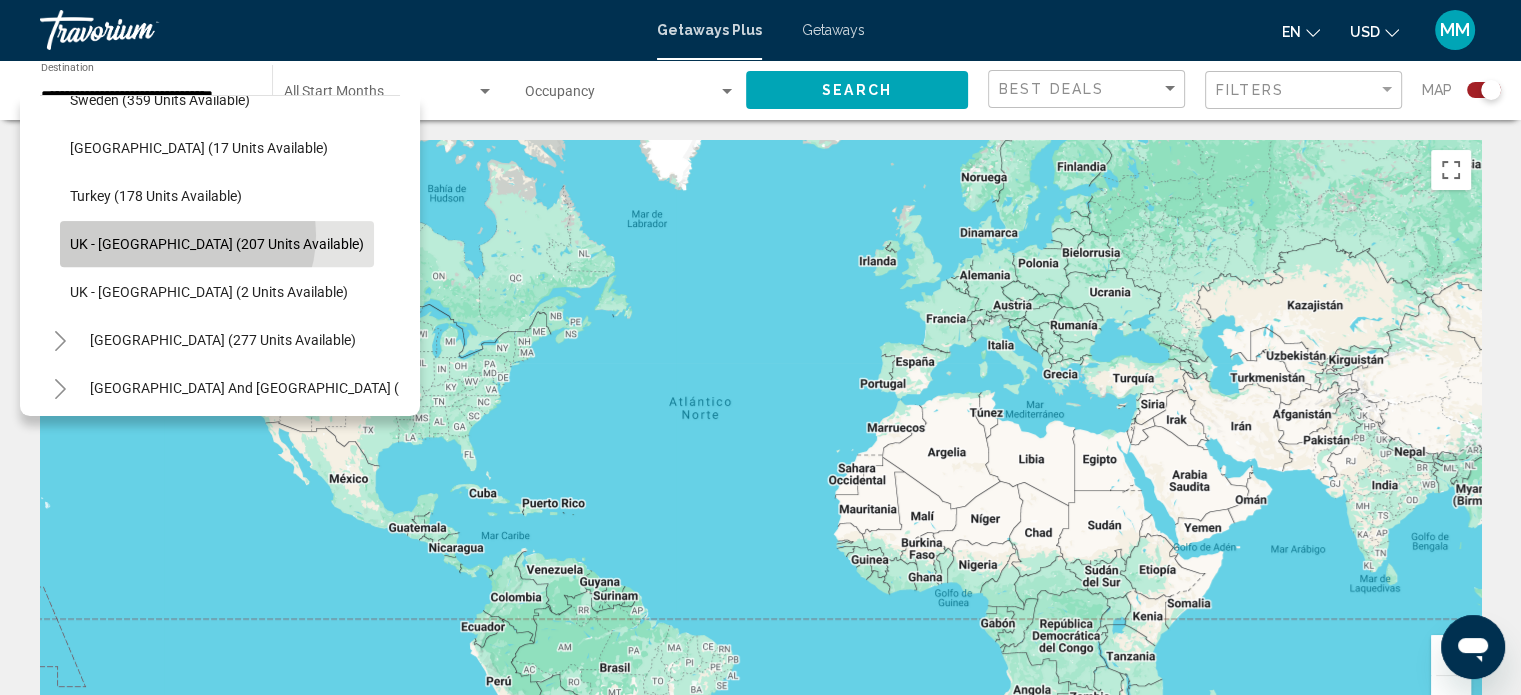 click on "UK - [GEOGRAPHIC_DATA] (207 units available)" 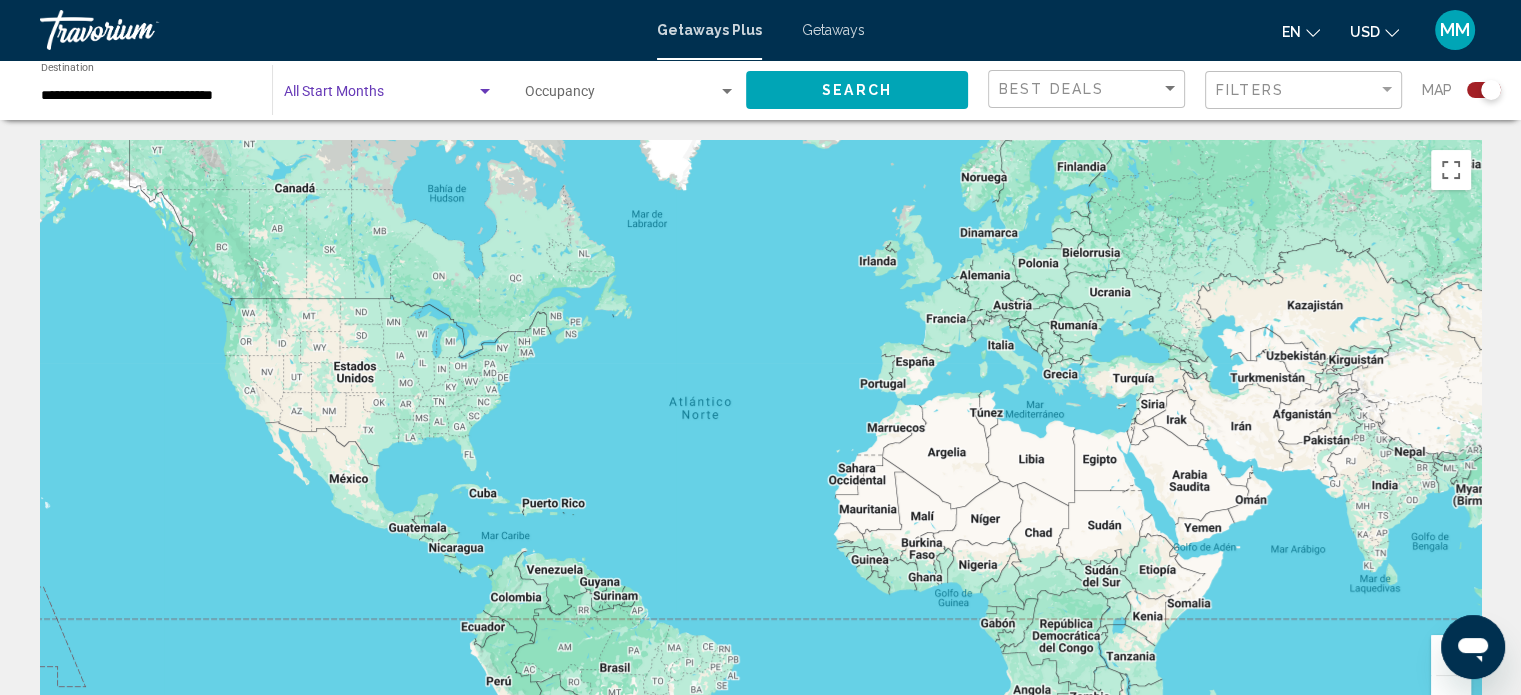 click at bounding box center (380, 96) 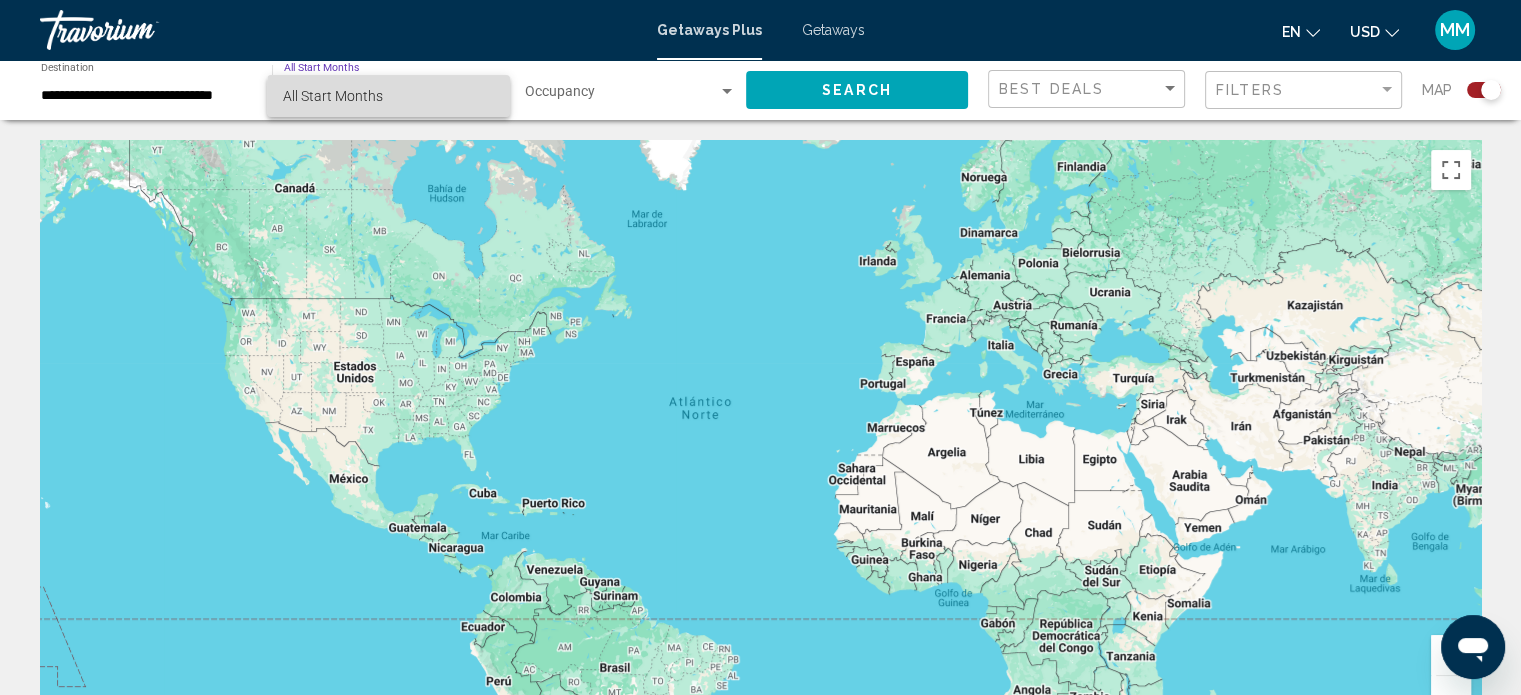 click on "All Start Months" at bounding box center (388, 96) 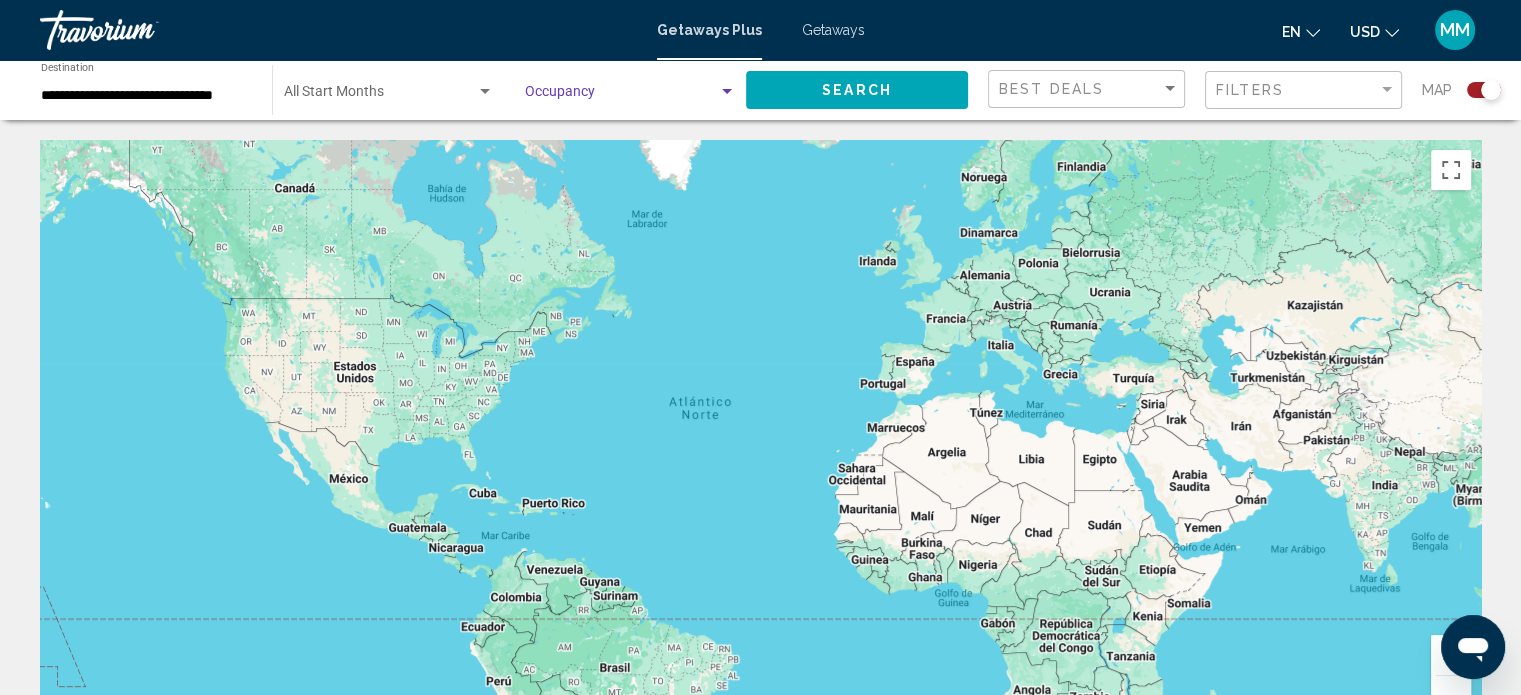 click at bounding box center [621, 96] 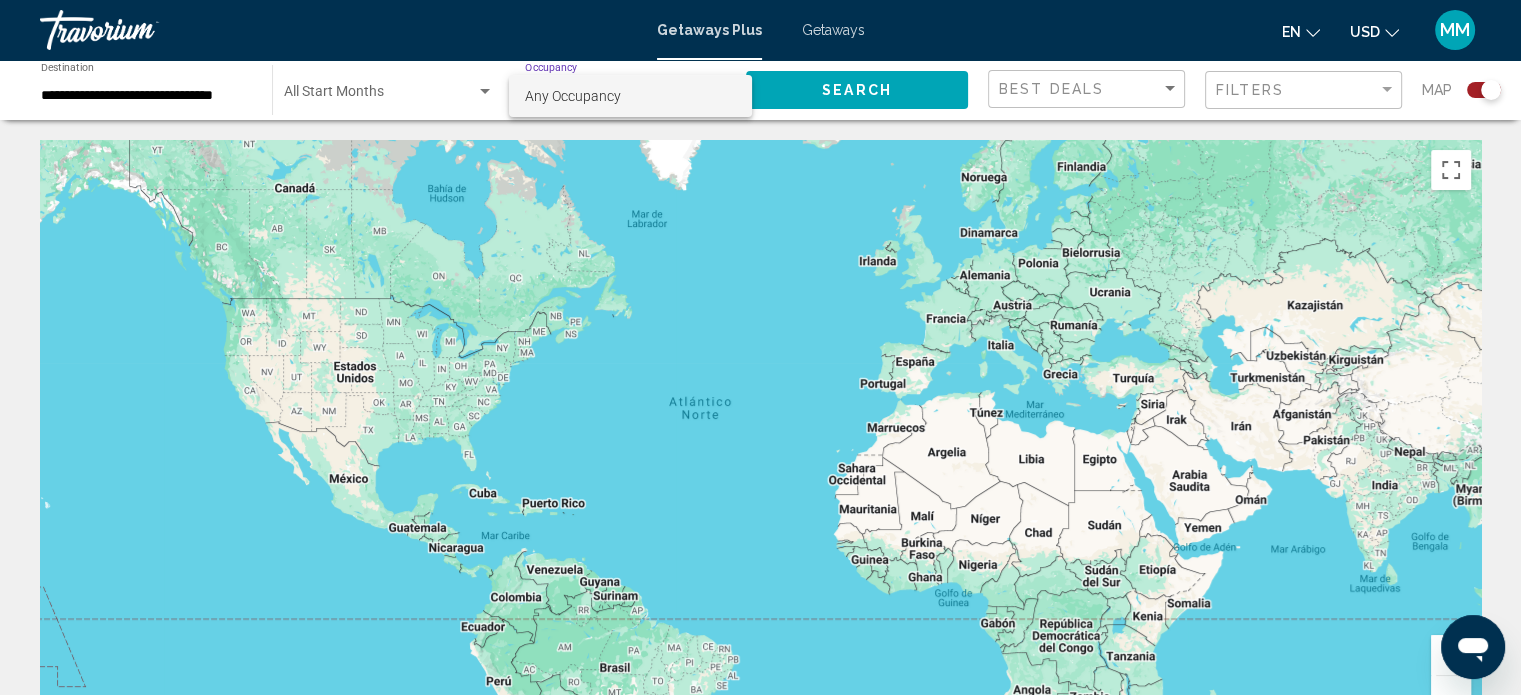 click at bounding box center (760, 347) 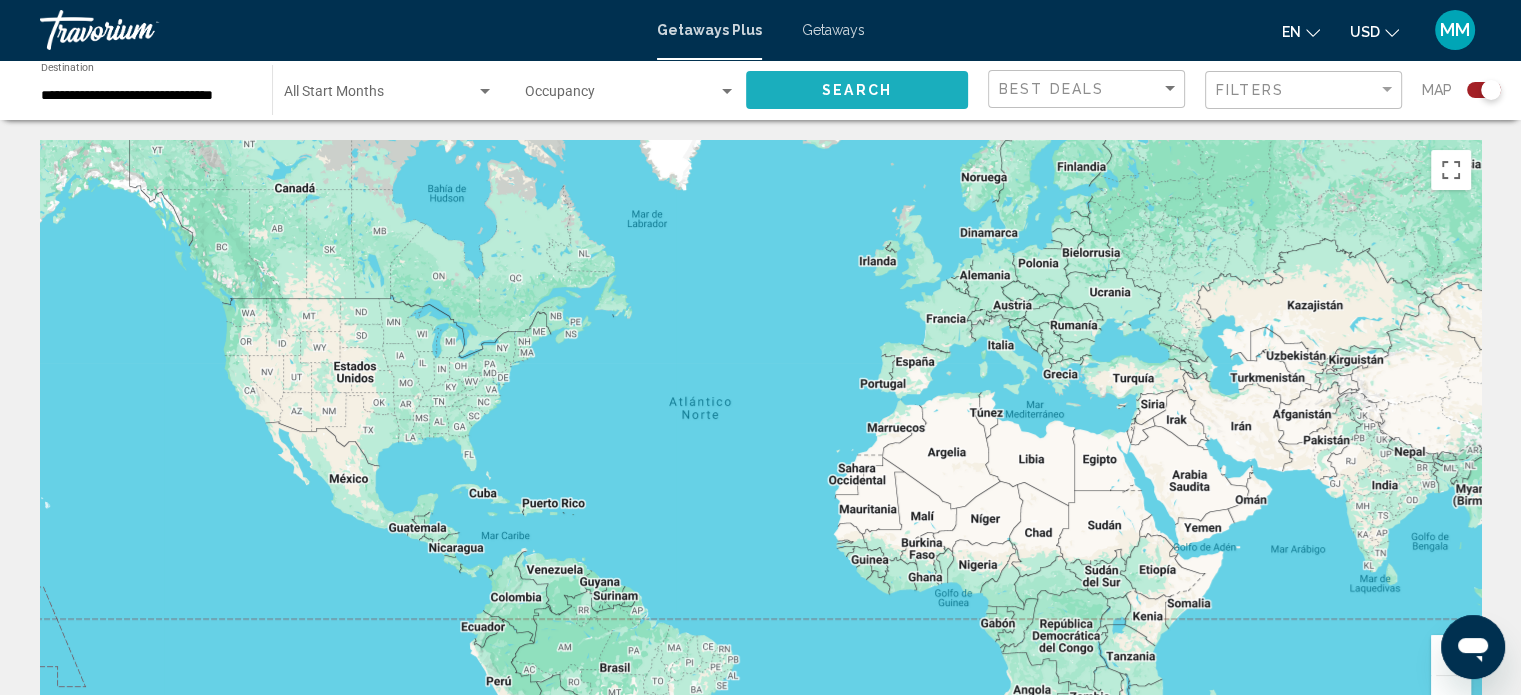 click on "Search" 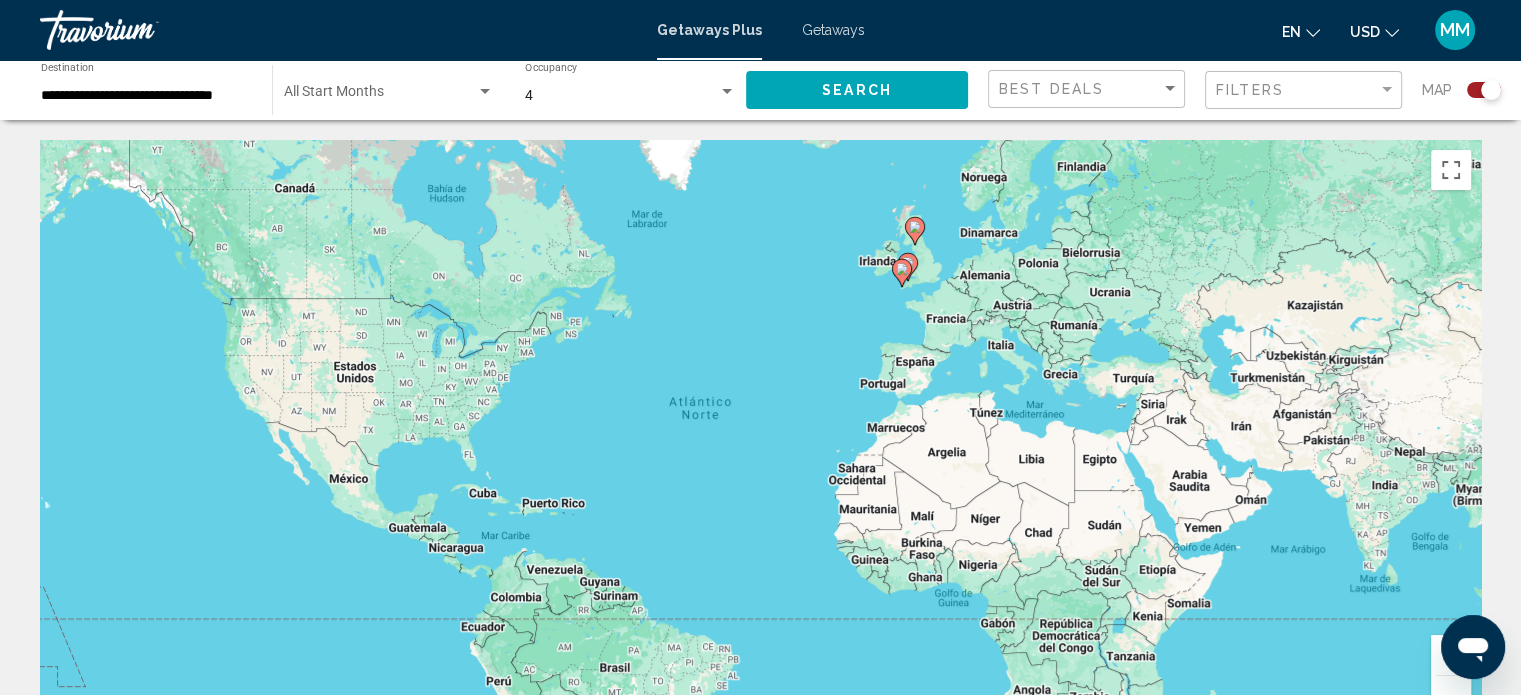 click on "Getaways" at bounding box center [833, 30] 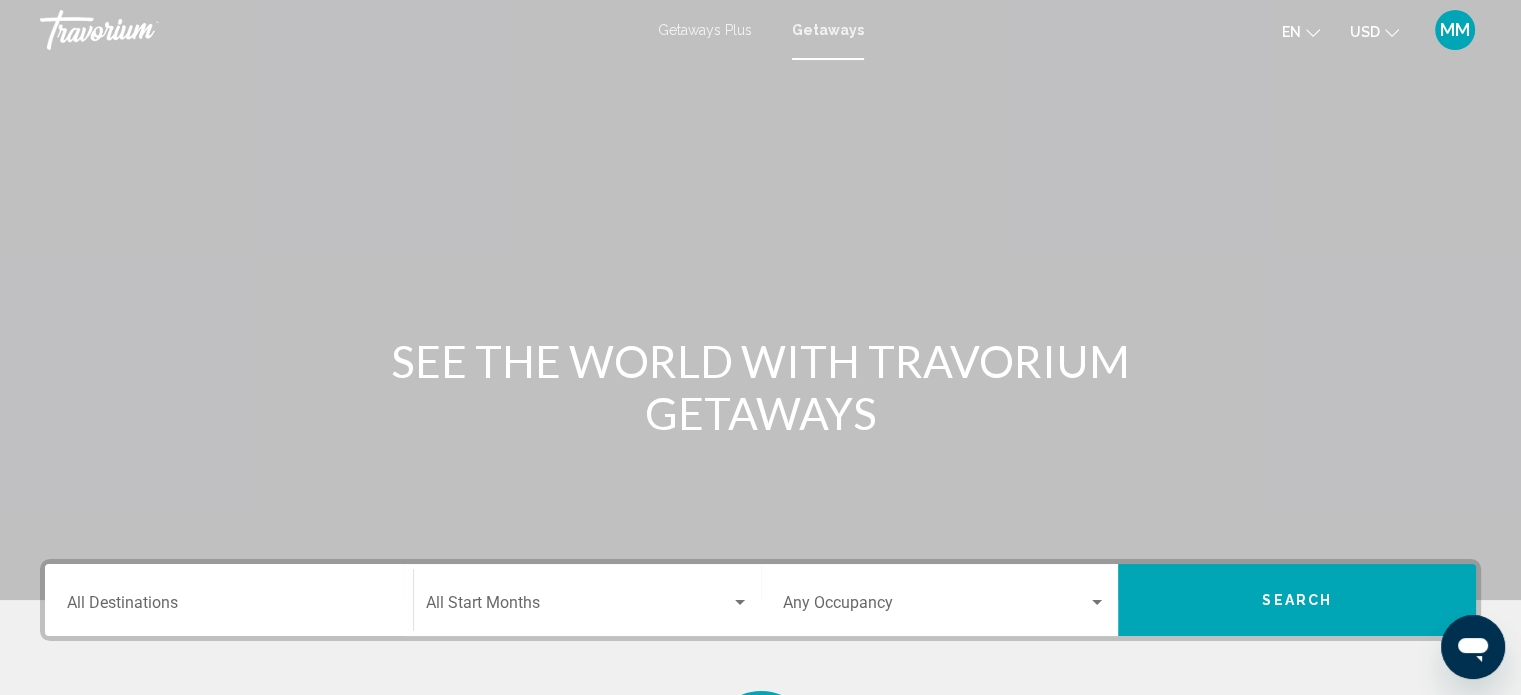 click on "Destination All Destinations" at bounding box center (229, 600) 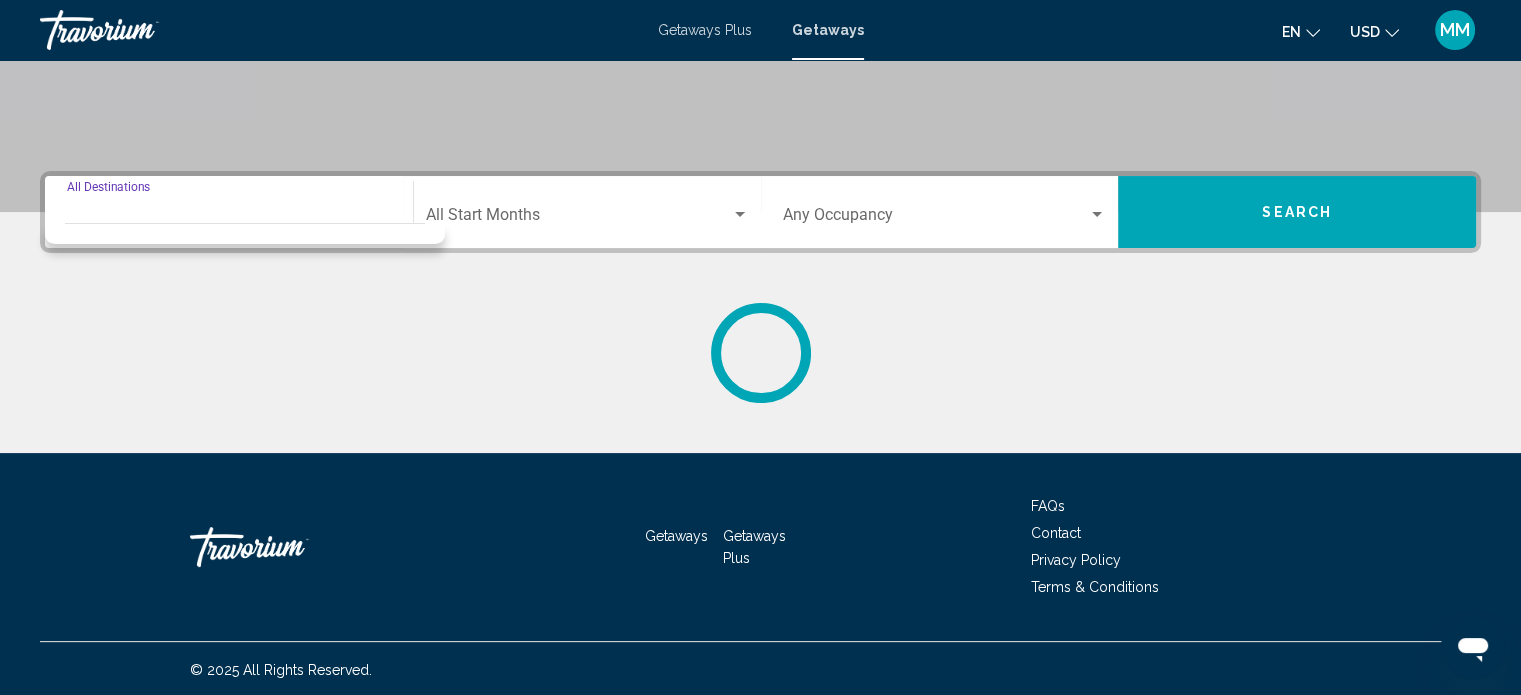 scroll, scrollTop: 390, scrollLeft: 0, axis: vertical 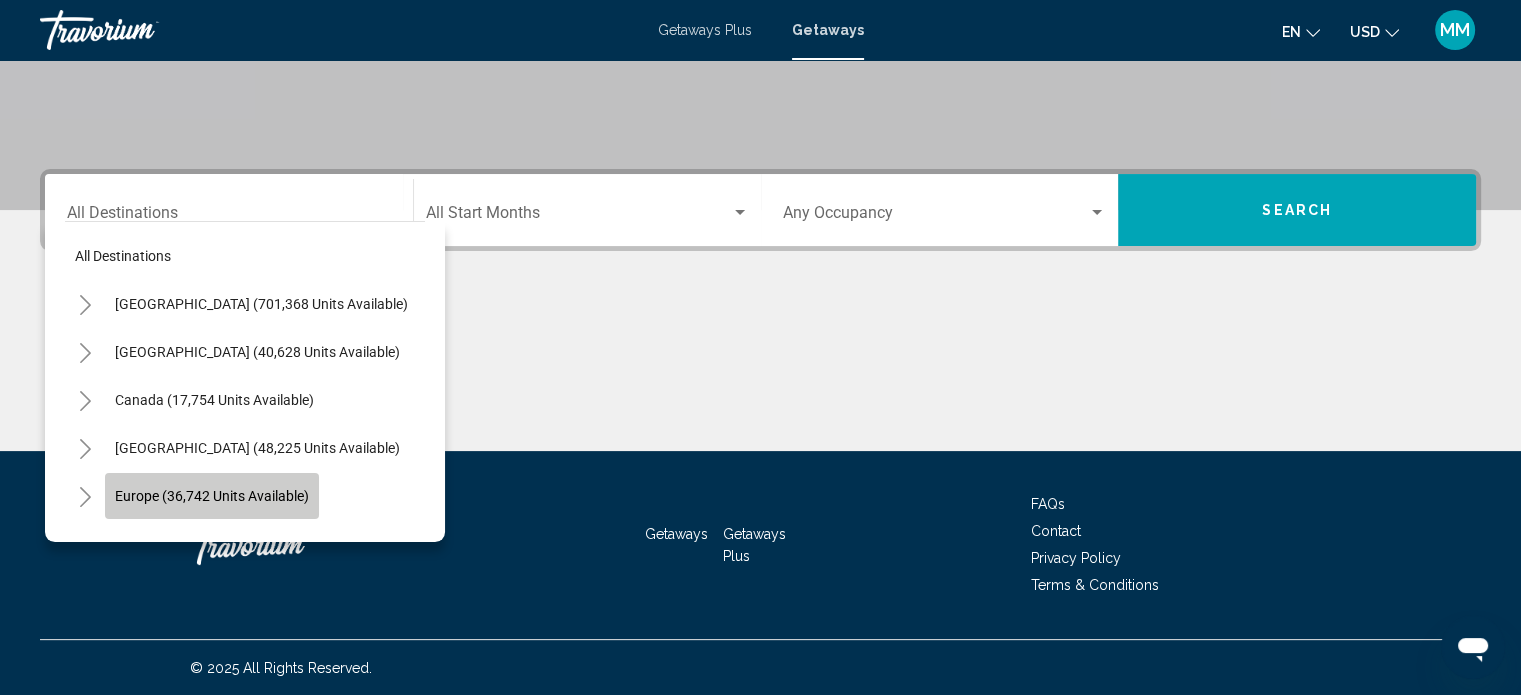 click on "Europe (36,742 units available)" 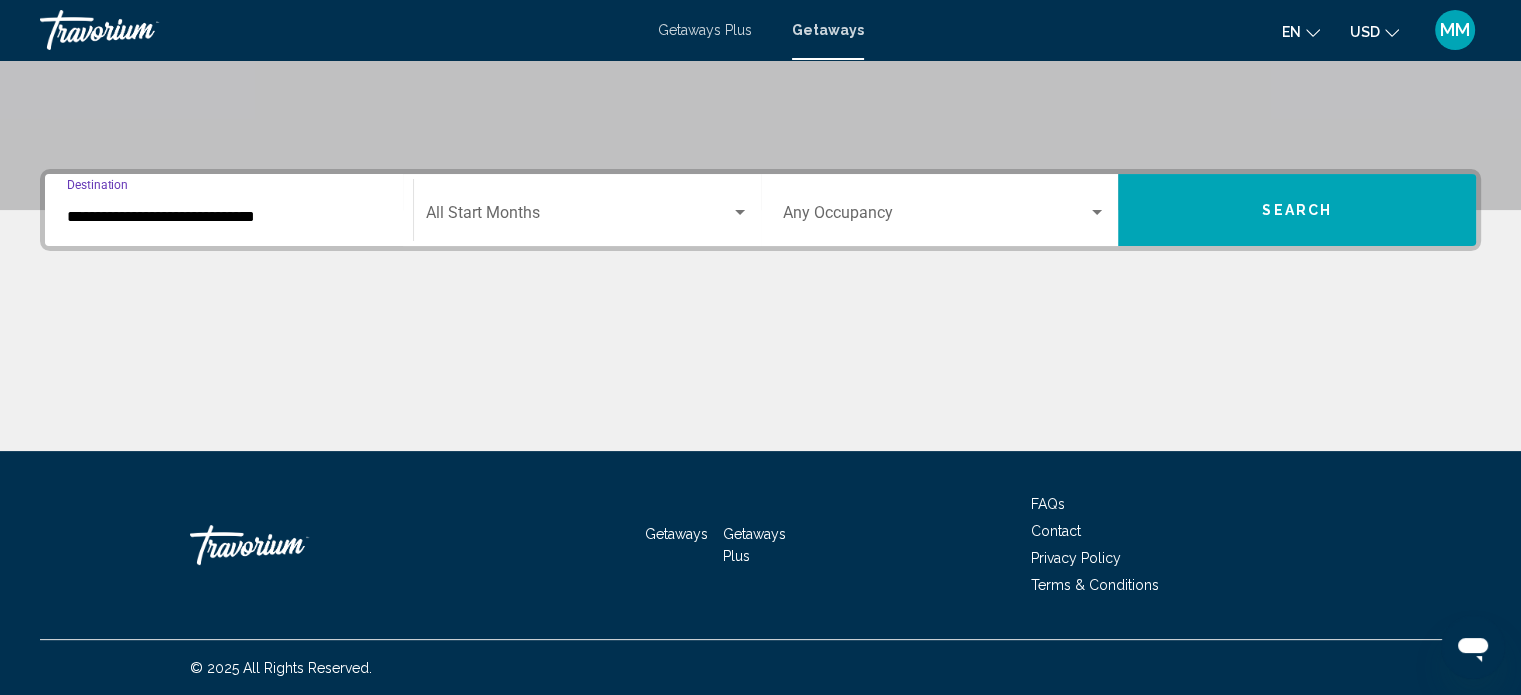 click on "**********" at bounding box center (229, 217) 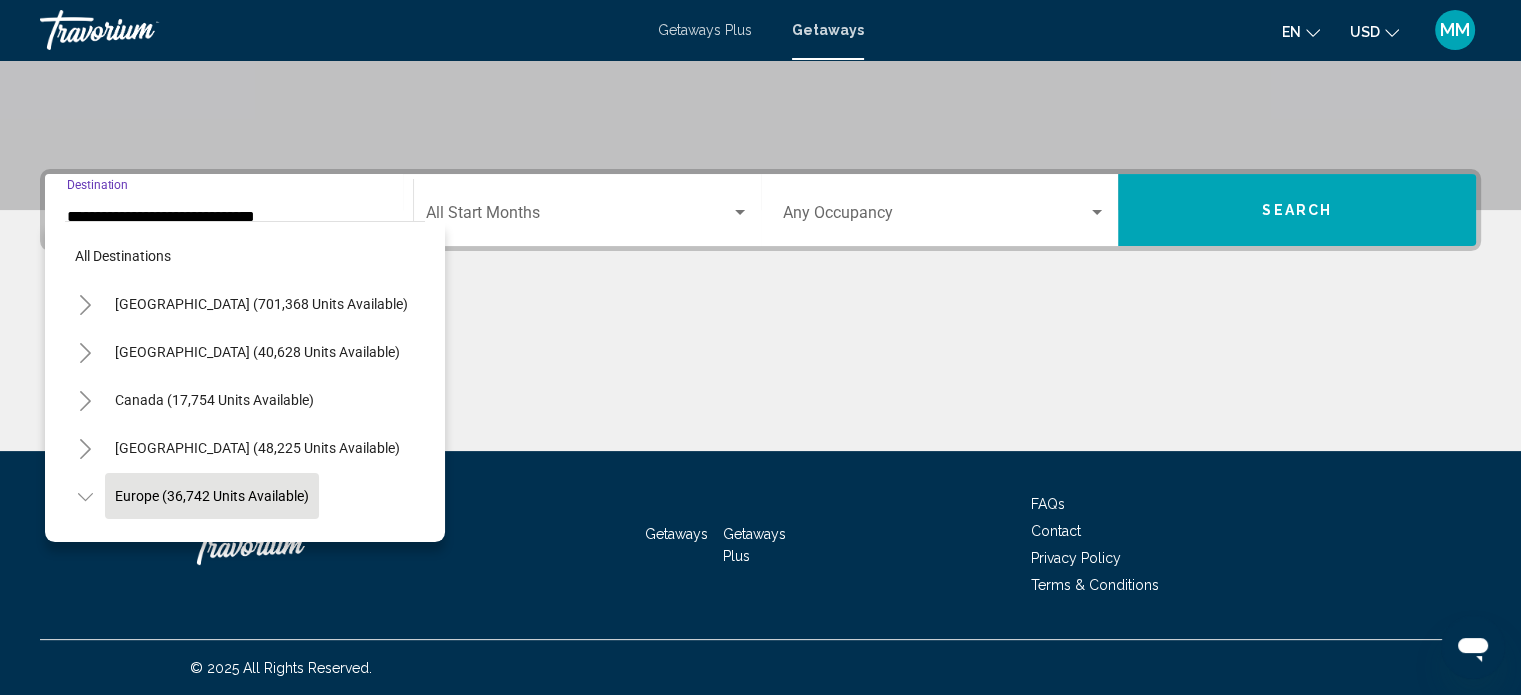 scroll, scrollTop: 126, scrollLeft: 0, axis: vertical 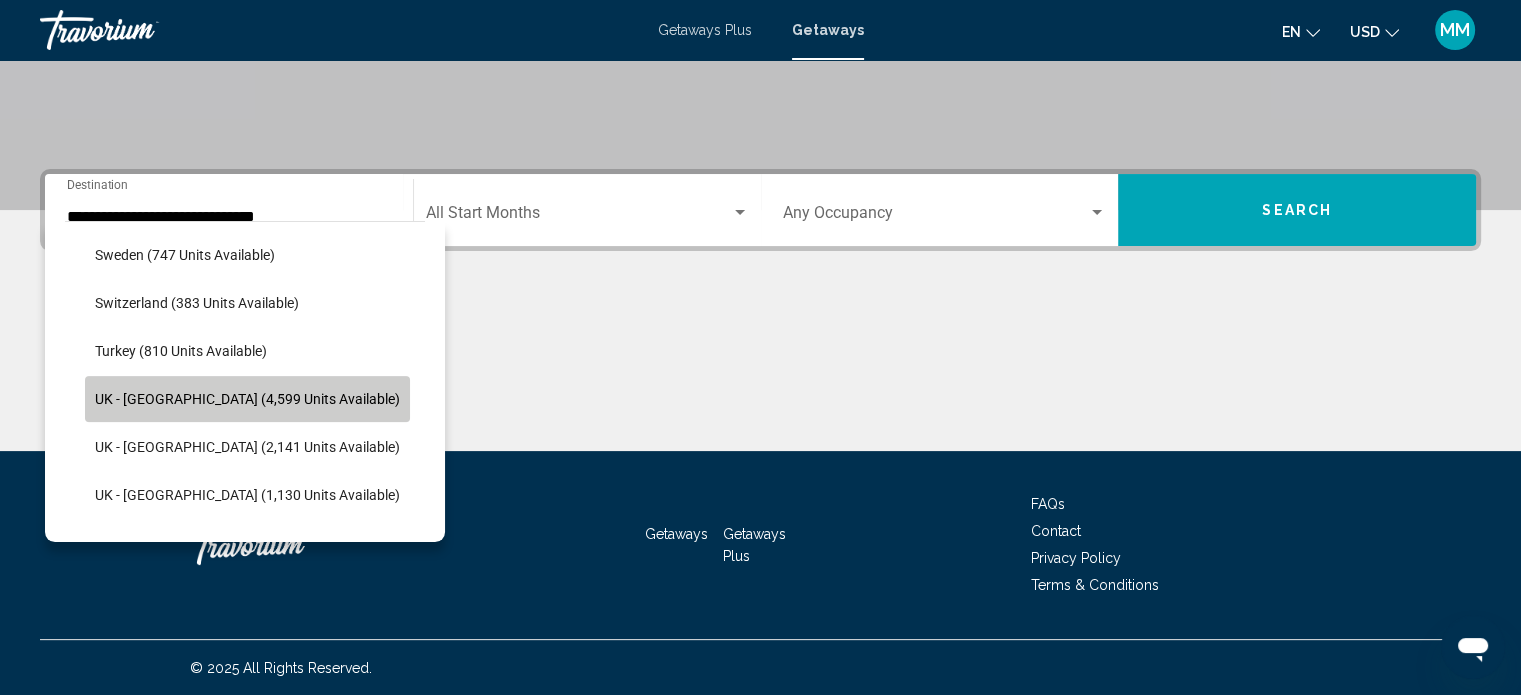 click on "UK - [GEOGRAPHIC_DATA] (4,599 units available)" 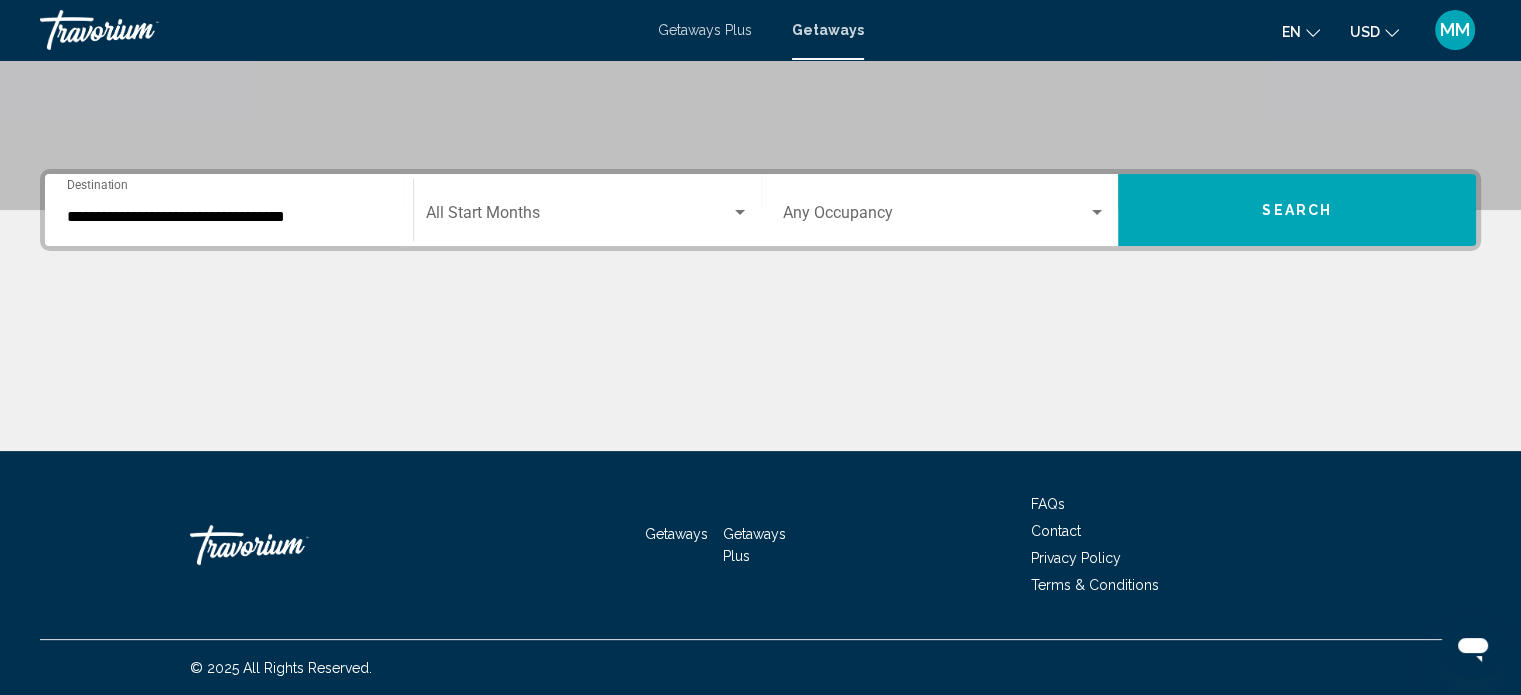 click on "Start Month All Start Months" 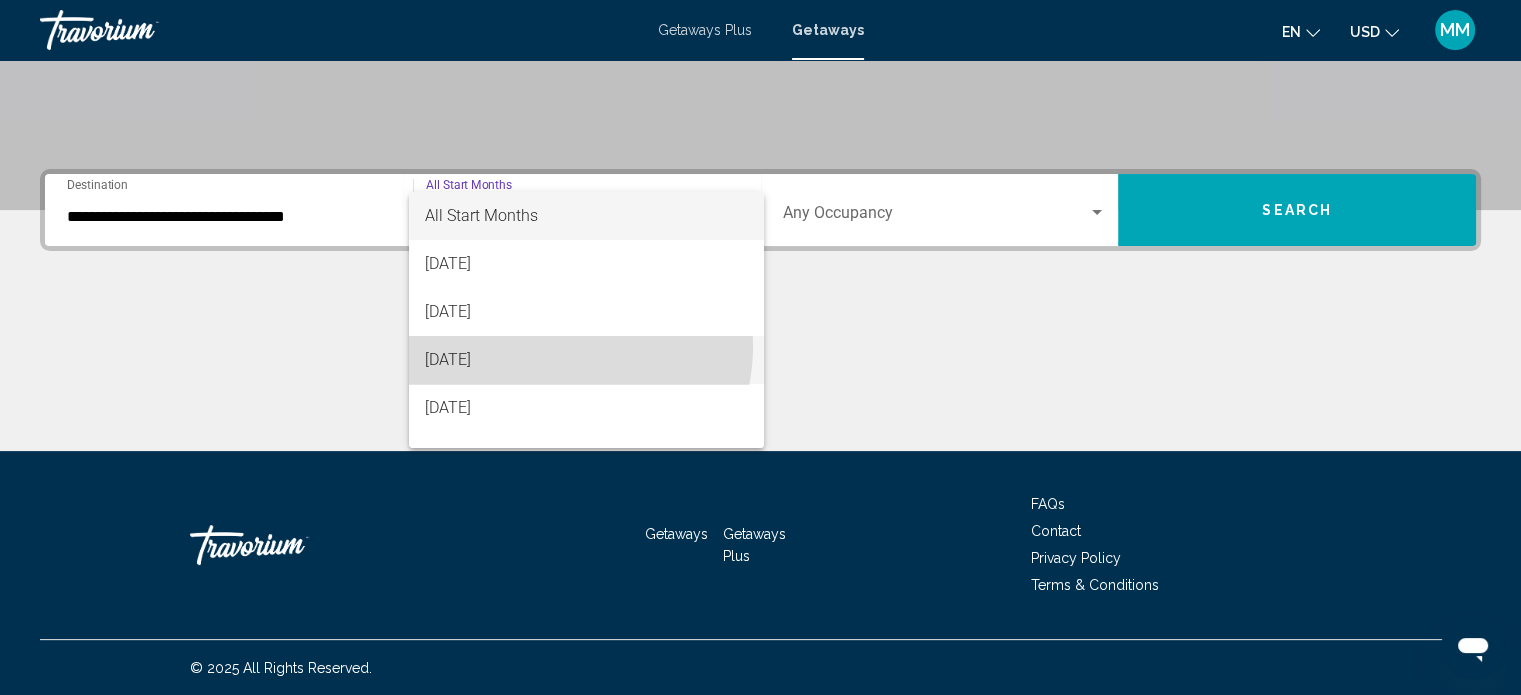click on "[DATE]" at bounding box center [586, 360] 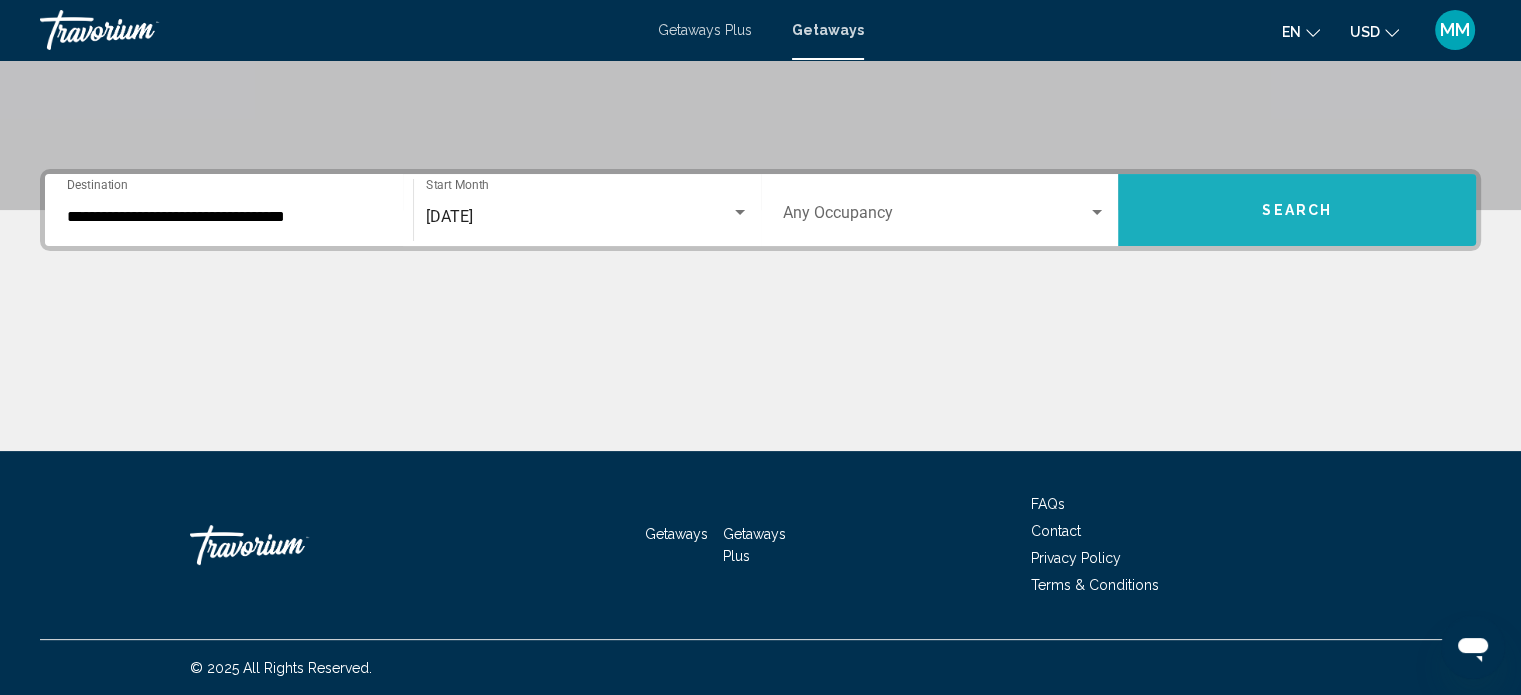 click on "Search" at bounding box center (1297, 210) 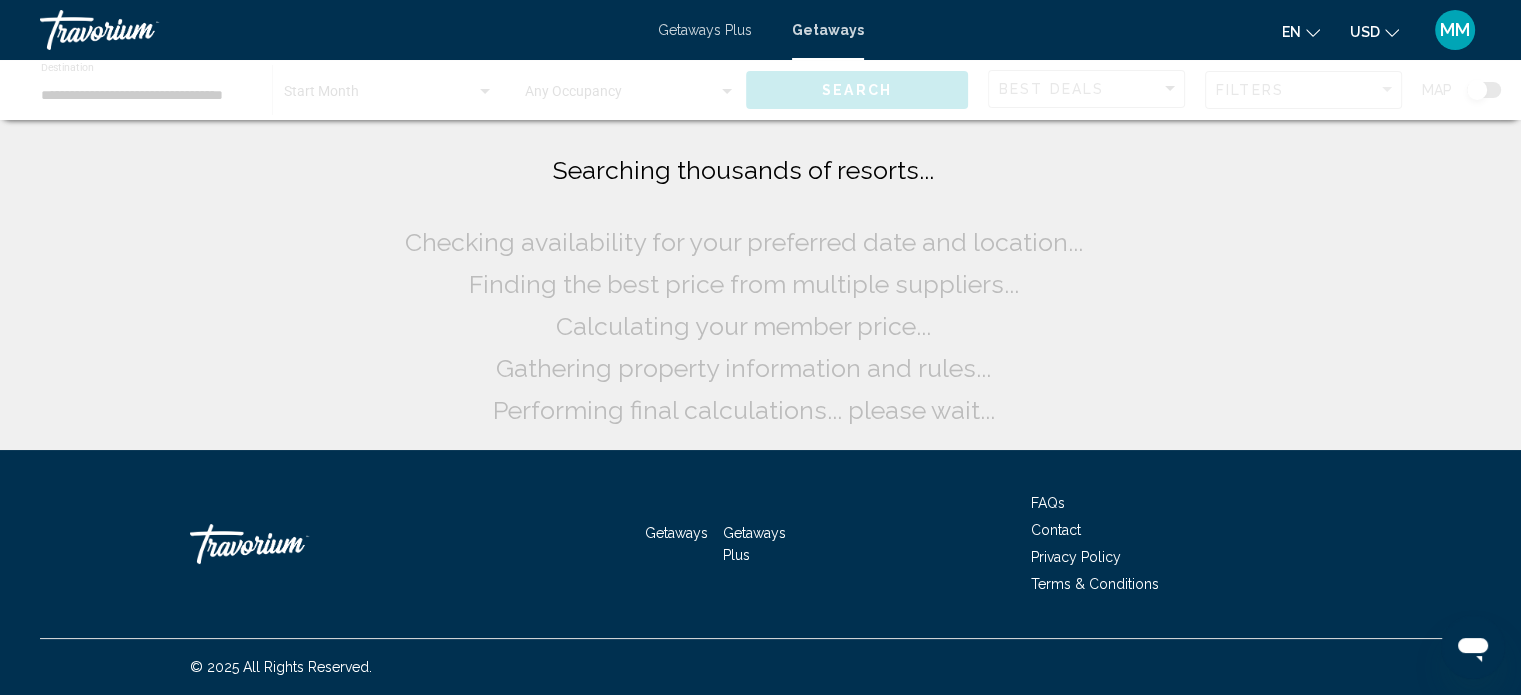 scroll, scrollTop: 0, scrollLeft: 0, axis: both 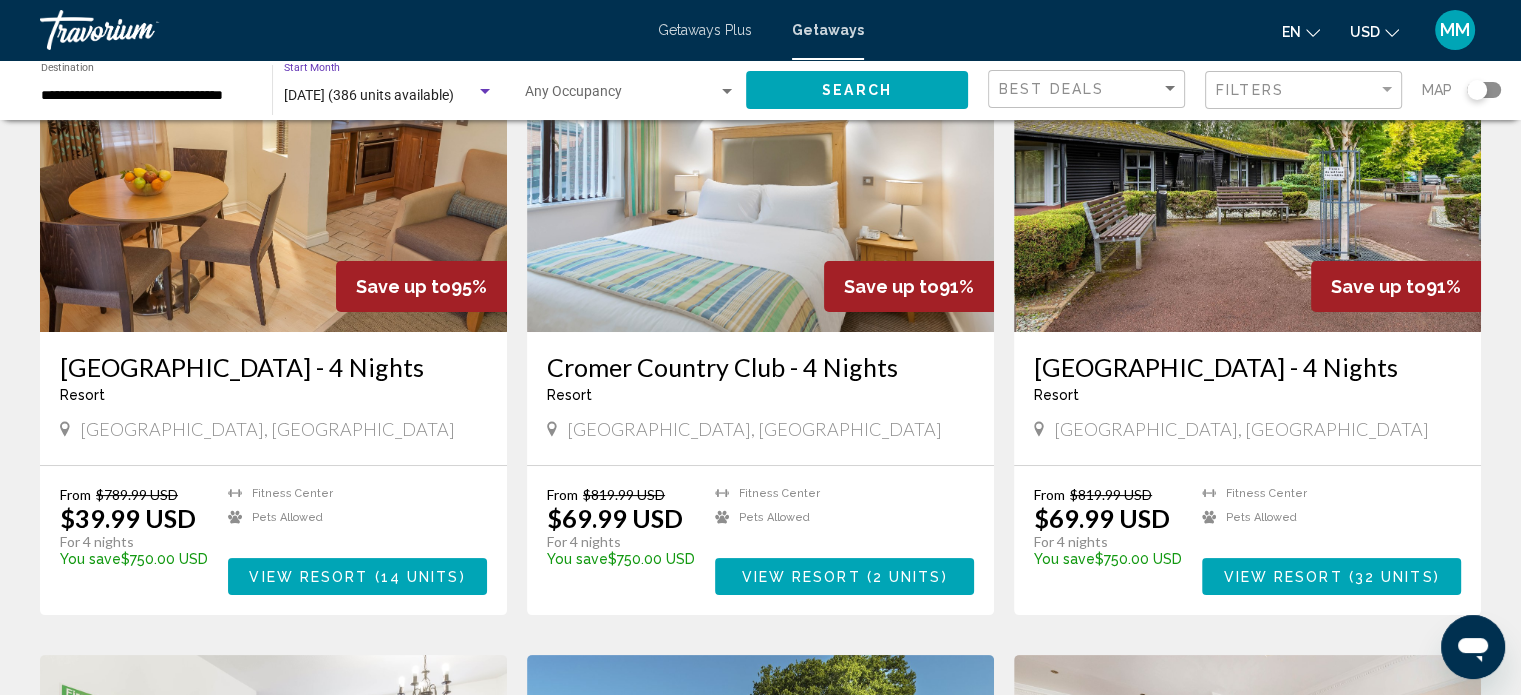 click at bounding box center (485, 92) 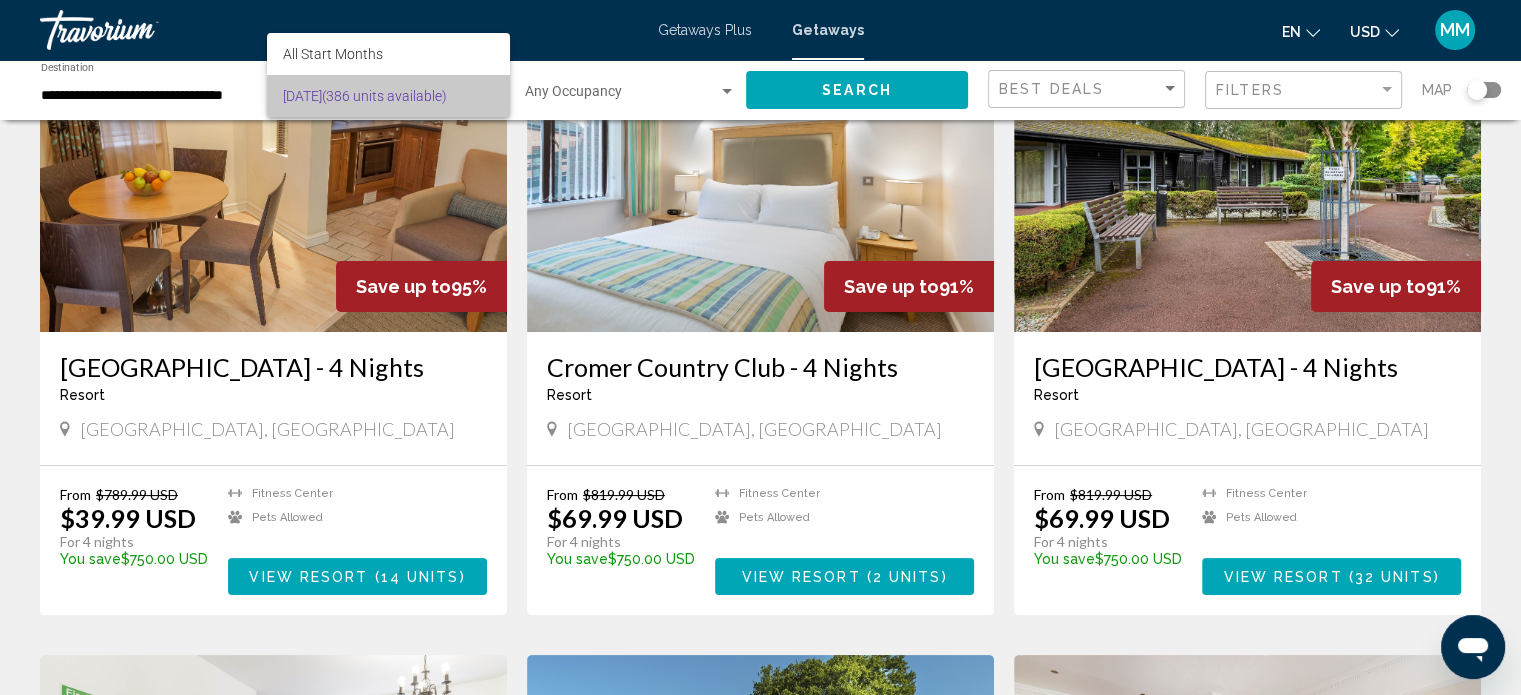 click on "[DATE]  (386 units available)" at bounding box center [388, 96] 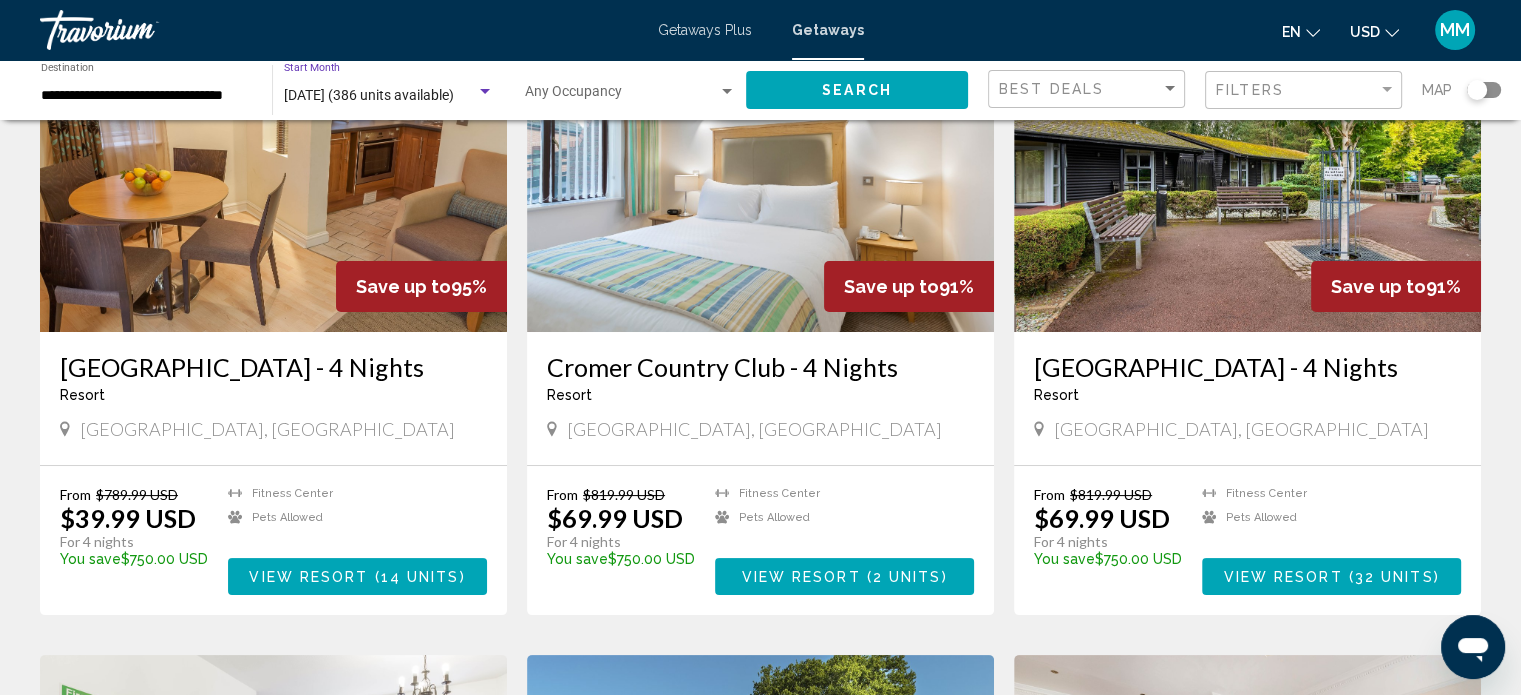 scroll, scrollTop: 195, scrollLeft: 0, axis: vertical 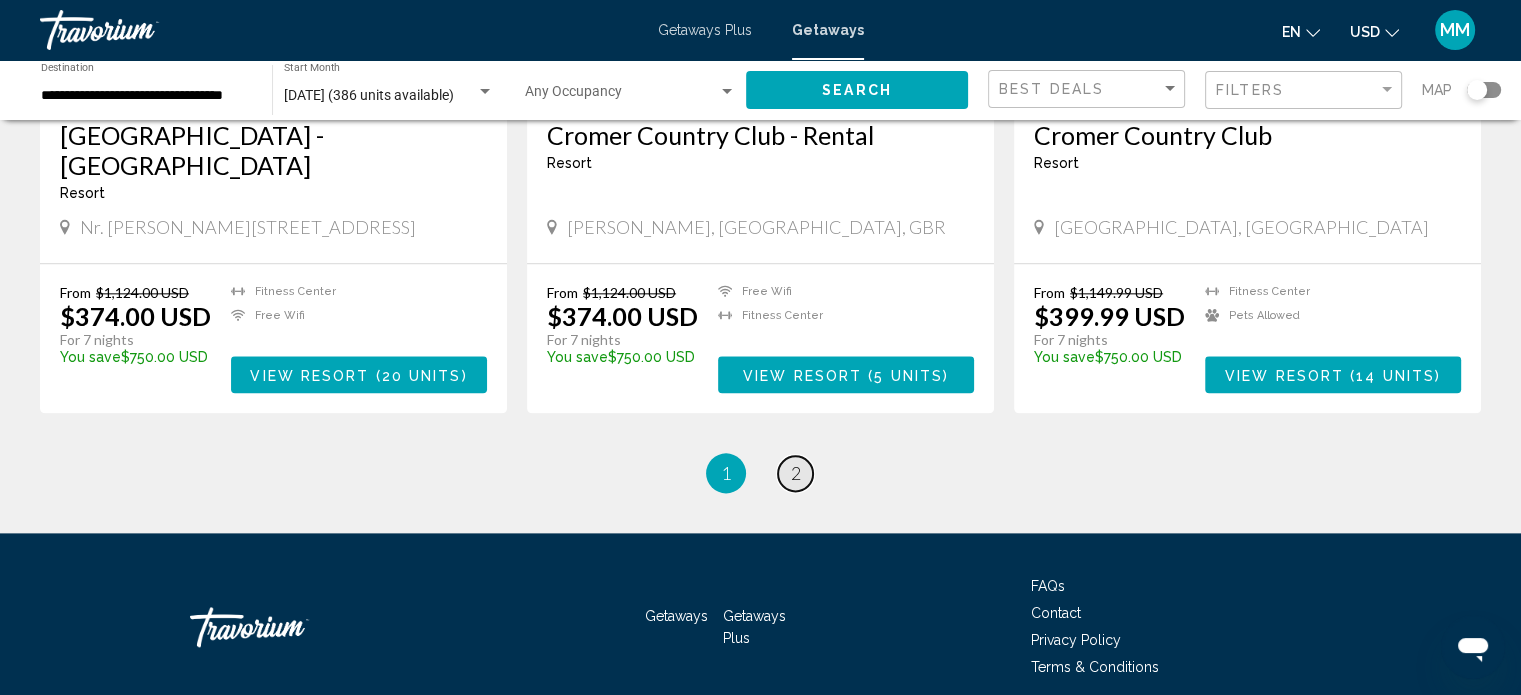 click on "page  2" at bounding box center [795, 473] 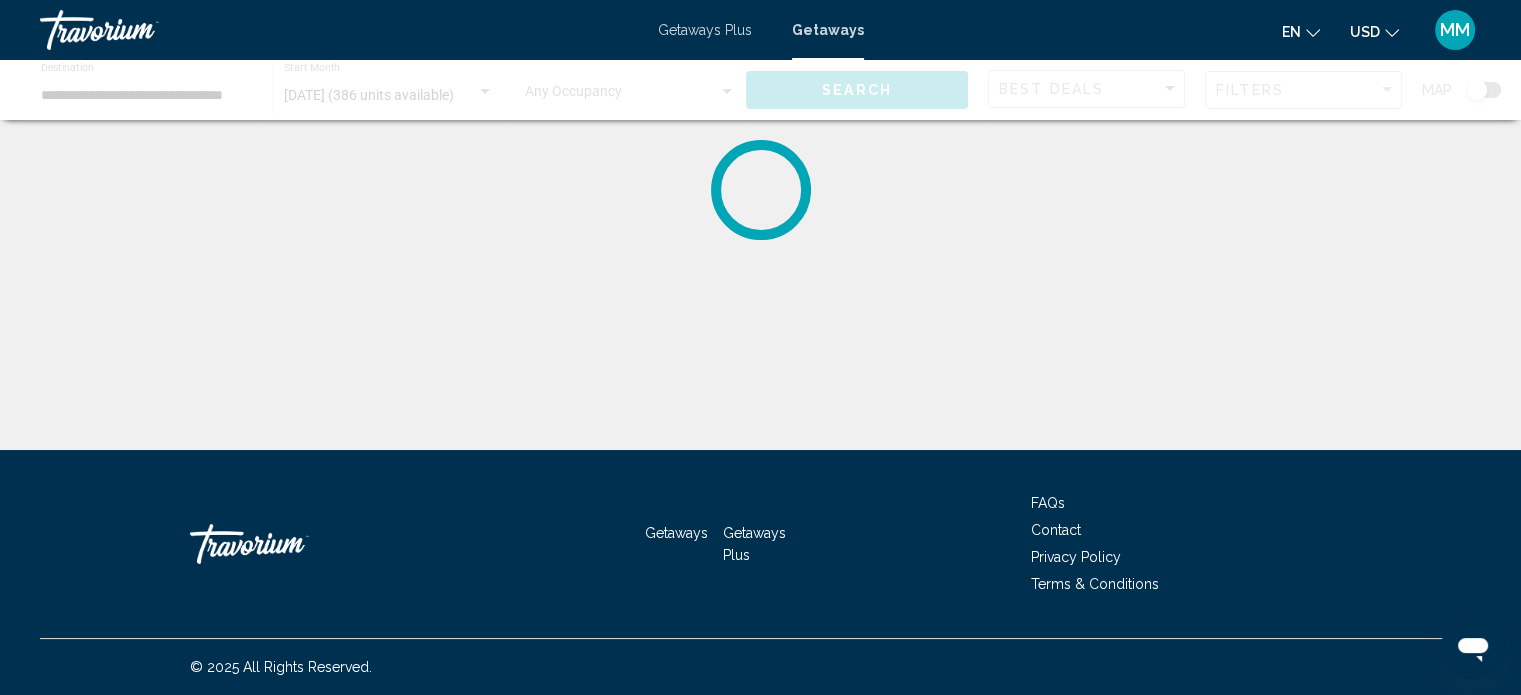 scroll, scrollTop: 0, scrollLeft: 0, axis: both 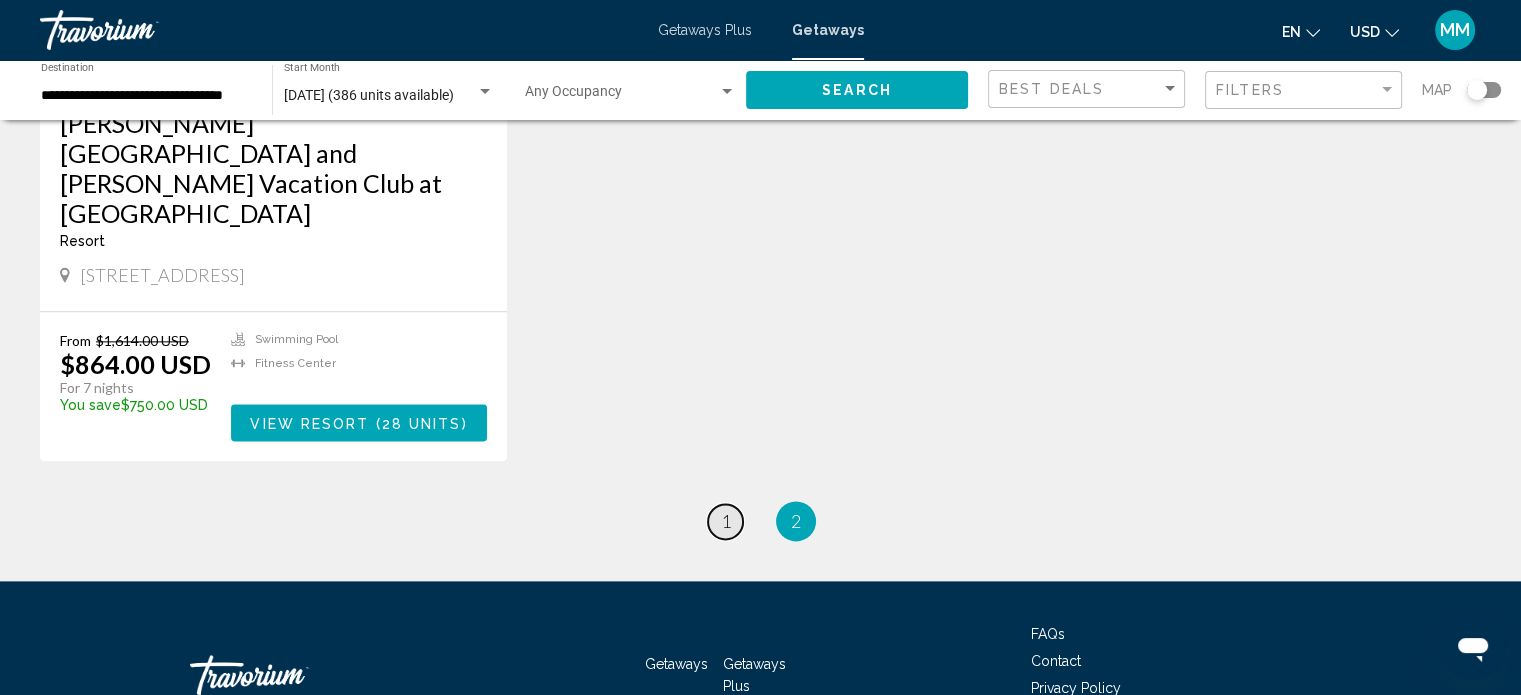 click on "1" at bounding box center [726, 521] 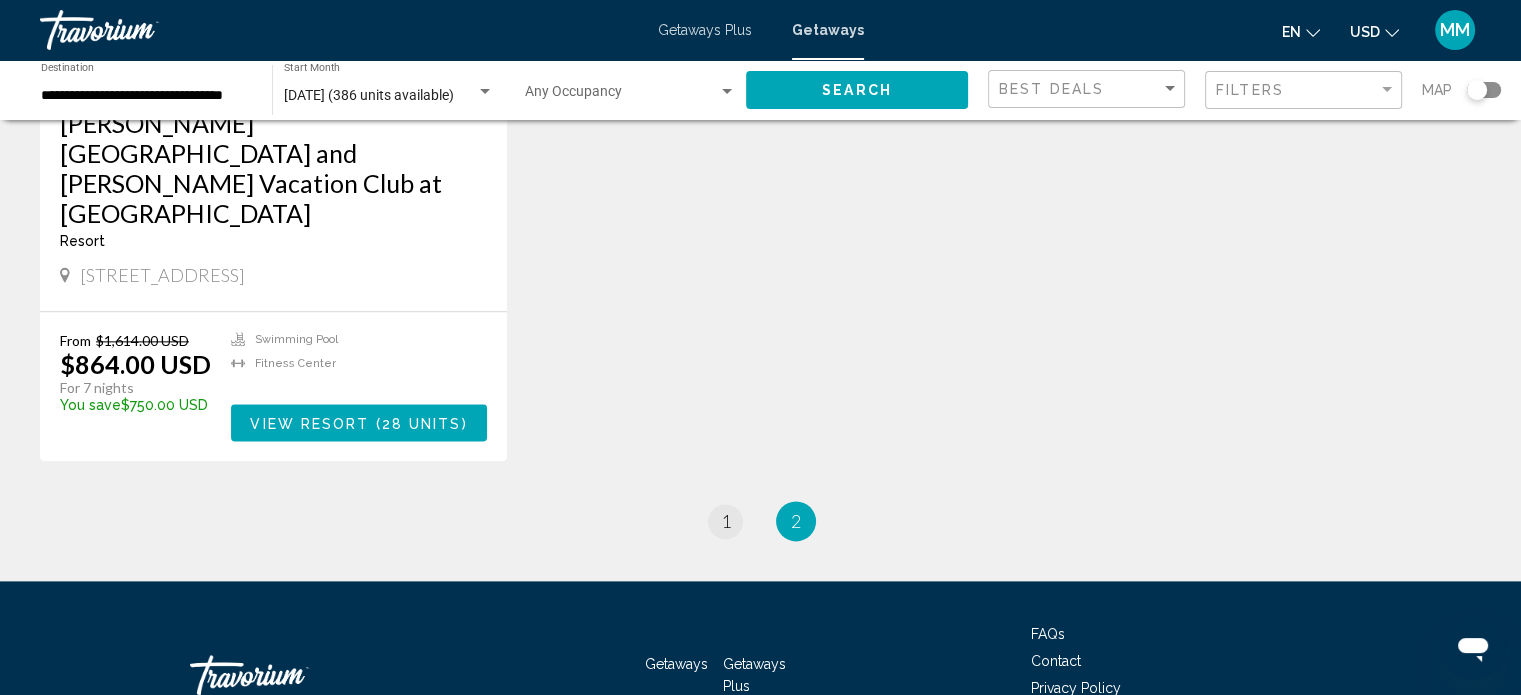 scroll, scrollTop: 0, scrollLeft: 0, axis: both 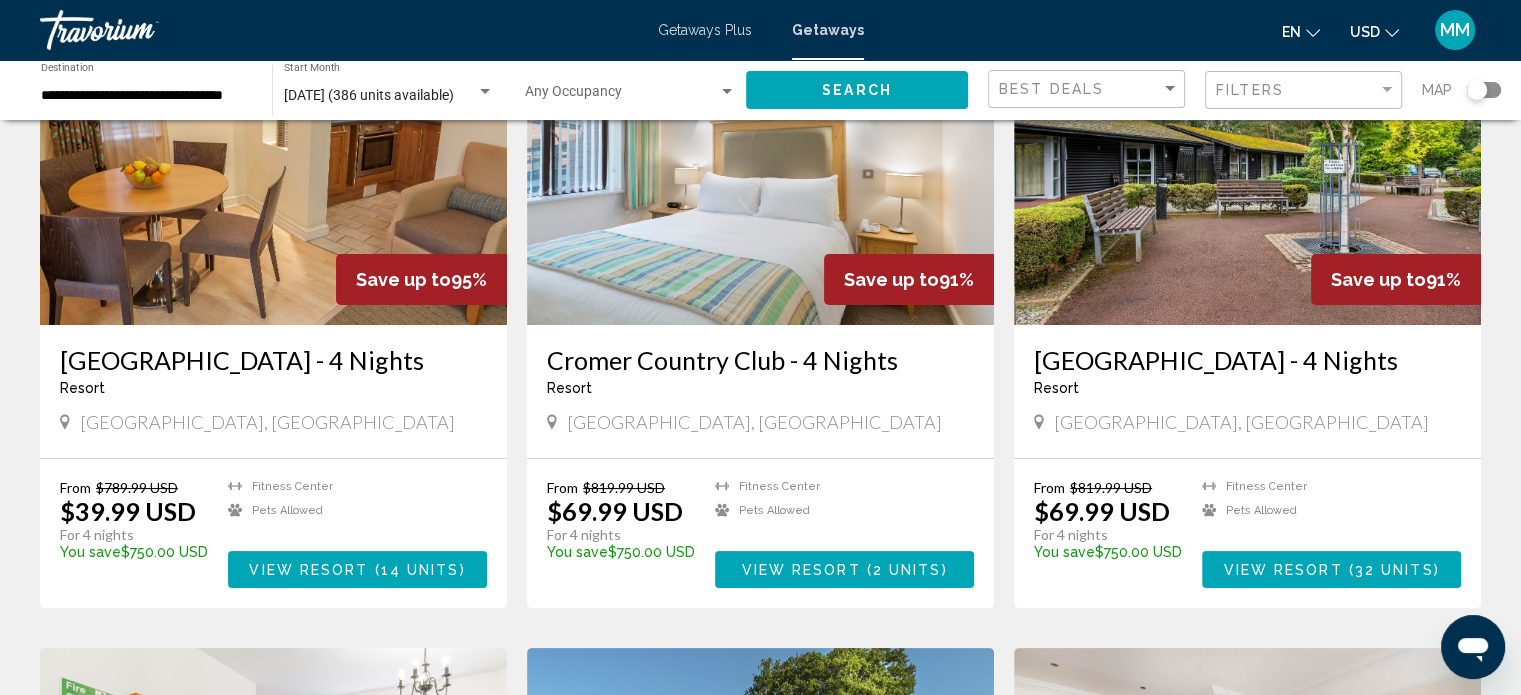 click at bounding box center [1247, 165] 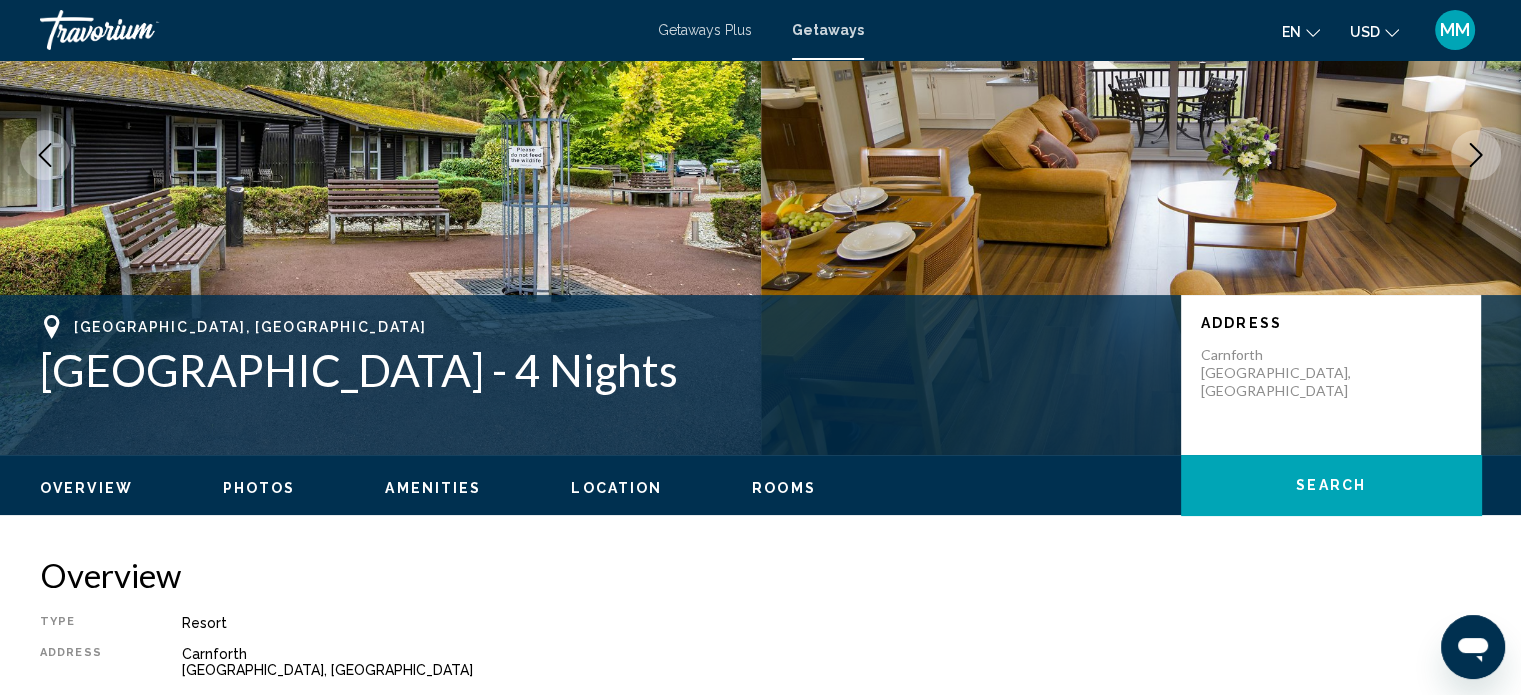 scroll, scrollTop: 12, scrollLeft: 0, axis: vertical 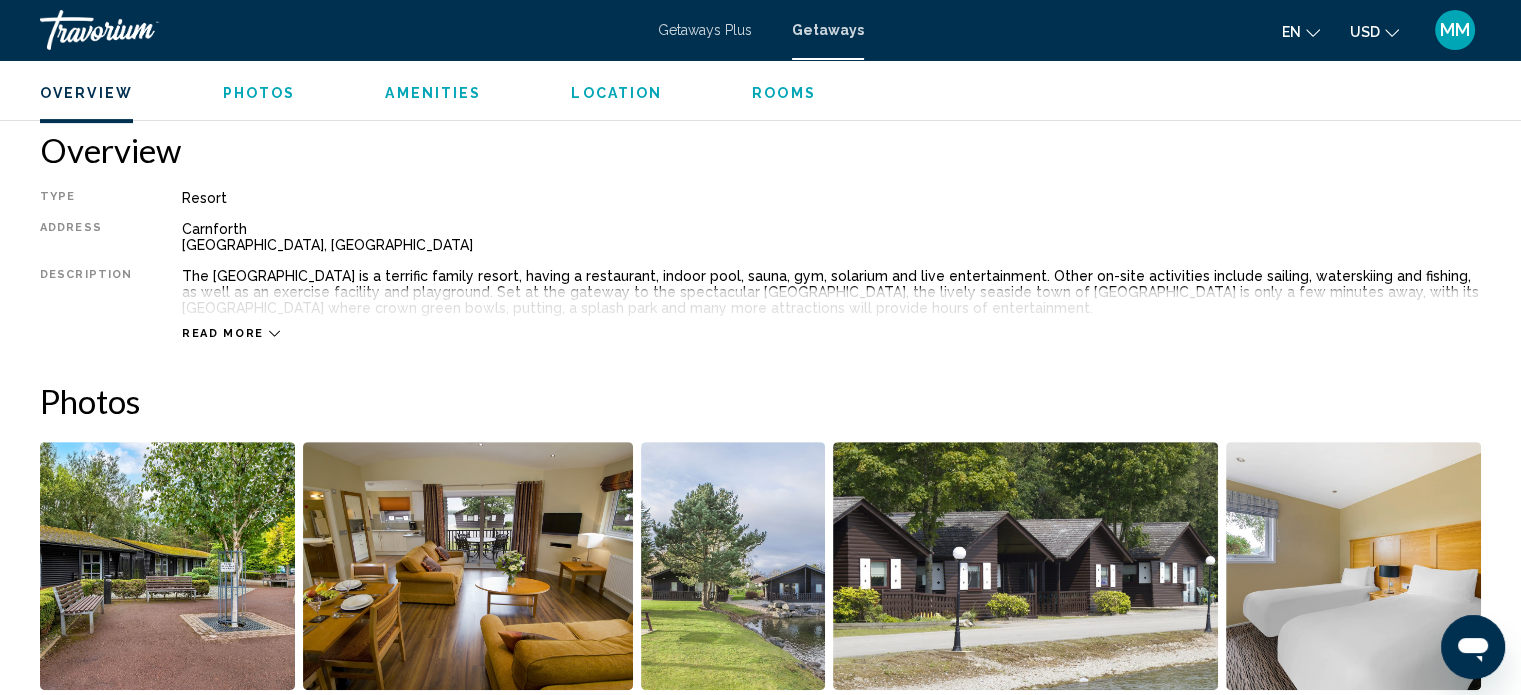 click on "Read more" at bounding box center [223, 333] 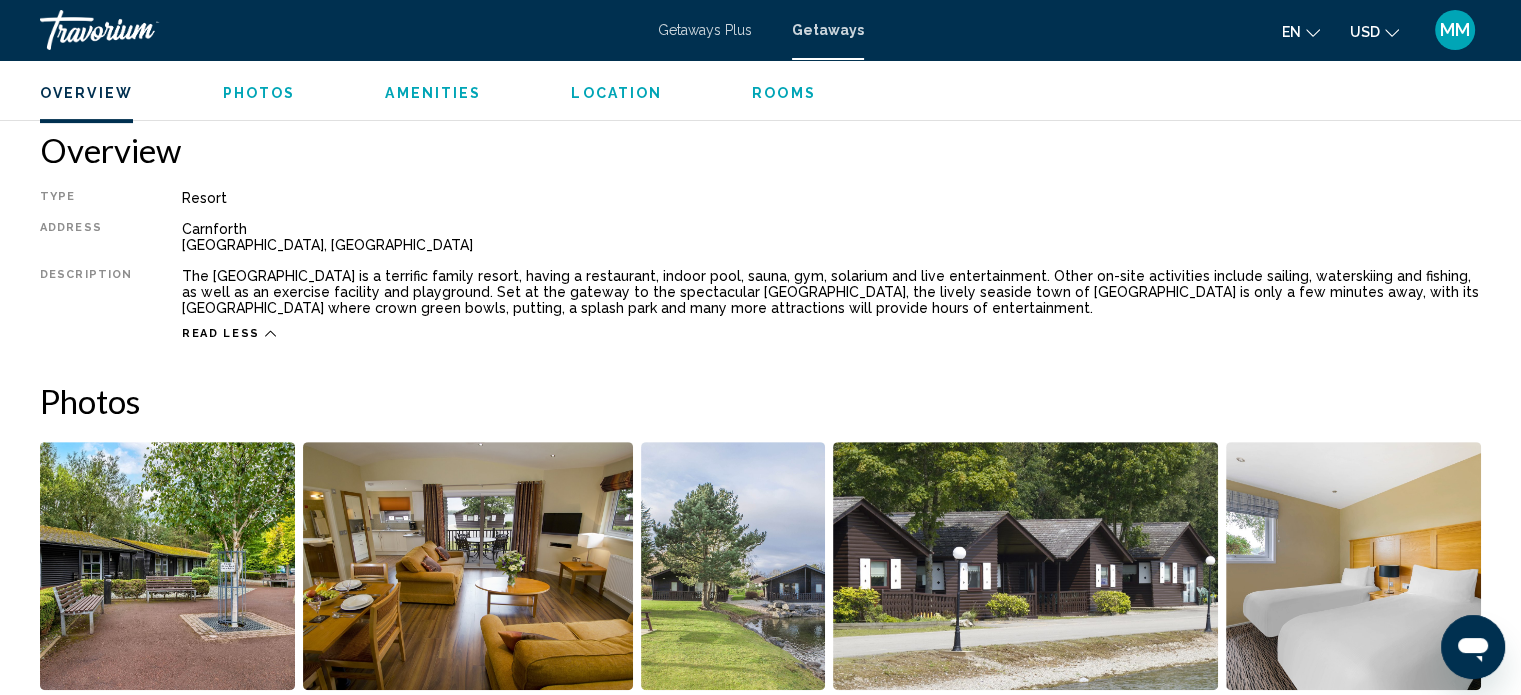 click on "Location" at bounding box center [616, 93] 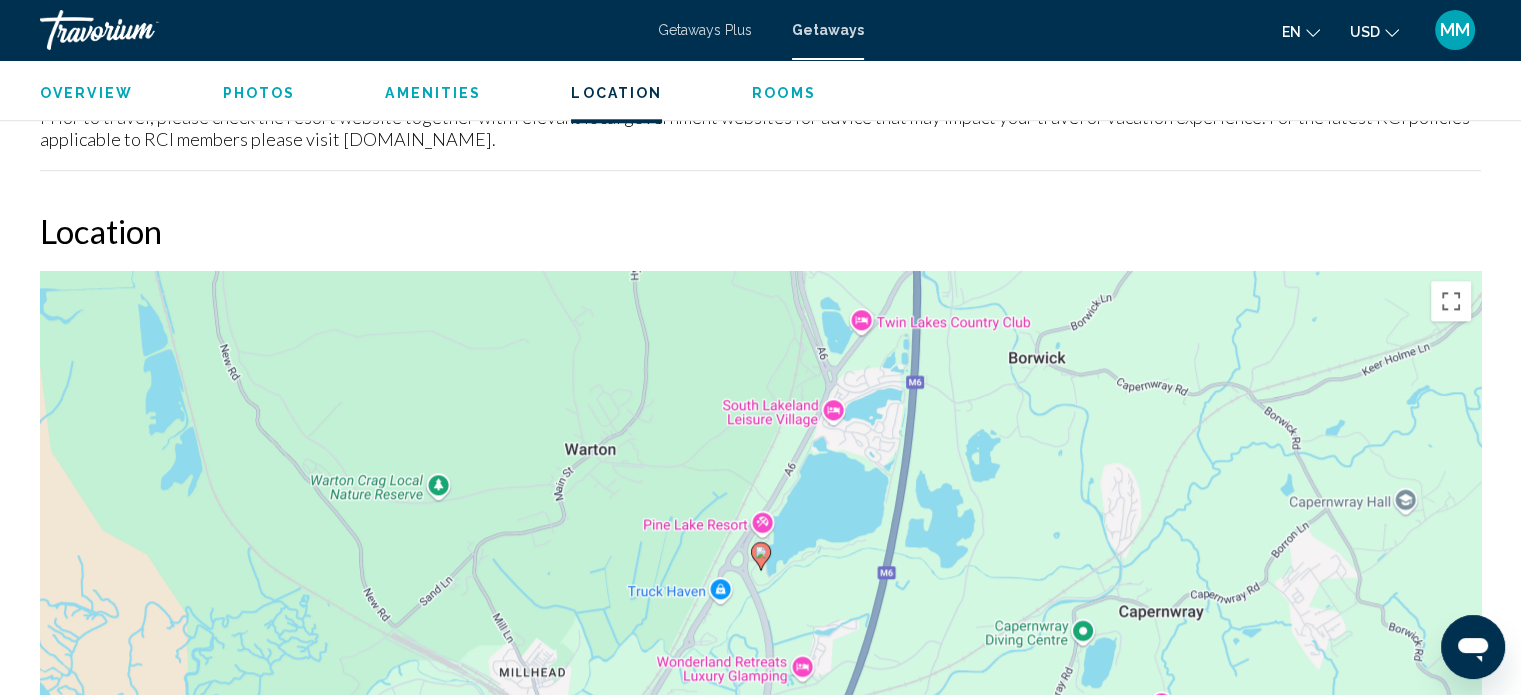 scroll, scrollTop: 2237, scrollLeft: 0, axis: vertical 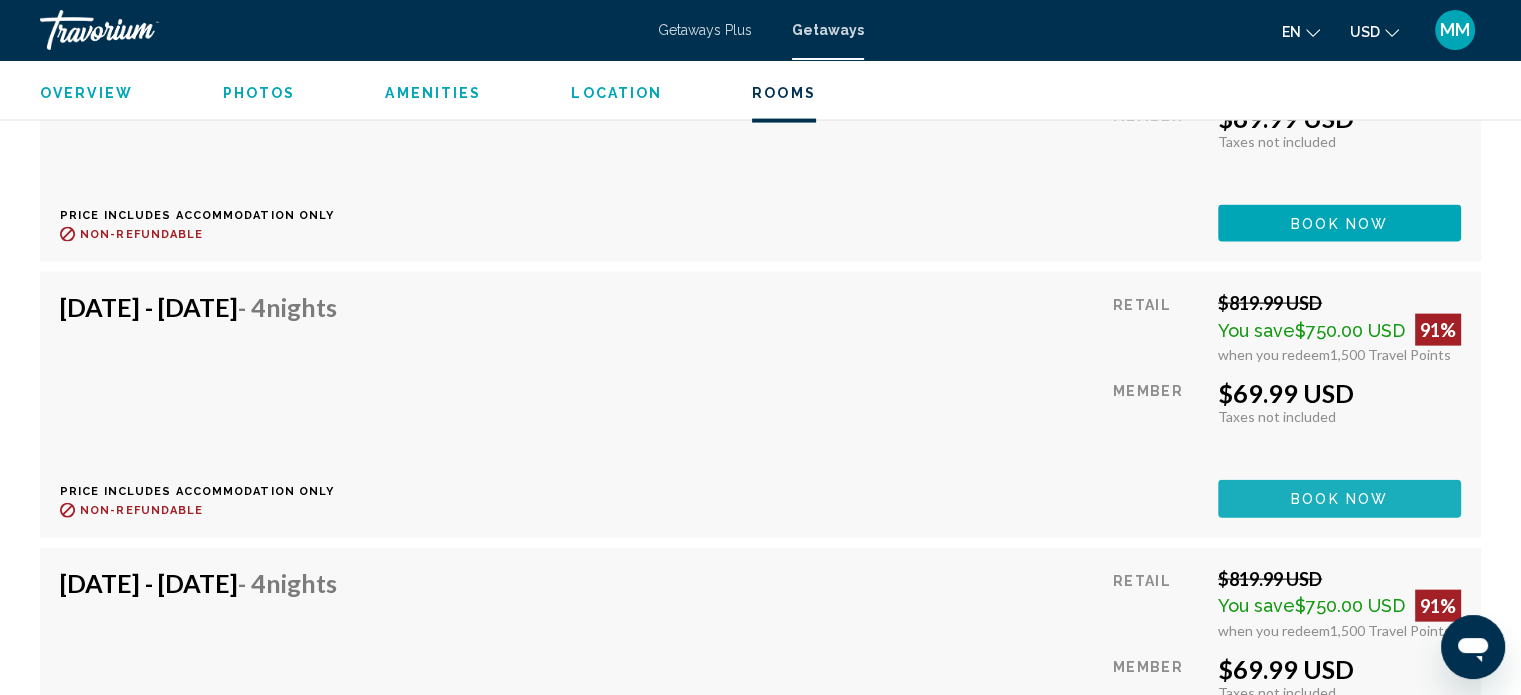 click on "Book now" at bounding box center [1339, 500] 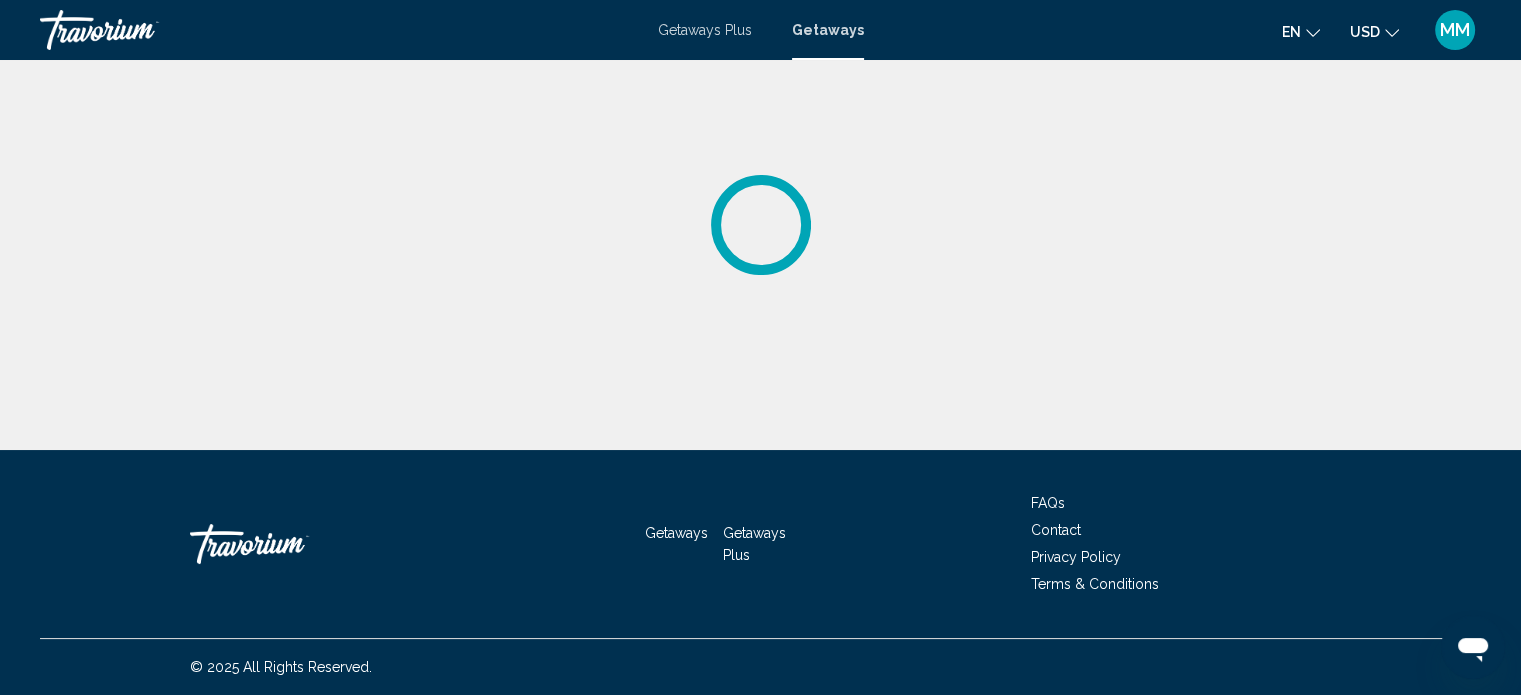 scroll, scrollTop: 0, scrollLeft: 0, axis: both 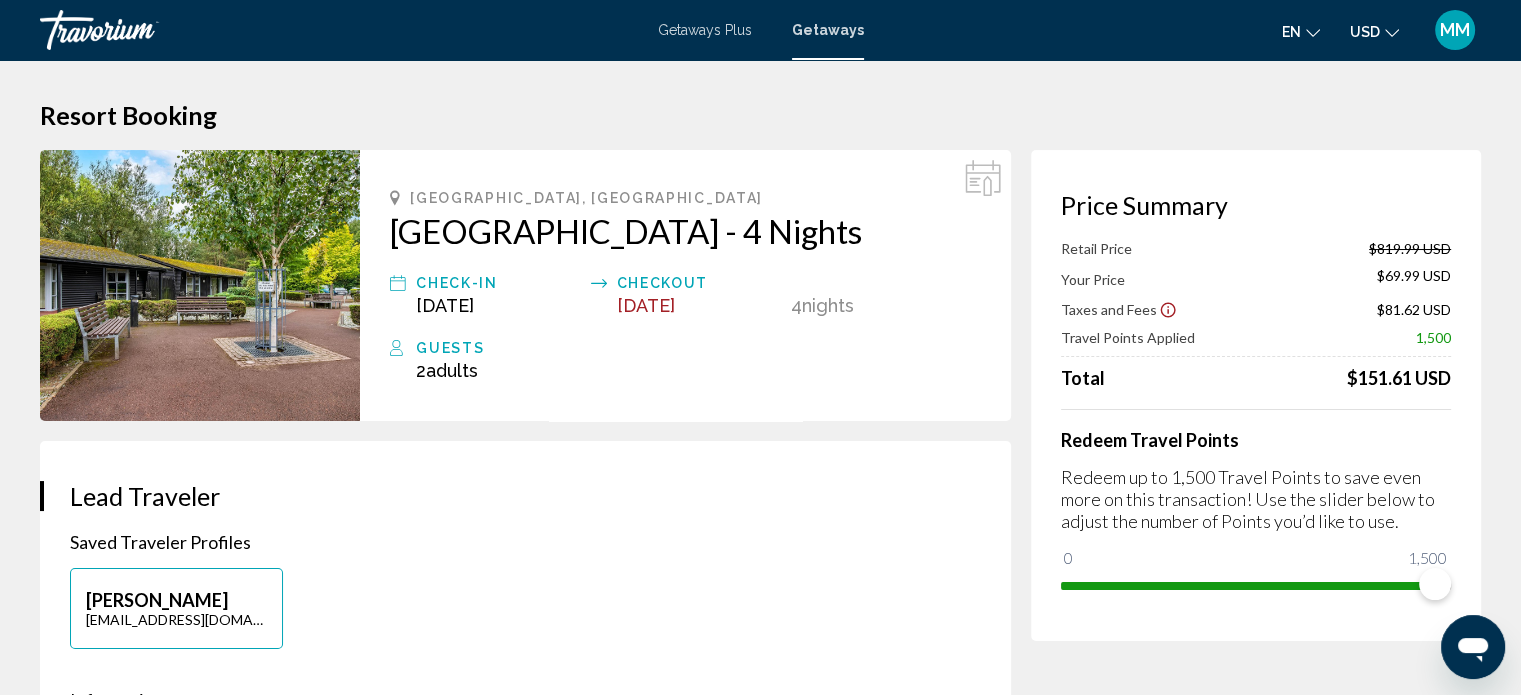 click on "en" 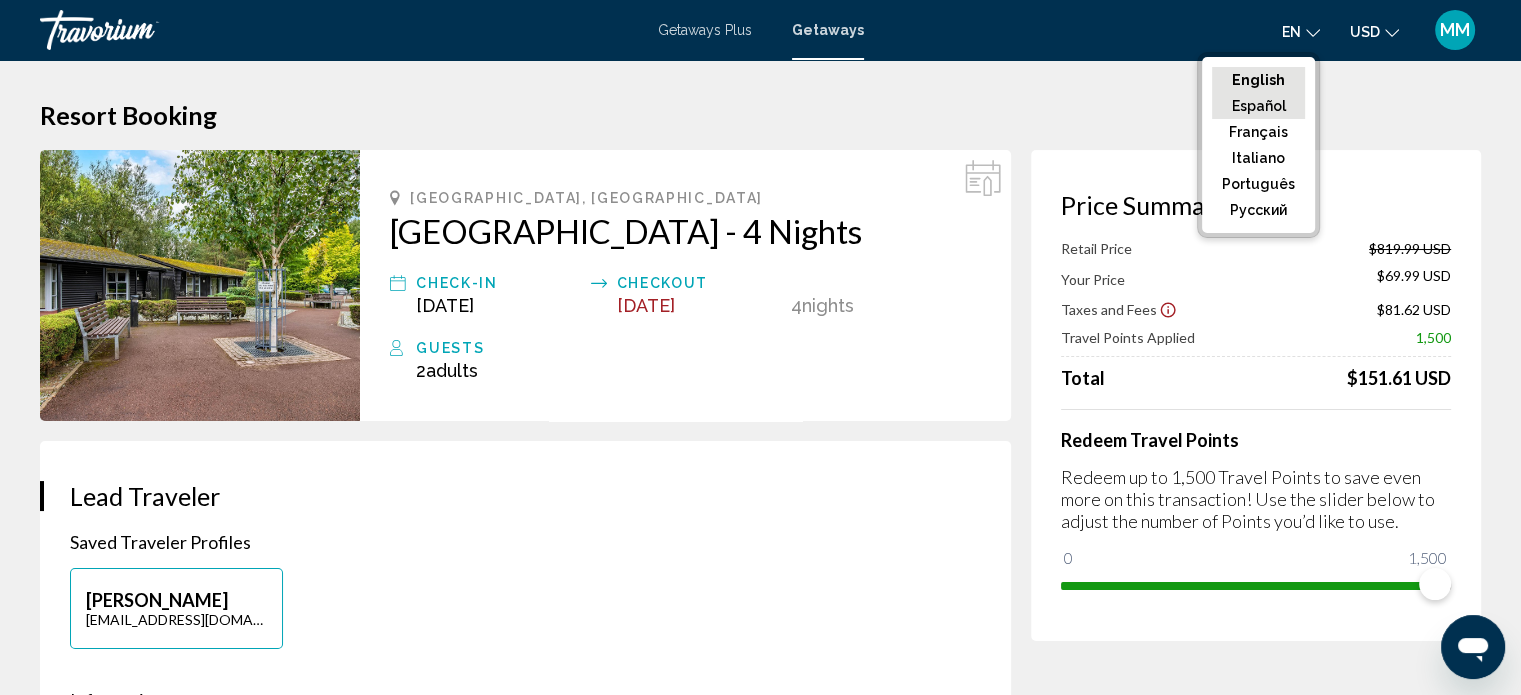 click on "Español" 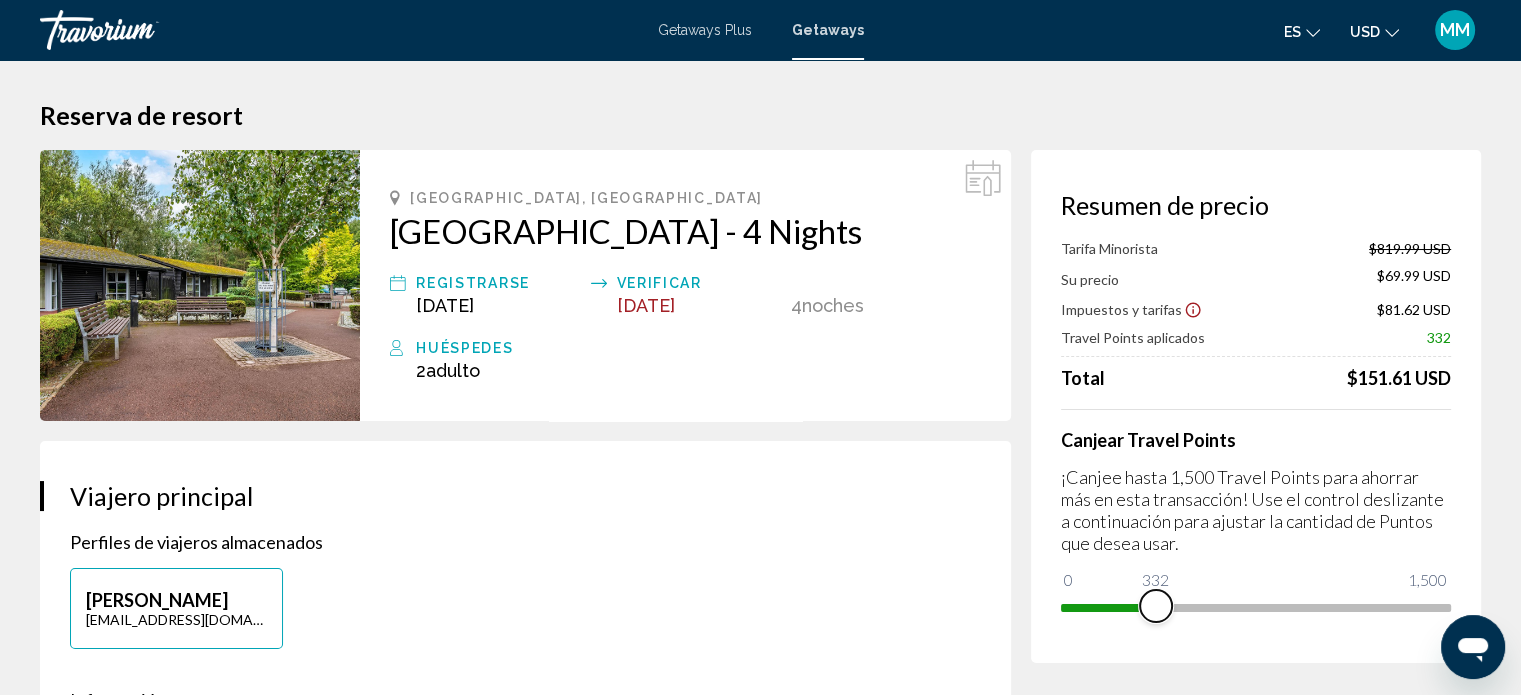 drag, startPoint x: 1428, startPoint y: 609, endPoint x: 1149, endPoint y: 629, distance: 279.71594 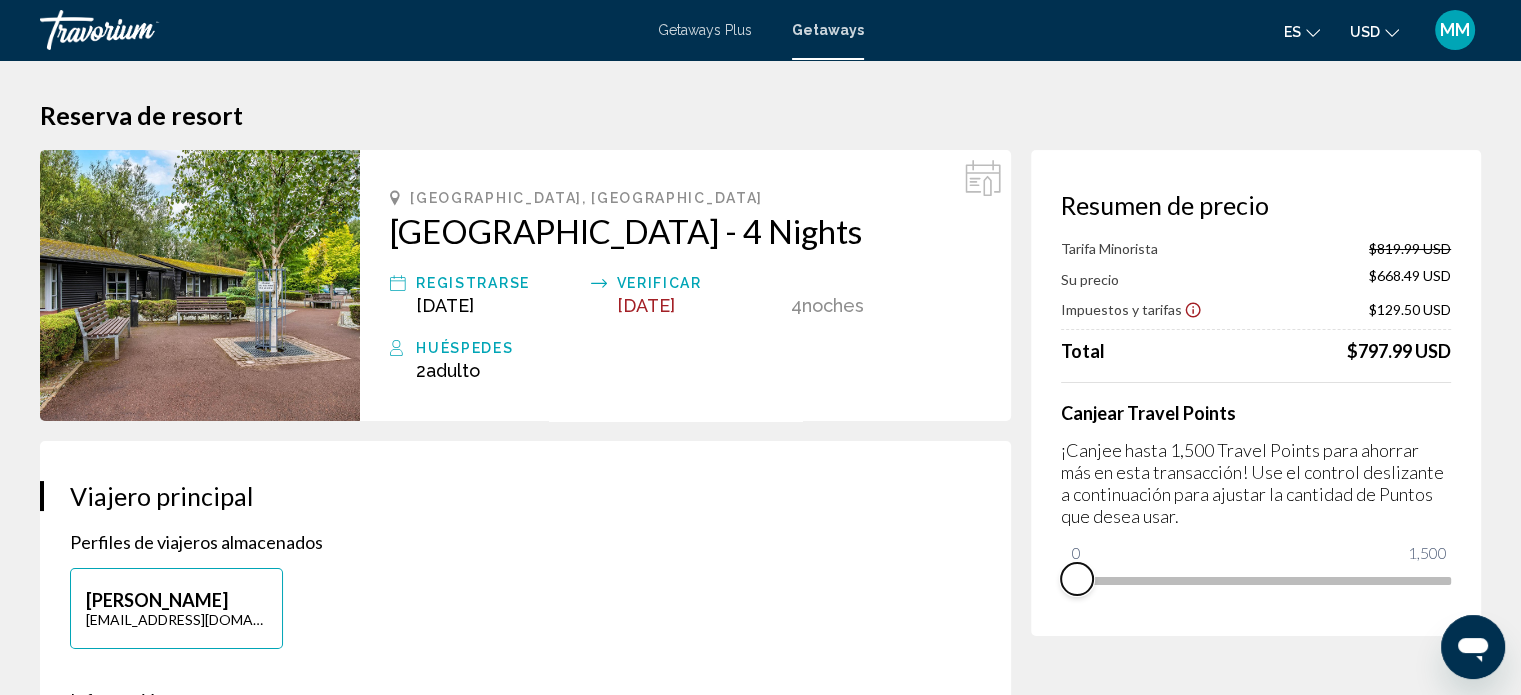 drag, startPoint x: 1143, startPoint y: 607, endPoint x: 1044, endPoint y: 605, distance: 99.0202 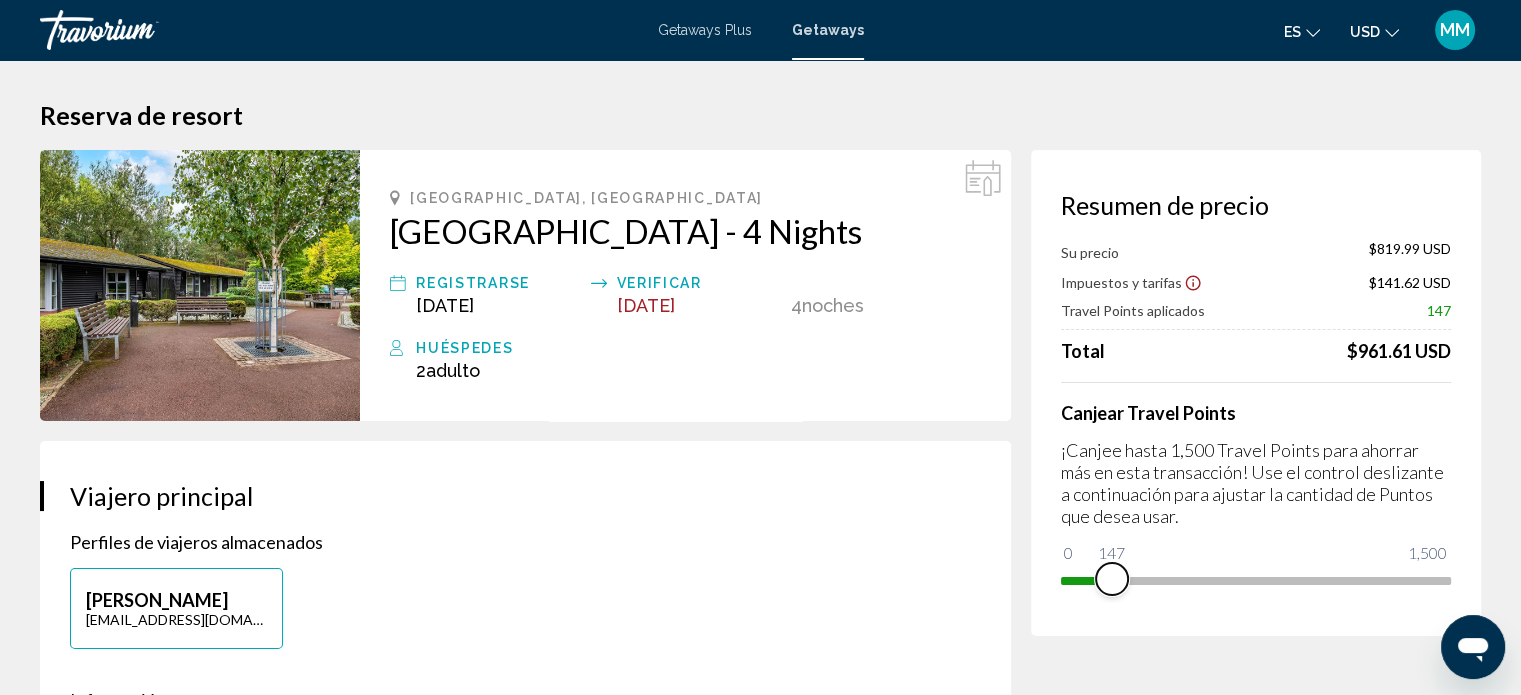 drag, startPoint x: 1075, startPoint y: 551, endPoint x: 1112, endPoint y: 550, distance: 37.01351 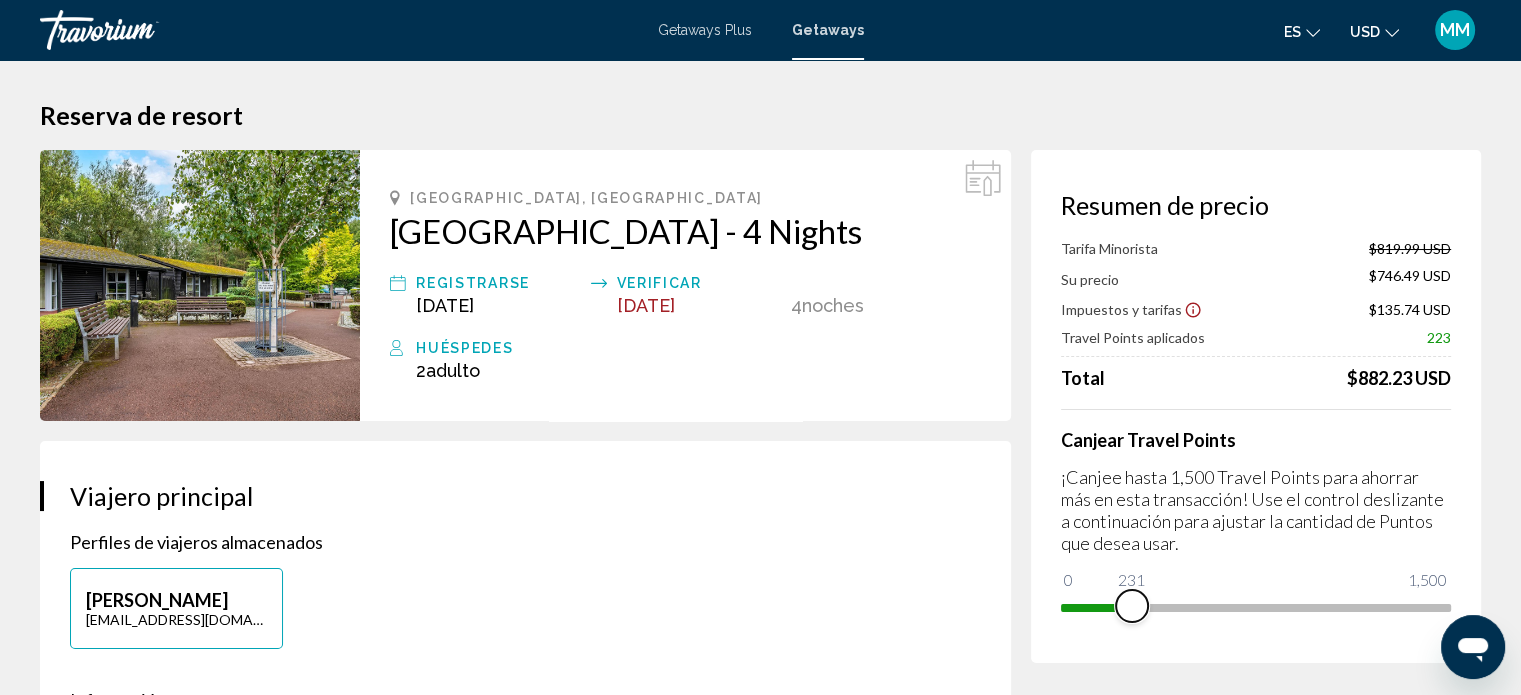 drag, startPoint x: 1115, startPoint y: 607, endPoint x: 1132, endPoint y: 605, distance: 17.117243 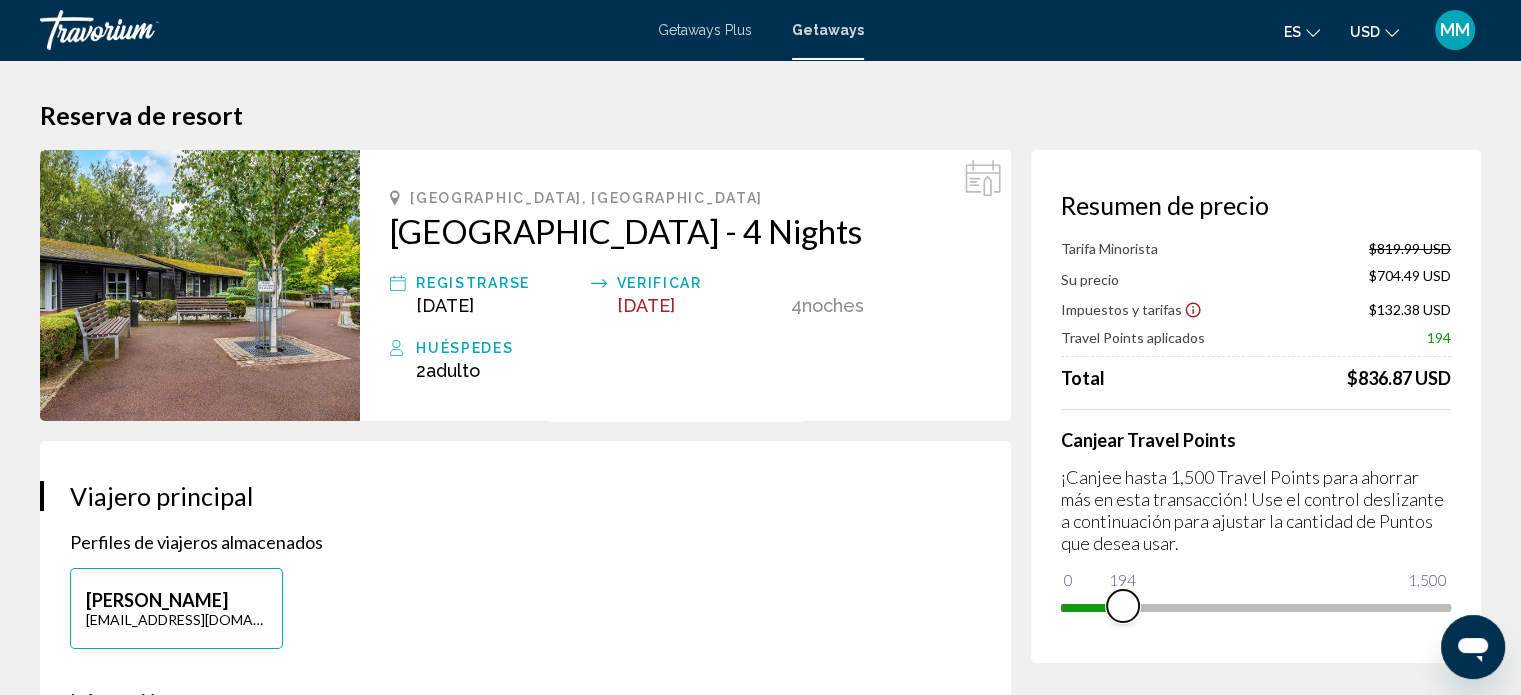 drag, startPoint x: 1132, startPoint y: 605, endPoint x: 992, endPoint y: 611, distance: 140.12851 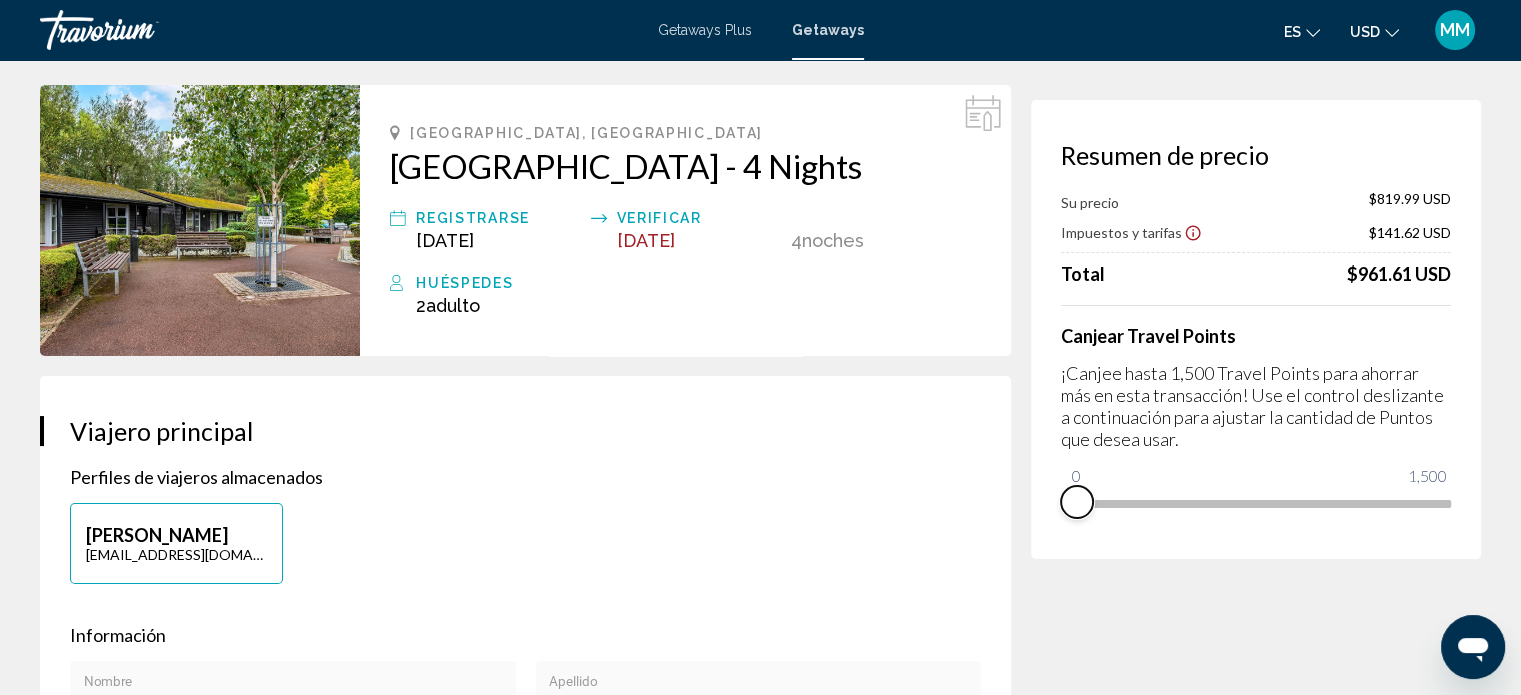 scroll, scrollTop: 0, scrollLeft: 0, axis: both 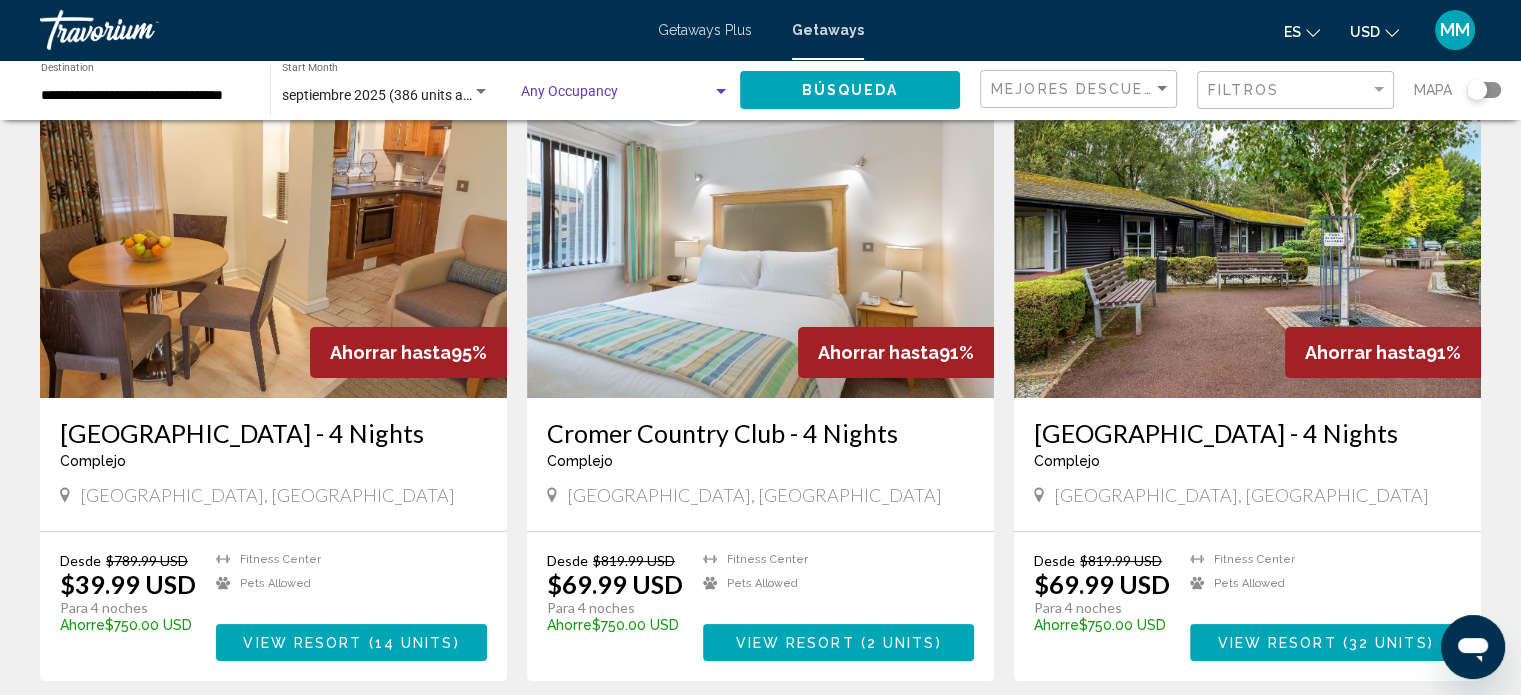 click at bounding box center [616, 96] 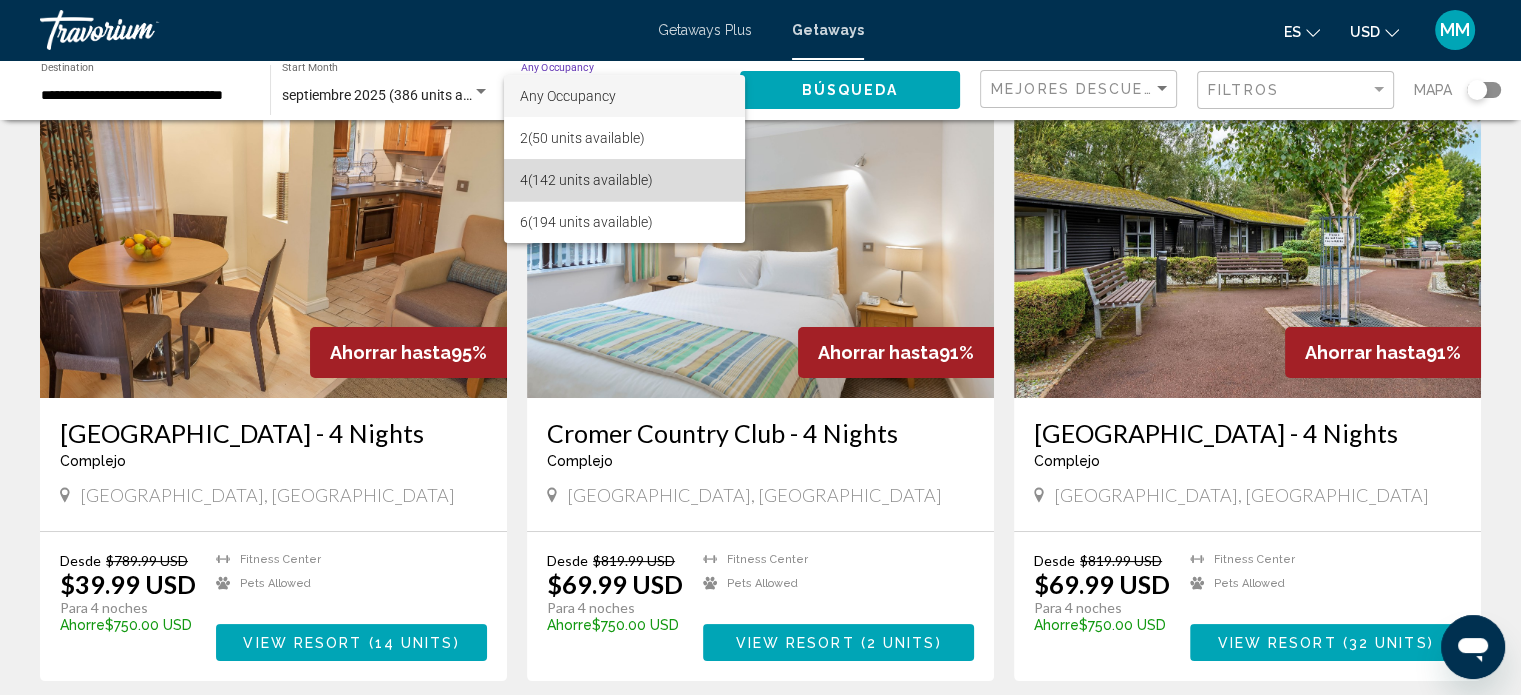 click on "4  (142 units available)" at bounding box center [624, 180] 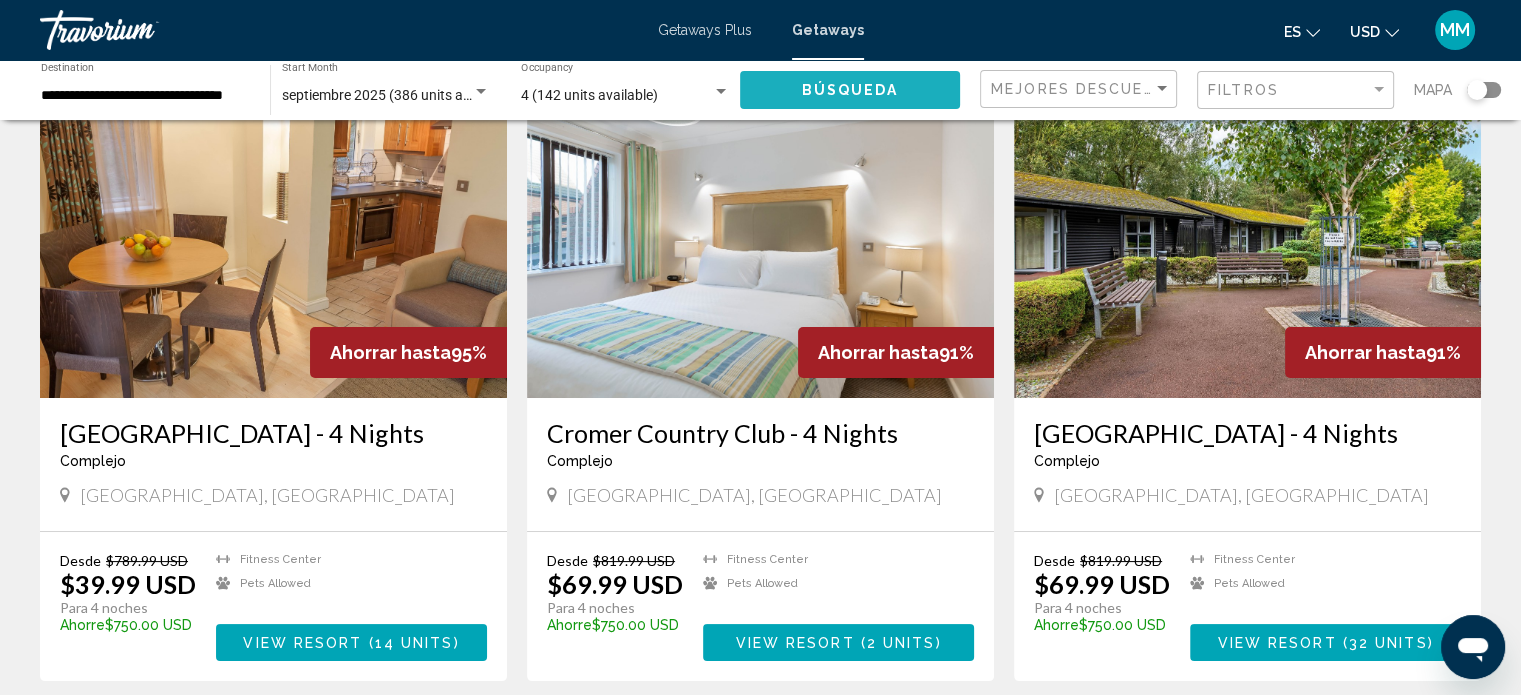 click on "Búsqueda" 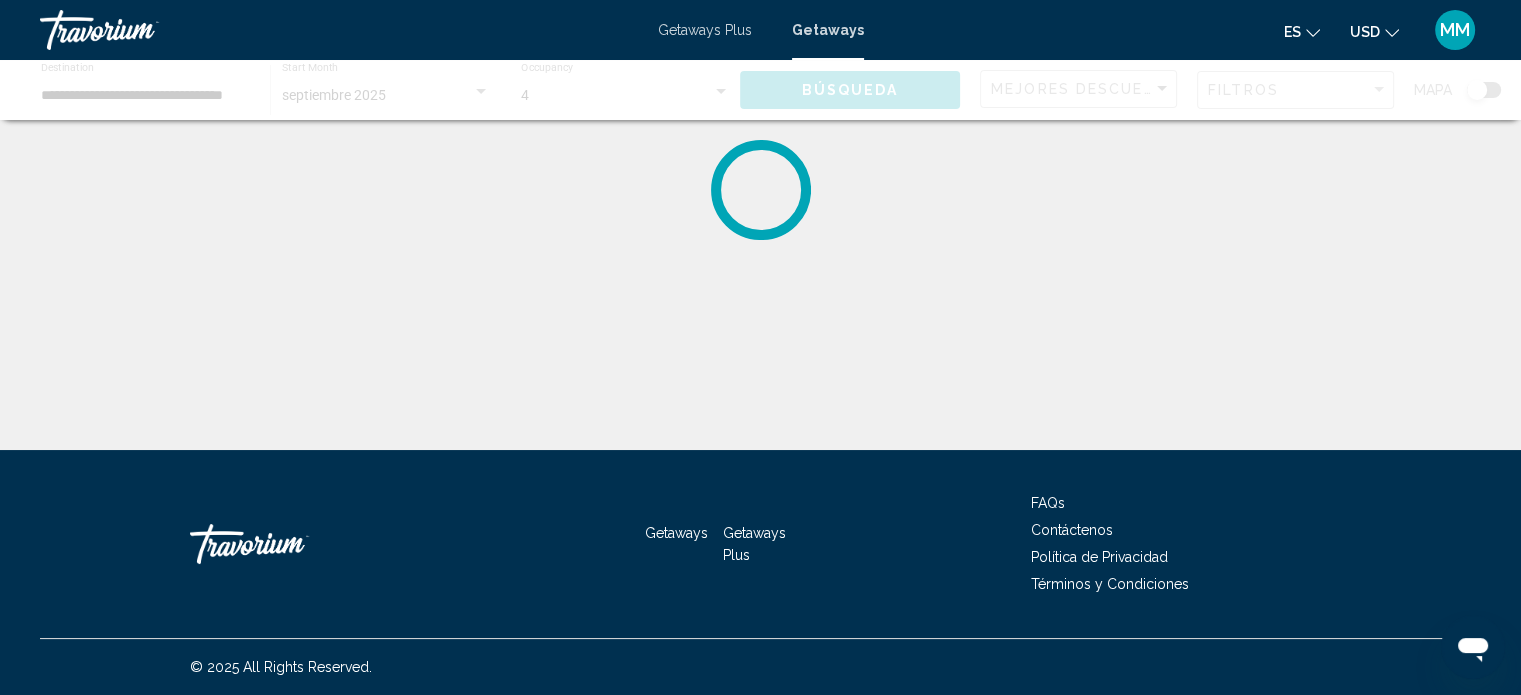 scroll, scrollTop: 0, scrollLeft: 0, axis: both 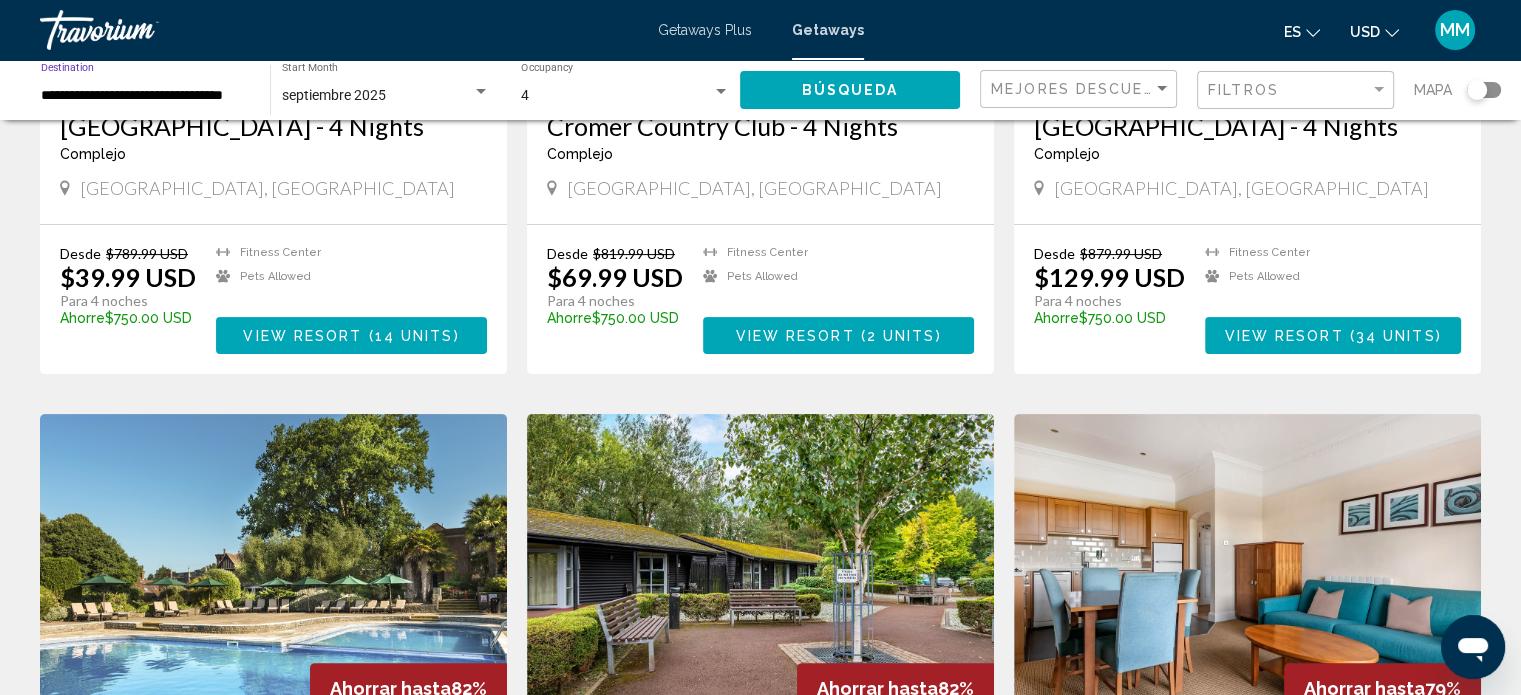 click on "**********" at bounding box center [145, 96] 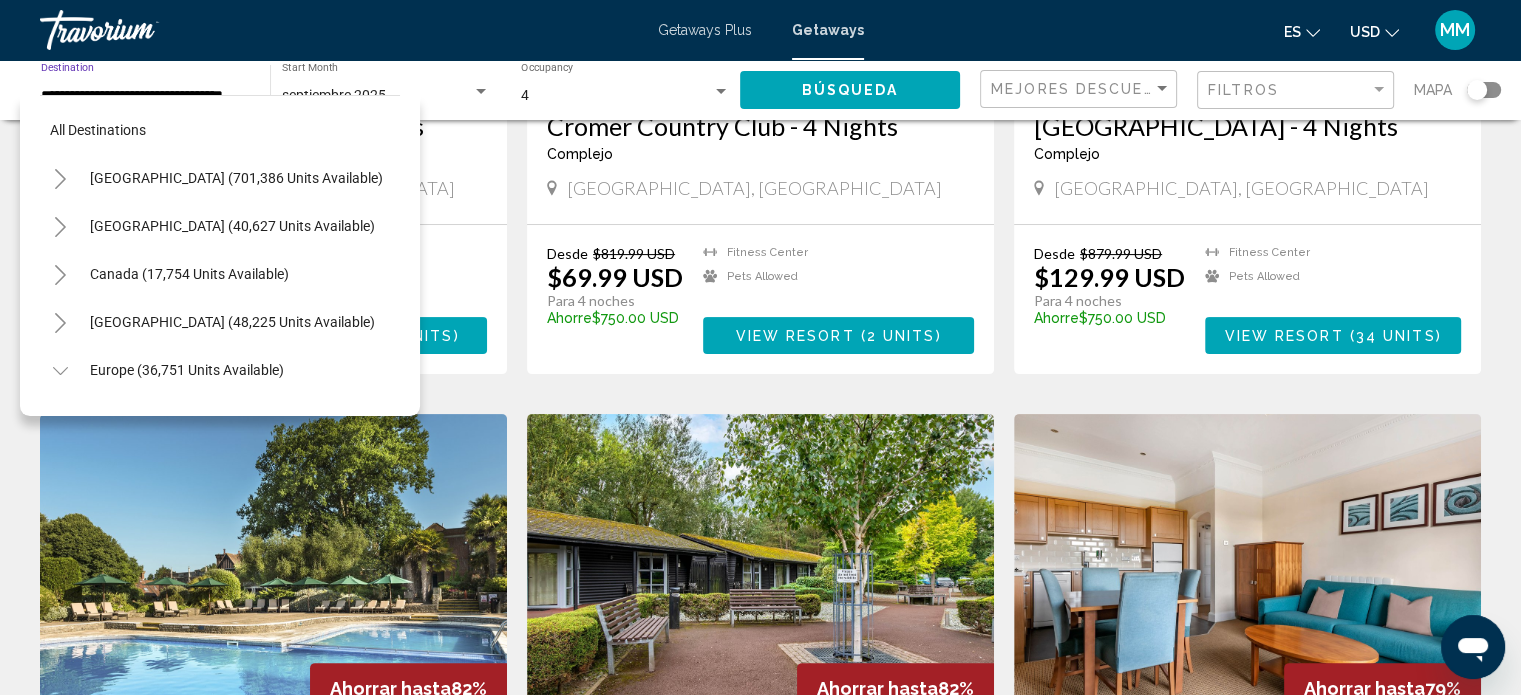 scroll, scrollTop: 1086, scrollLeft: 0, axis: vertical 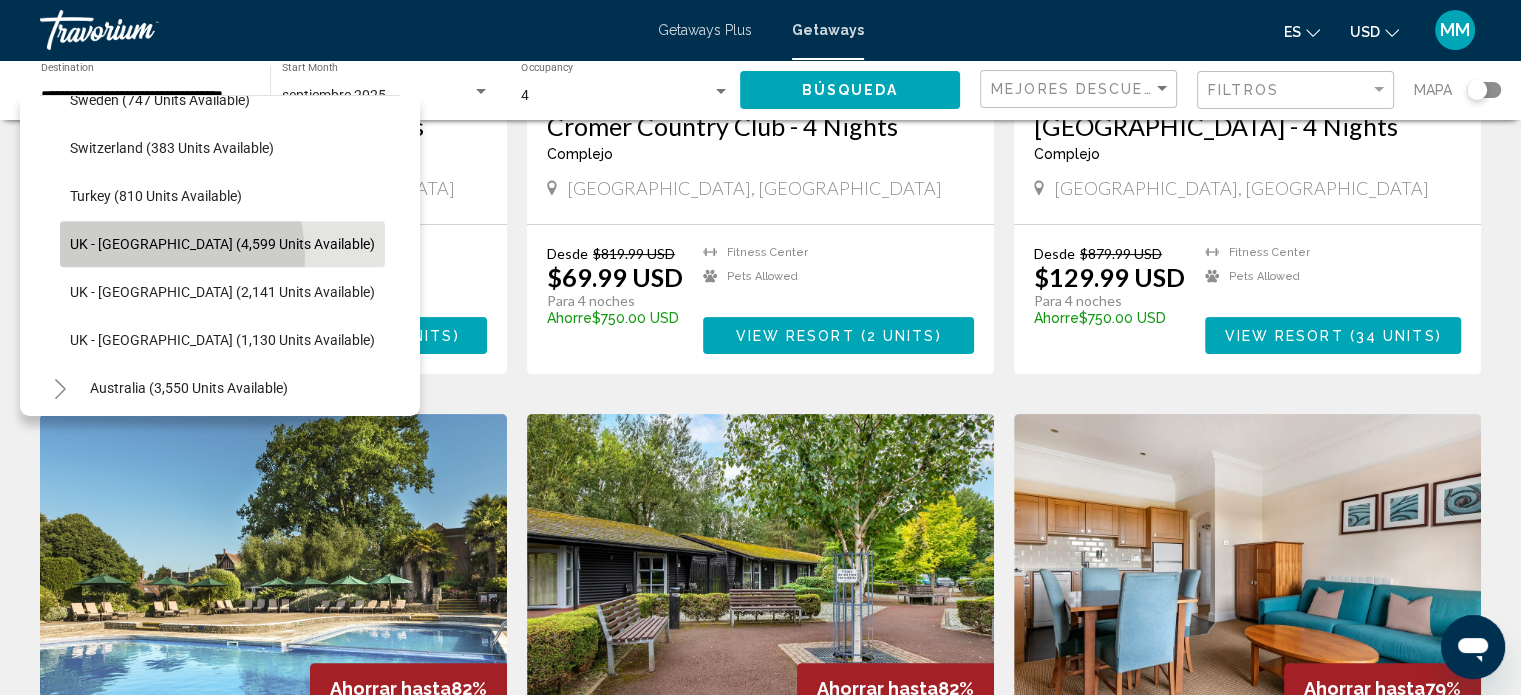 click on "UK - [GEOGRAPHIC_DATA] (4,599 units available)" 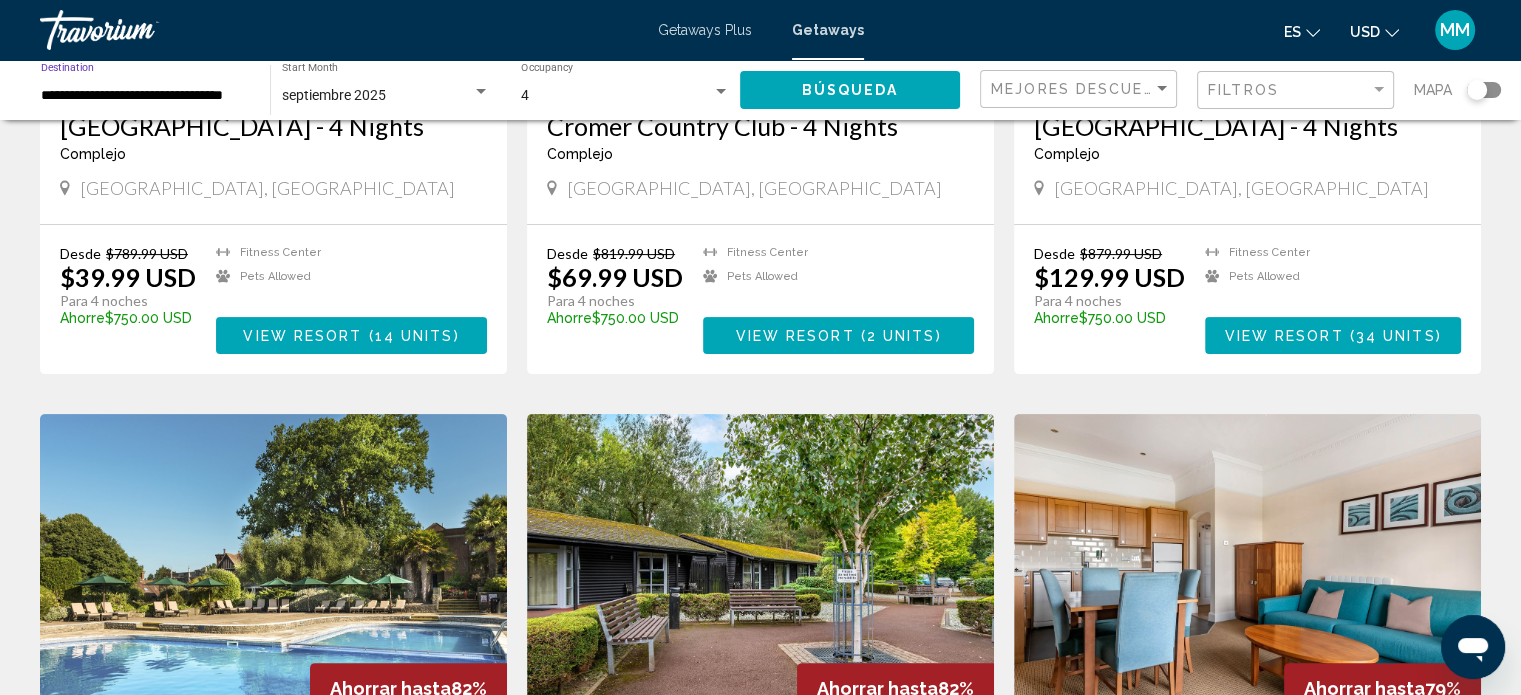 click on "**********" at bounding box center (145, 96) 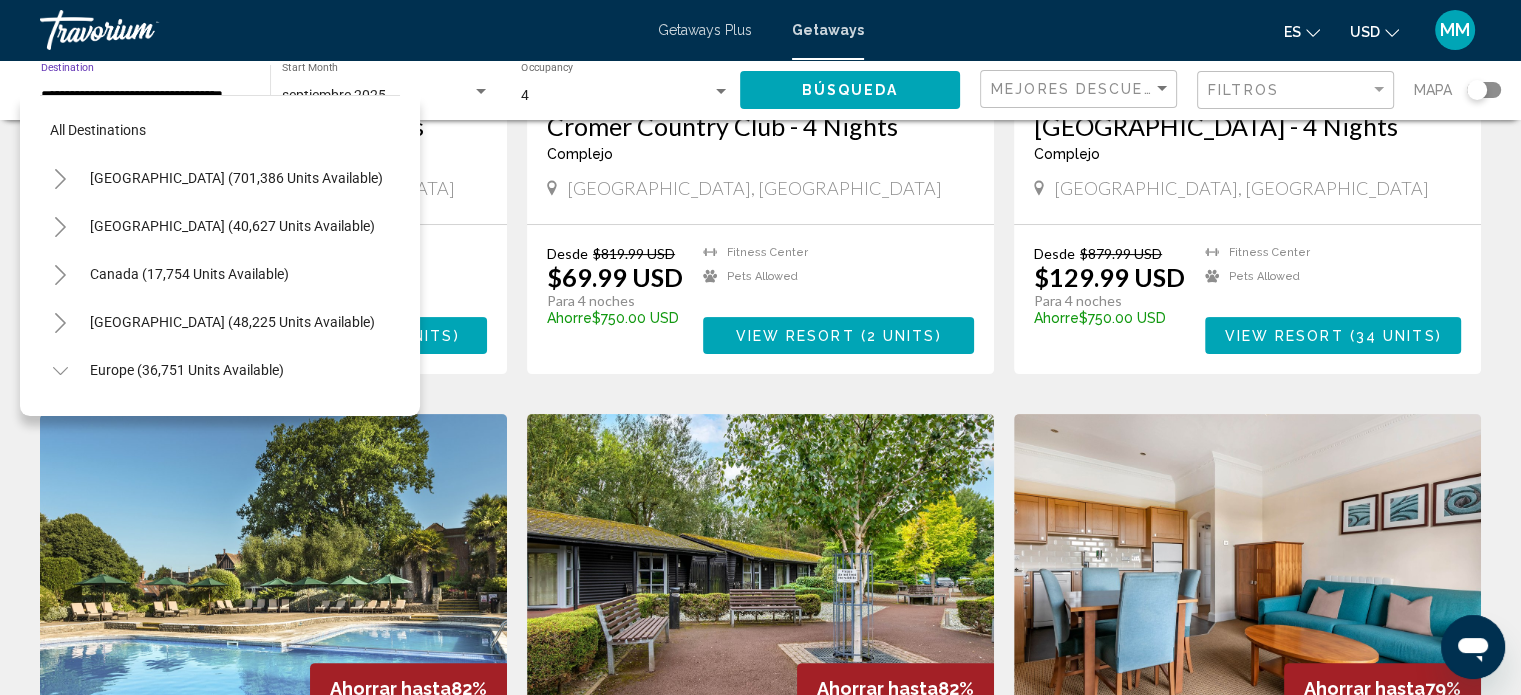 scroll, scrollTop: 1086, scrollLeft: 0, axis: vertical 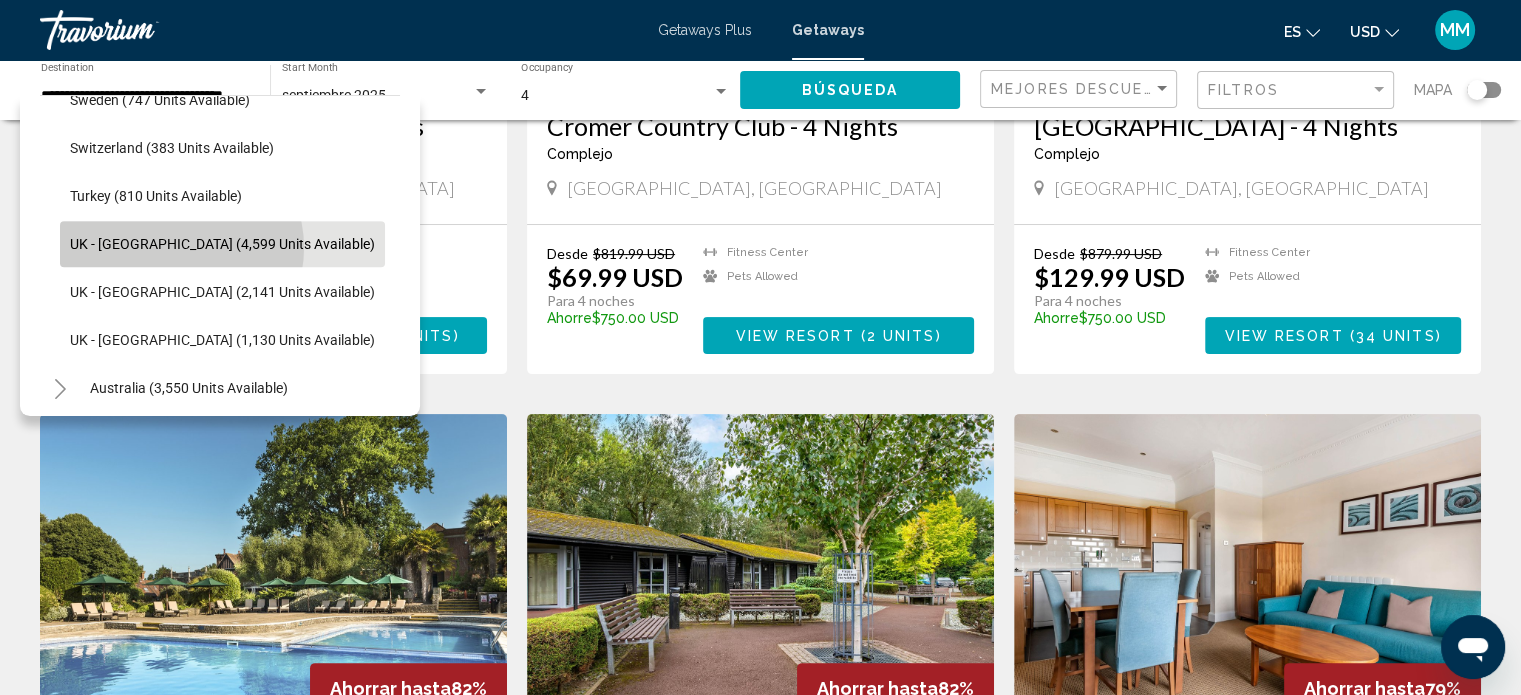 click on "UK - [GEOGRAPHIC_DATA] (4,599 units available)" 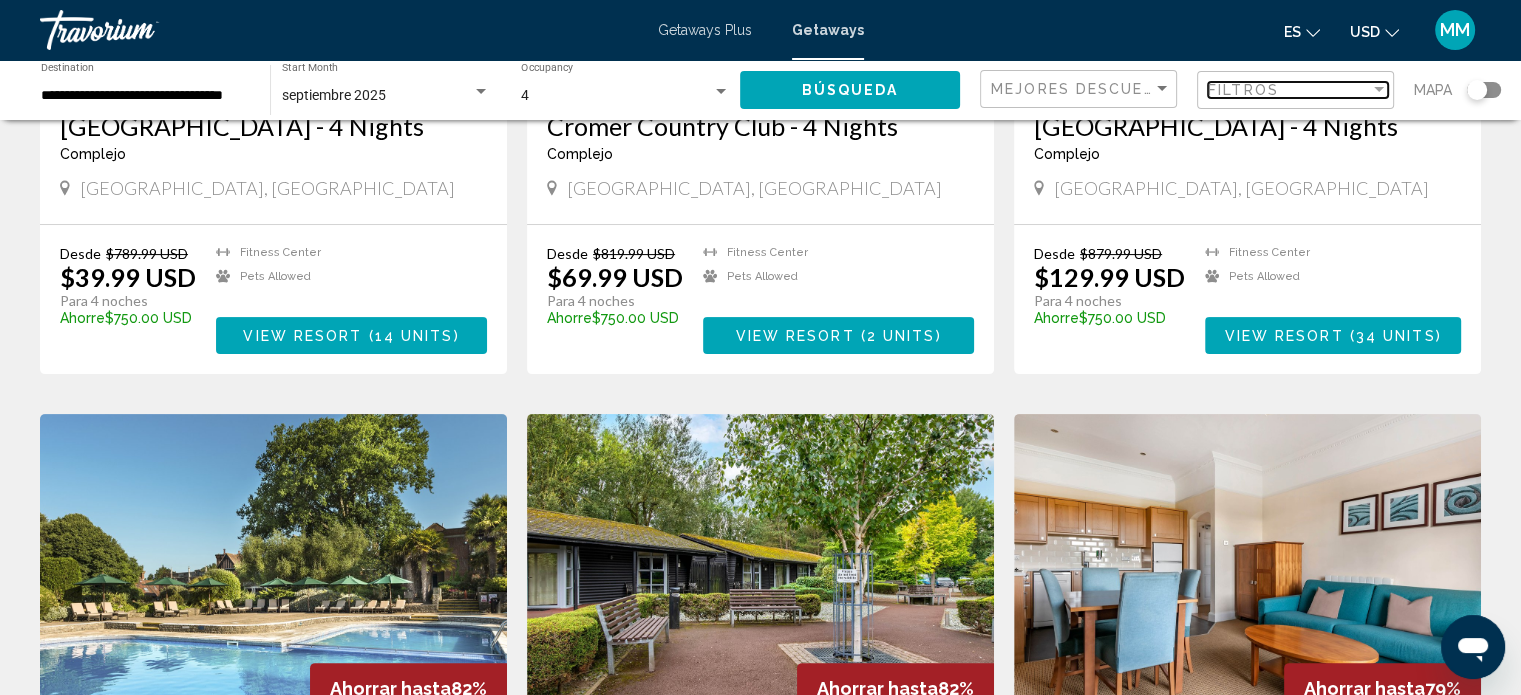 click on "Filtros" at bounding box center (1289, 90) 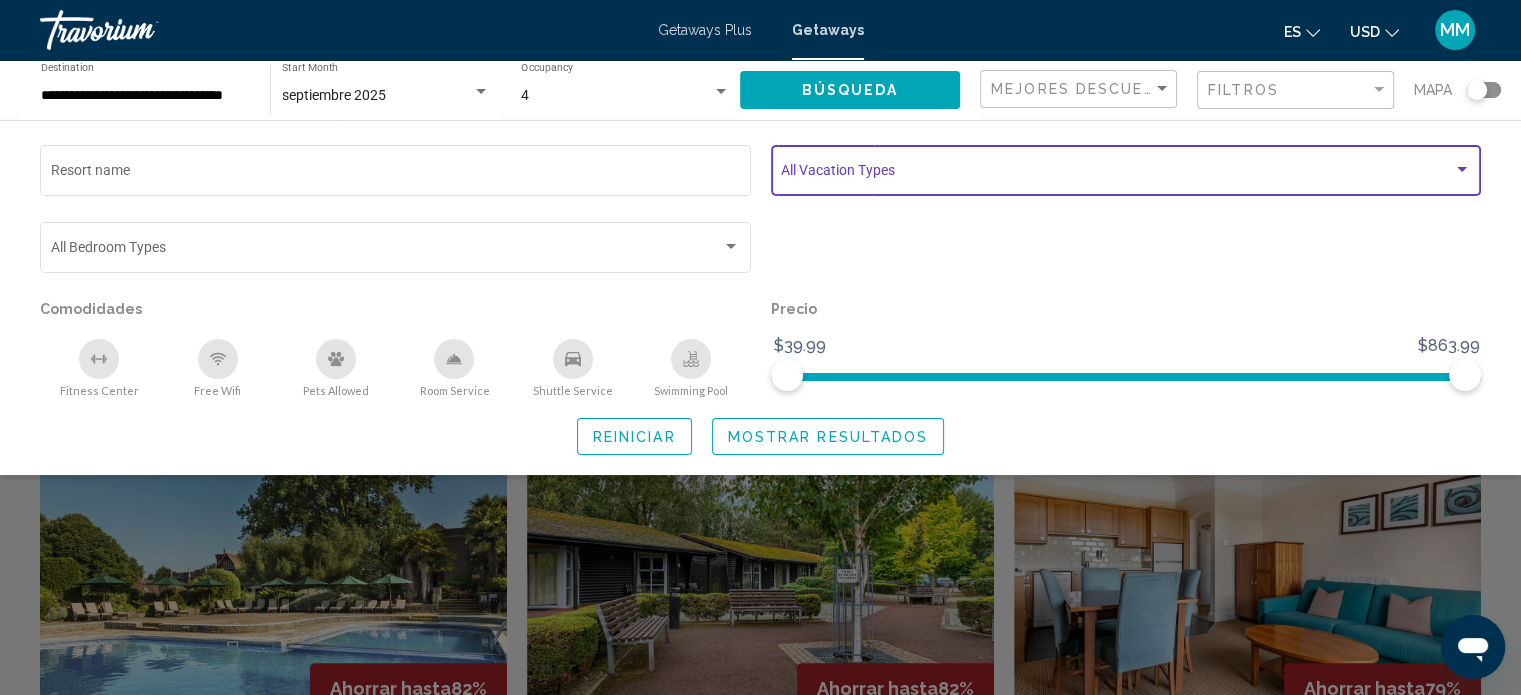 click at bounding box center (1117, 174) 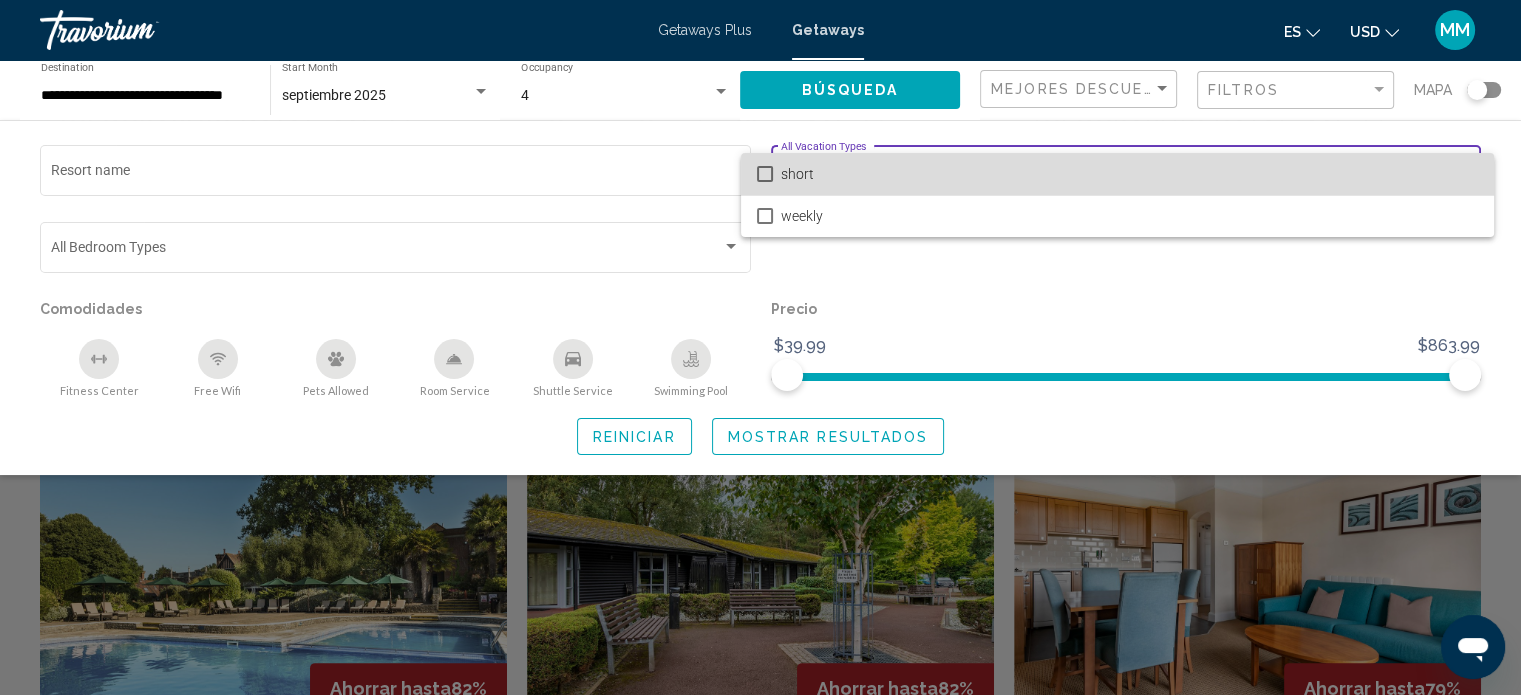 click on "short" at bounding box center [1129, 174] 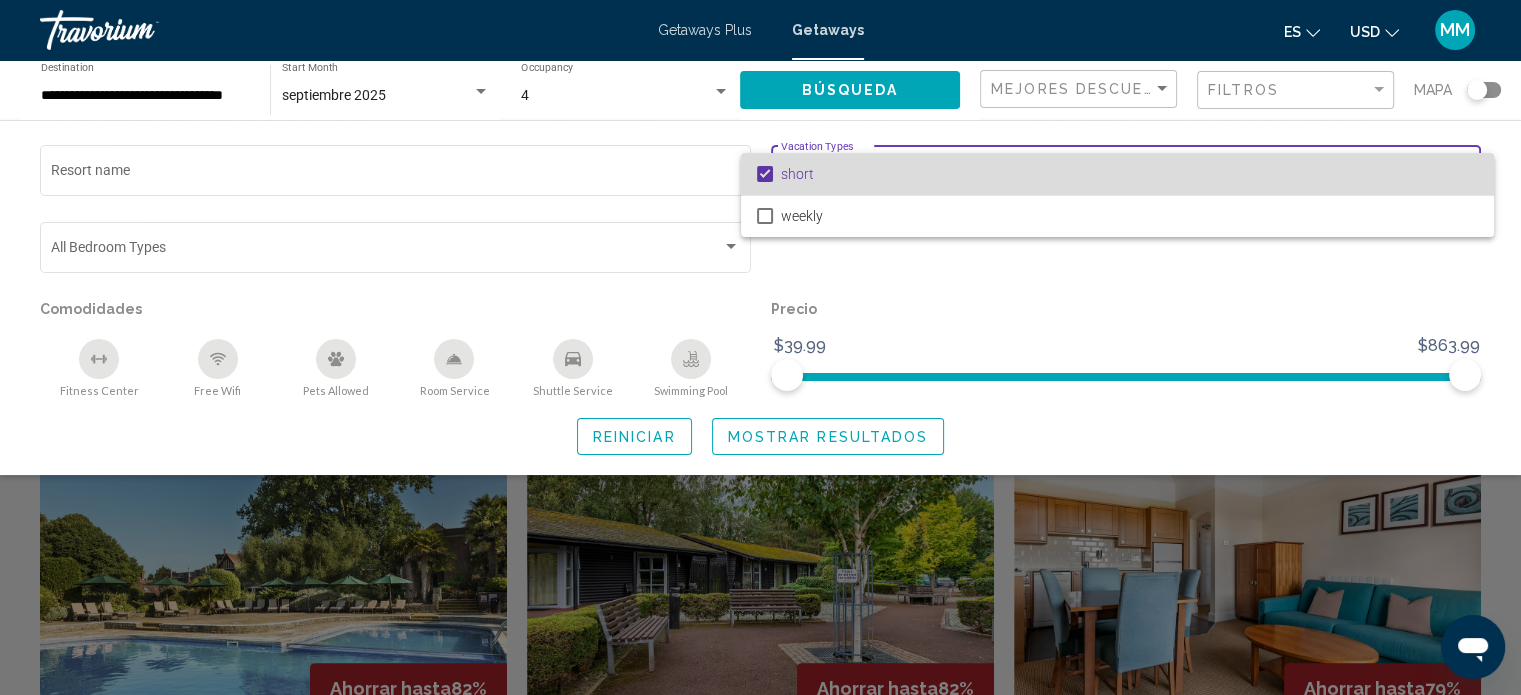 click on "short" at bounding box center (1129, 174) 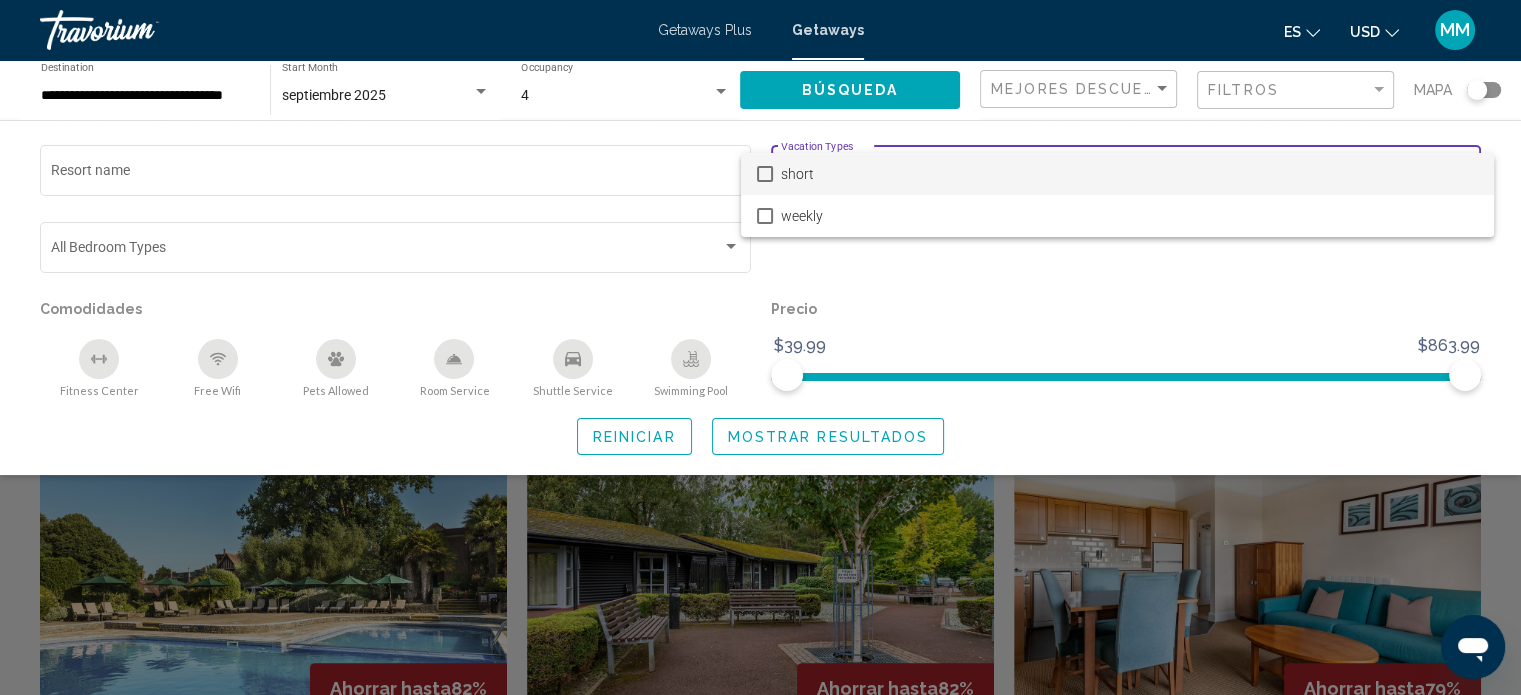 click at bounding box center [760, 347] 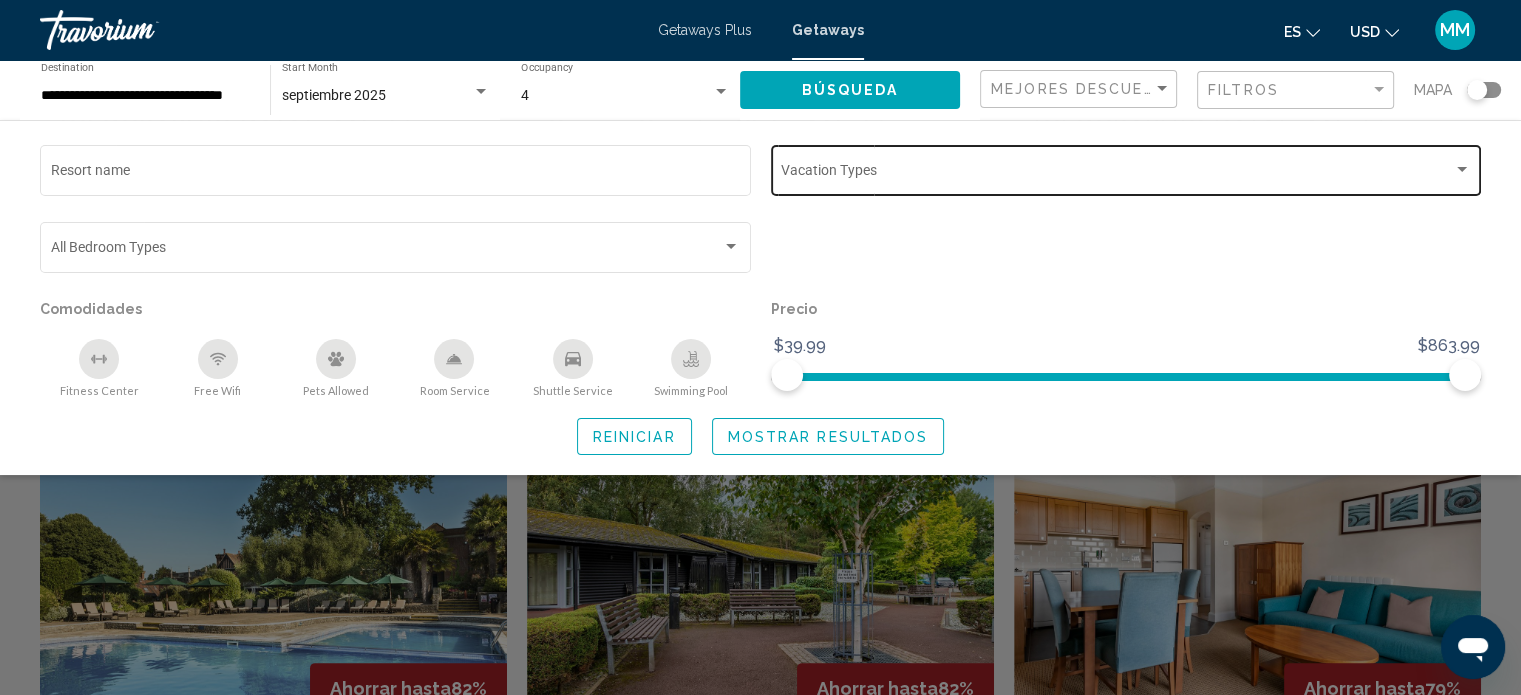 click on "Getaways Plus" at bounding box center [705, 30] 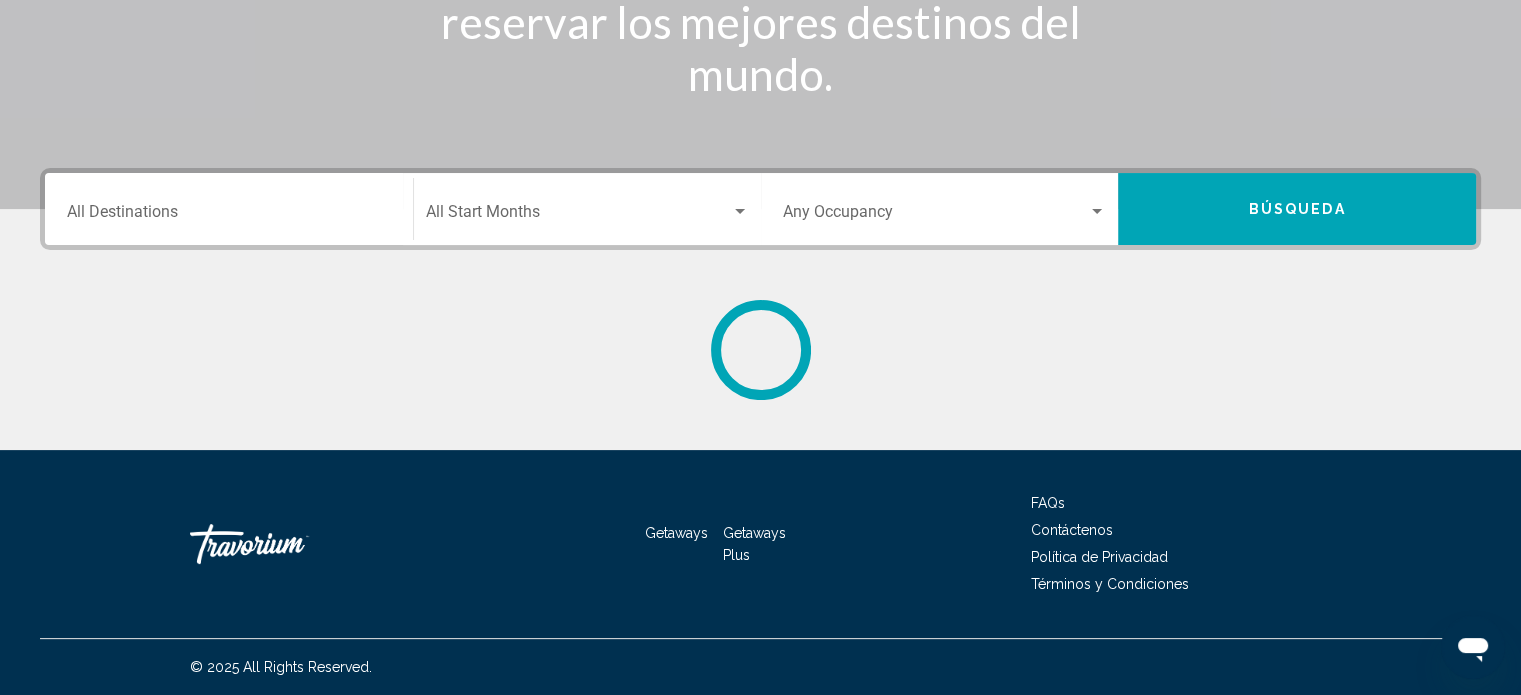 scroll, scrollTop: 0, scrollLeft: 0, axis: both 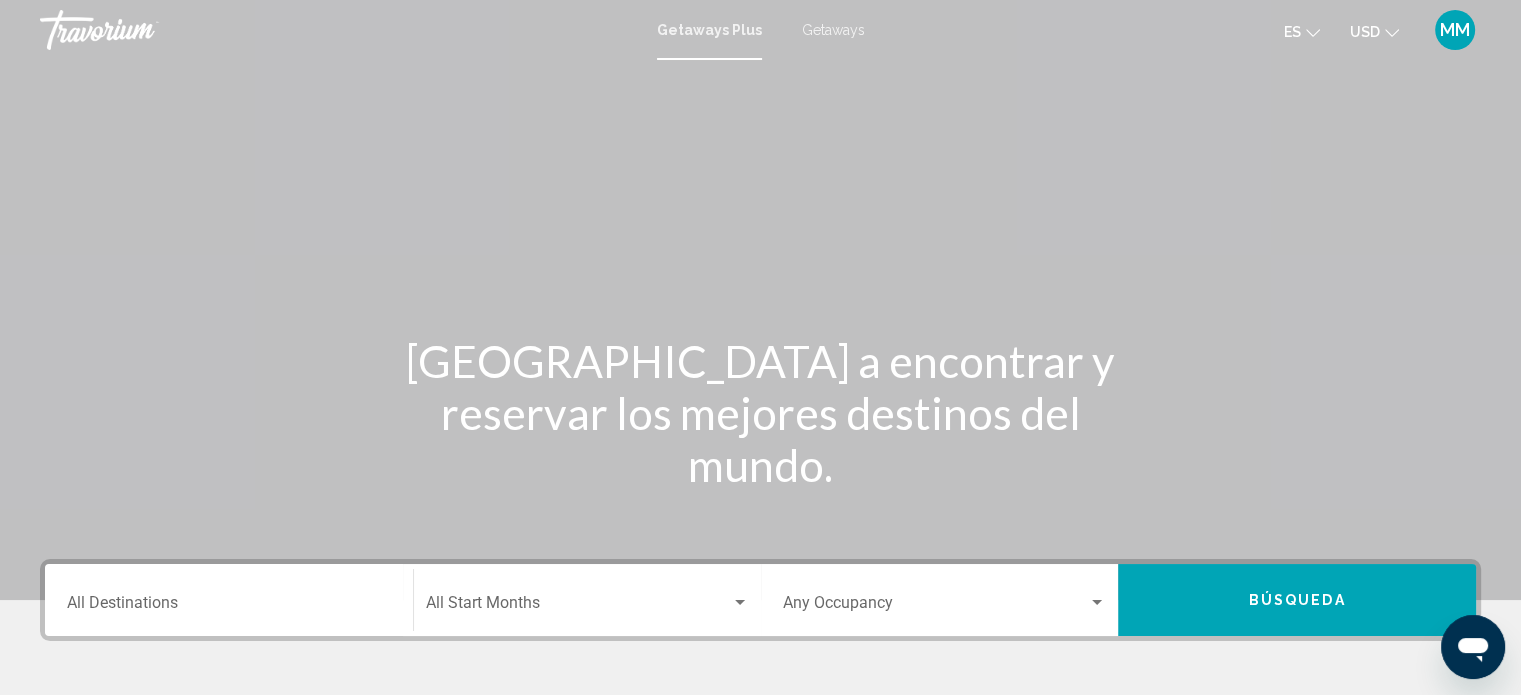 click on "Getaways" at bounding box center (833, 30) 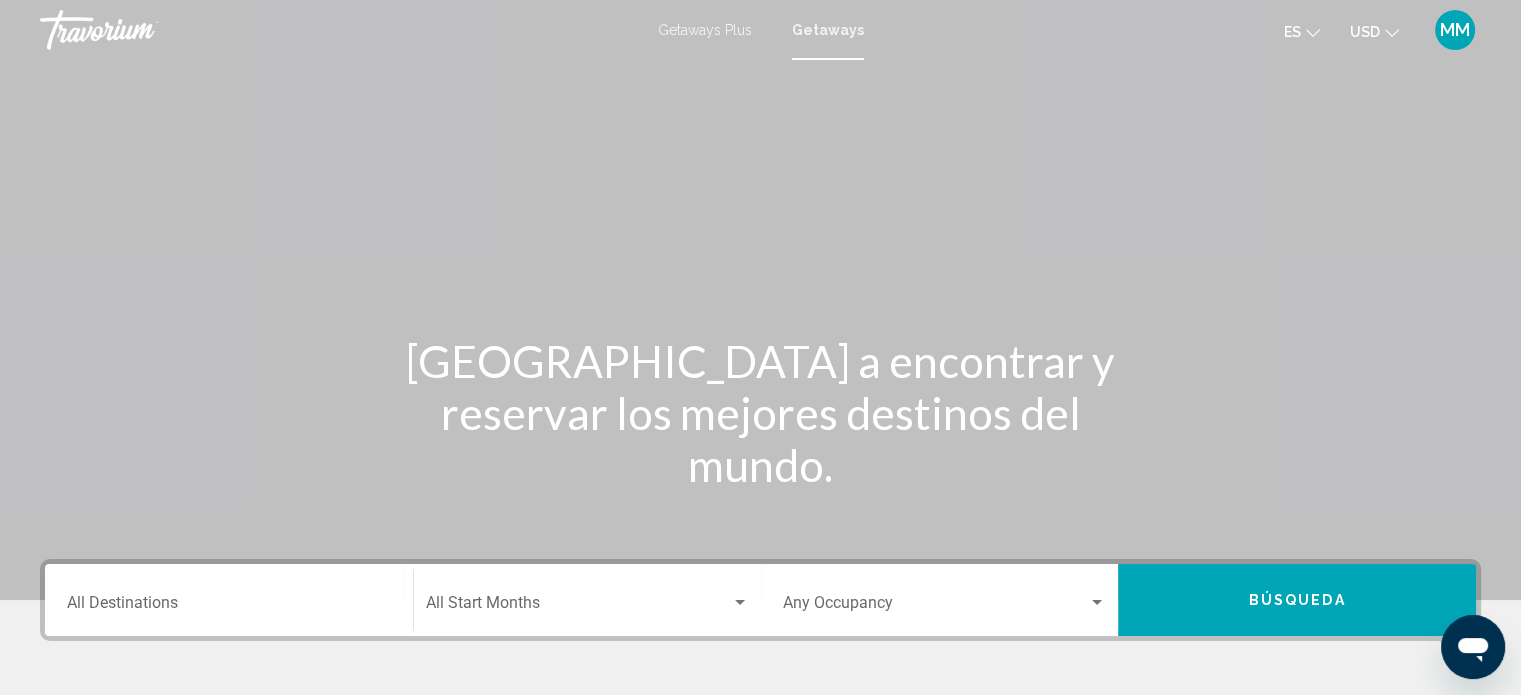 click at bounding box center (140, 30) 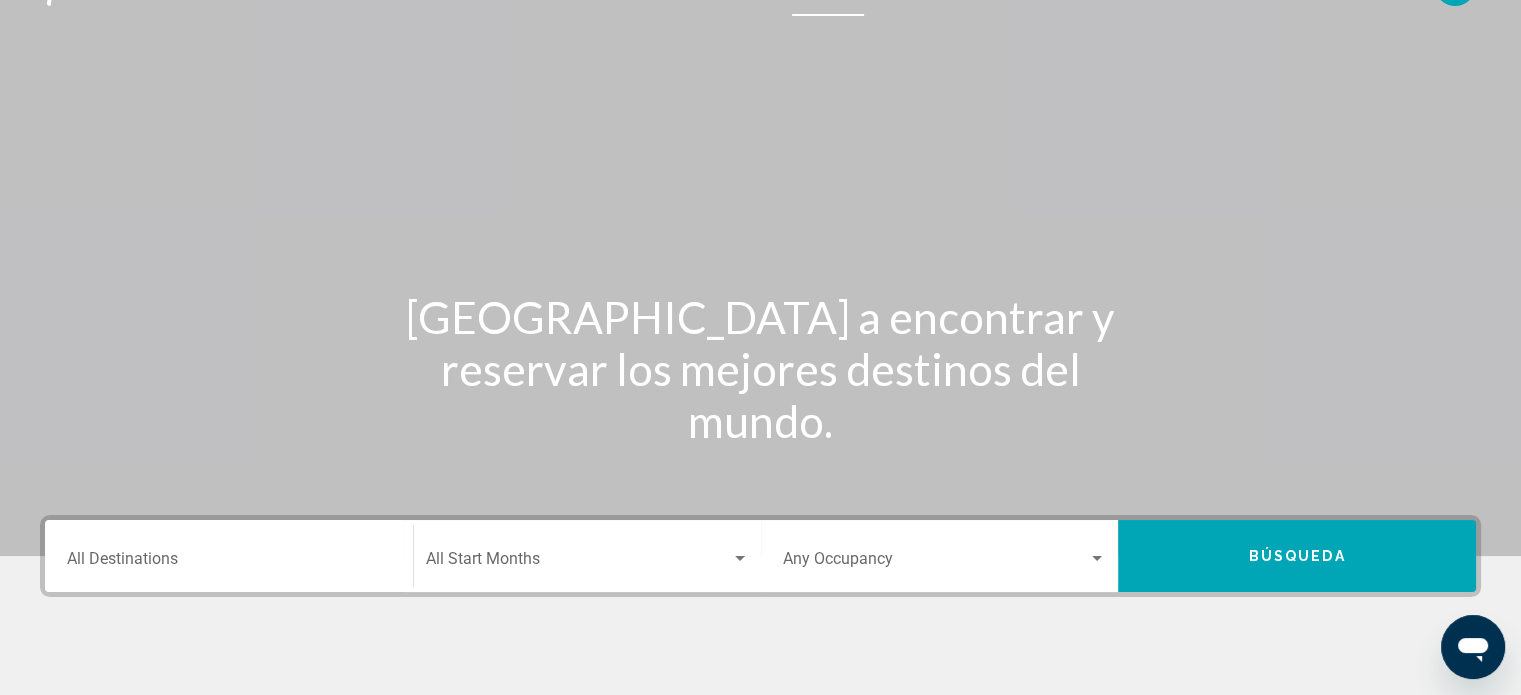 scroll, scrollTop: 0, scrollLeft: 0, axis: both 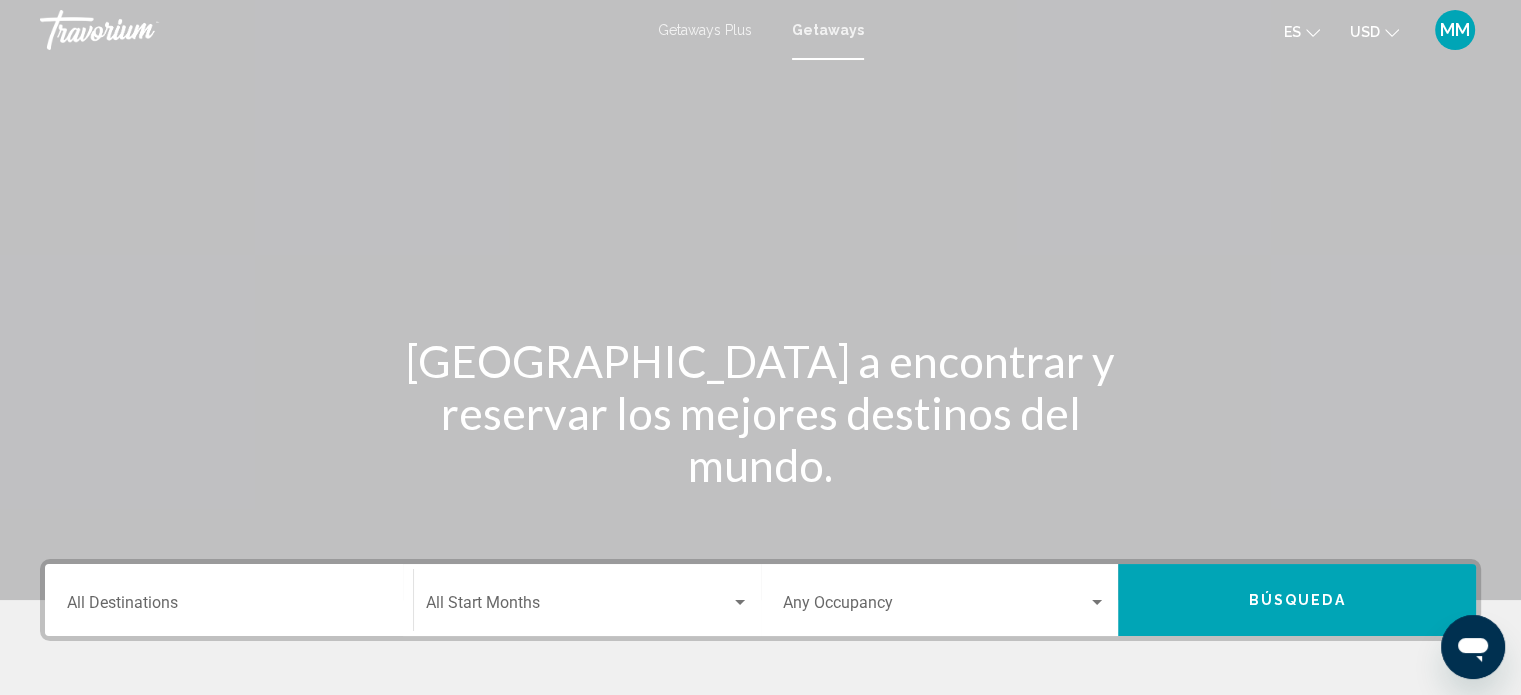 click at bounding box center [140, 30] 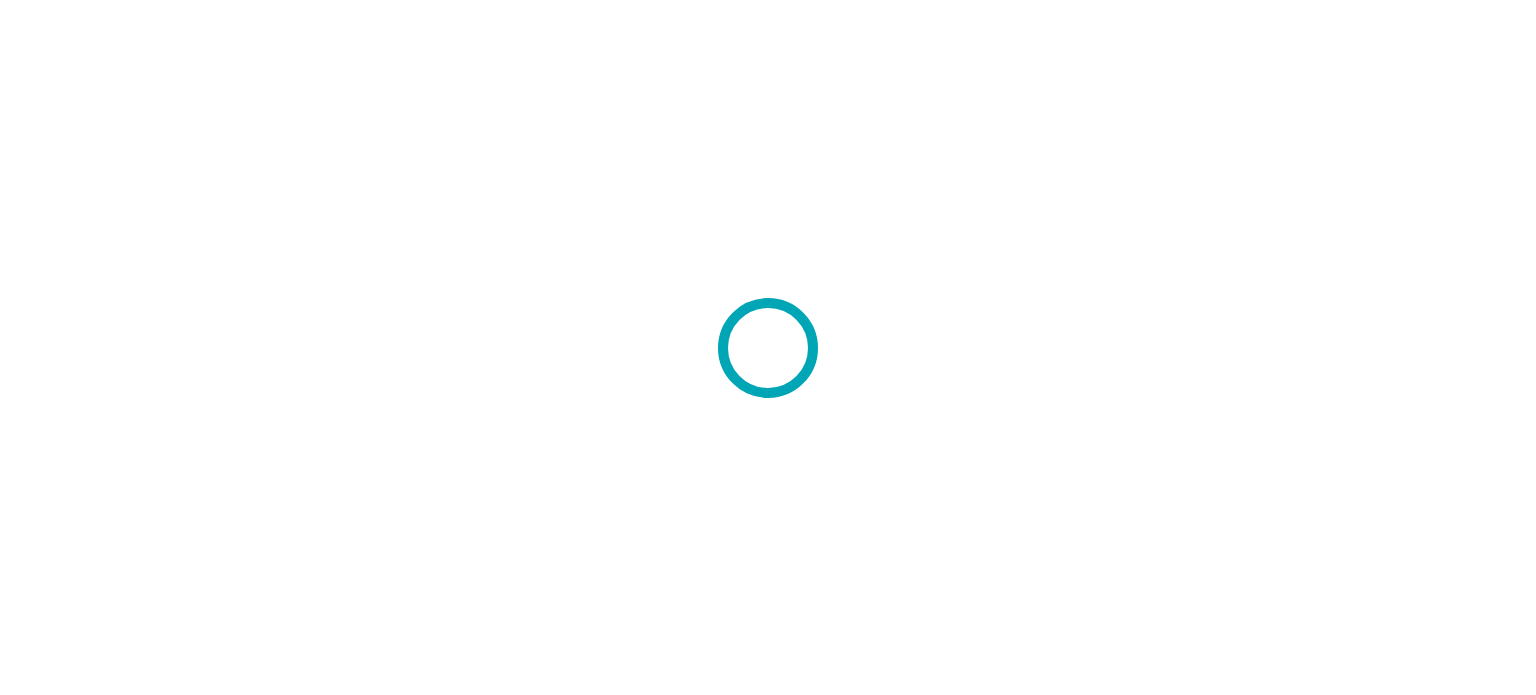 scroll, scrollTop: 0, scrollLeft: 0, axis: both 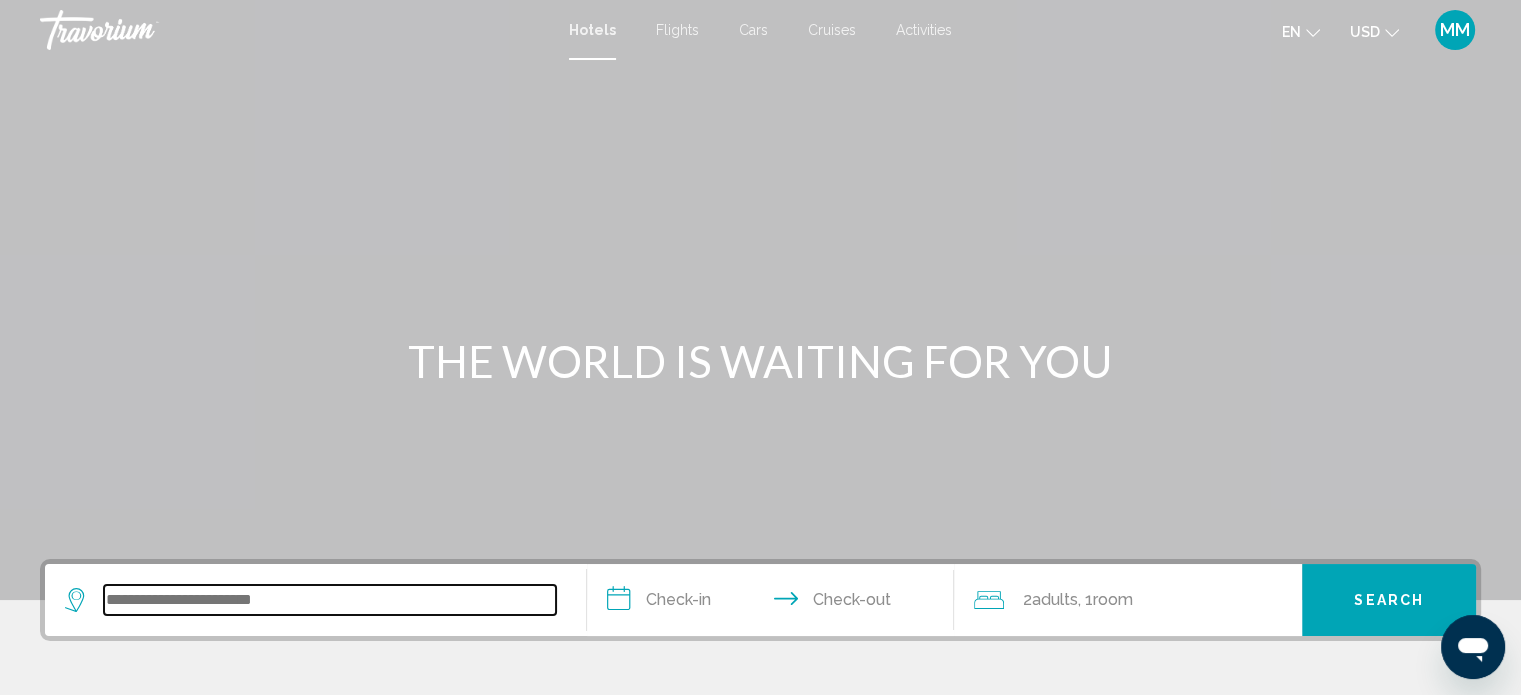 click at bounding box center (330, 600) 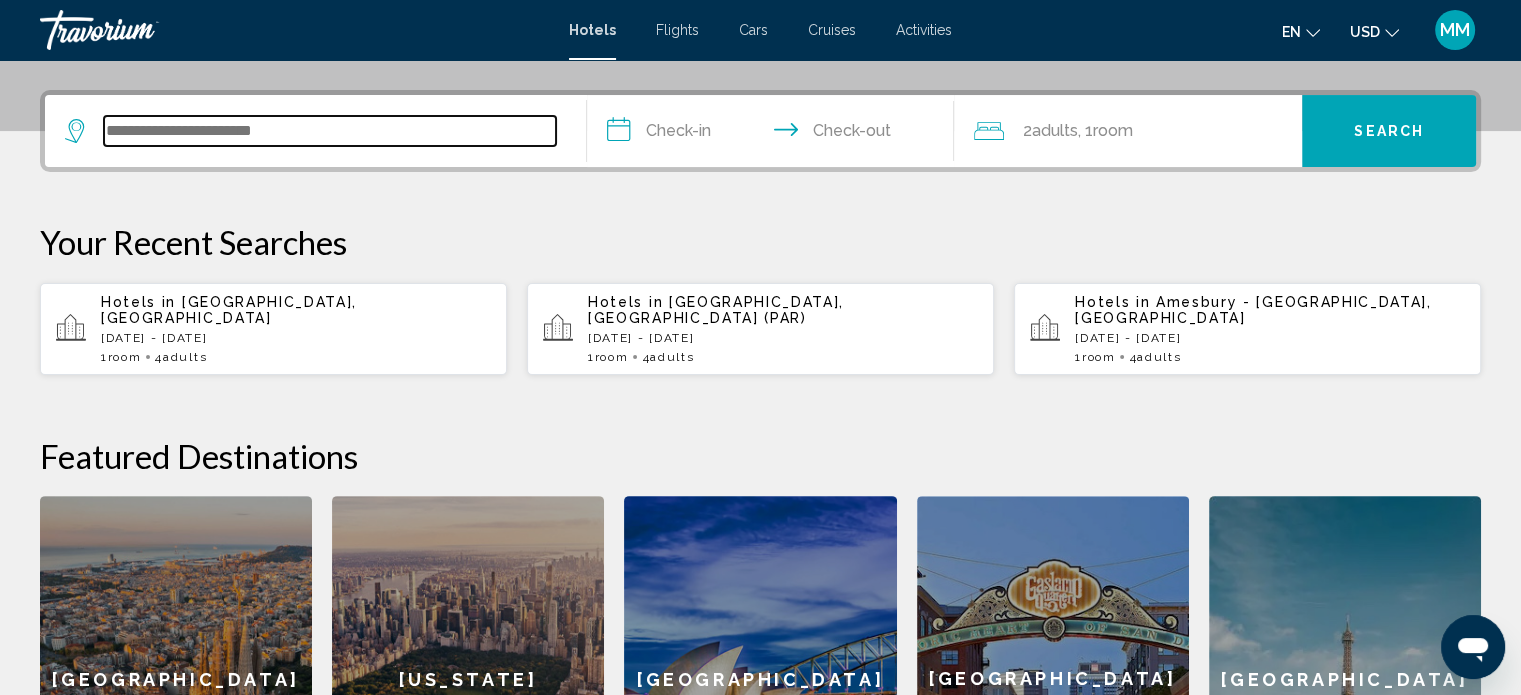 scroll, scrollTop: 493, scrollLeft: 0, axis: vertical 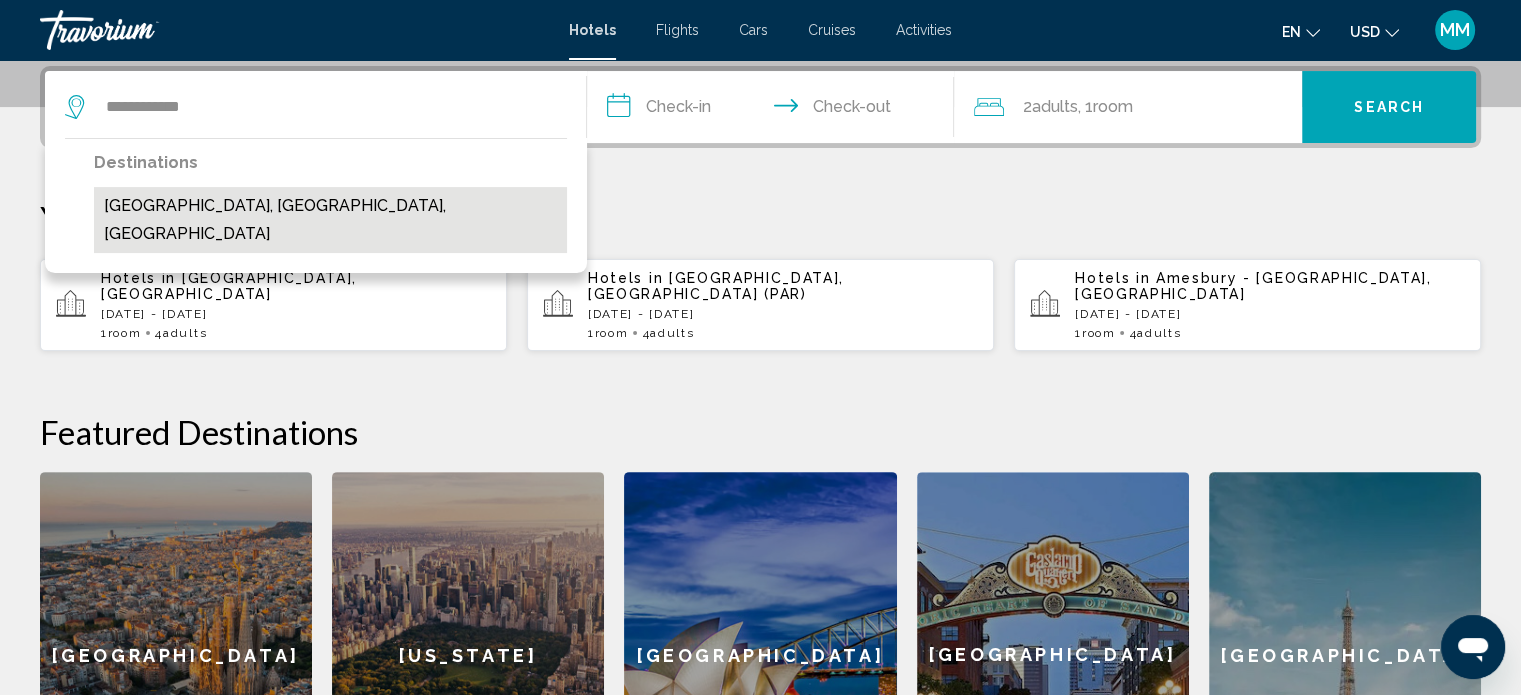 click on "Camden, London, United Kingdom" at bounding box center (330, 220) 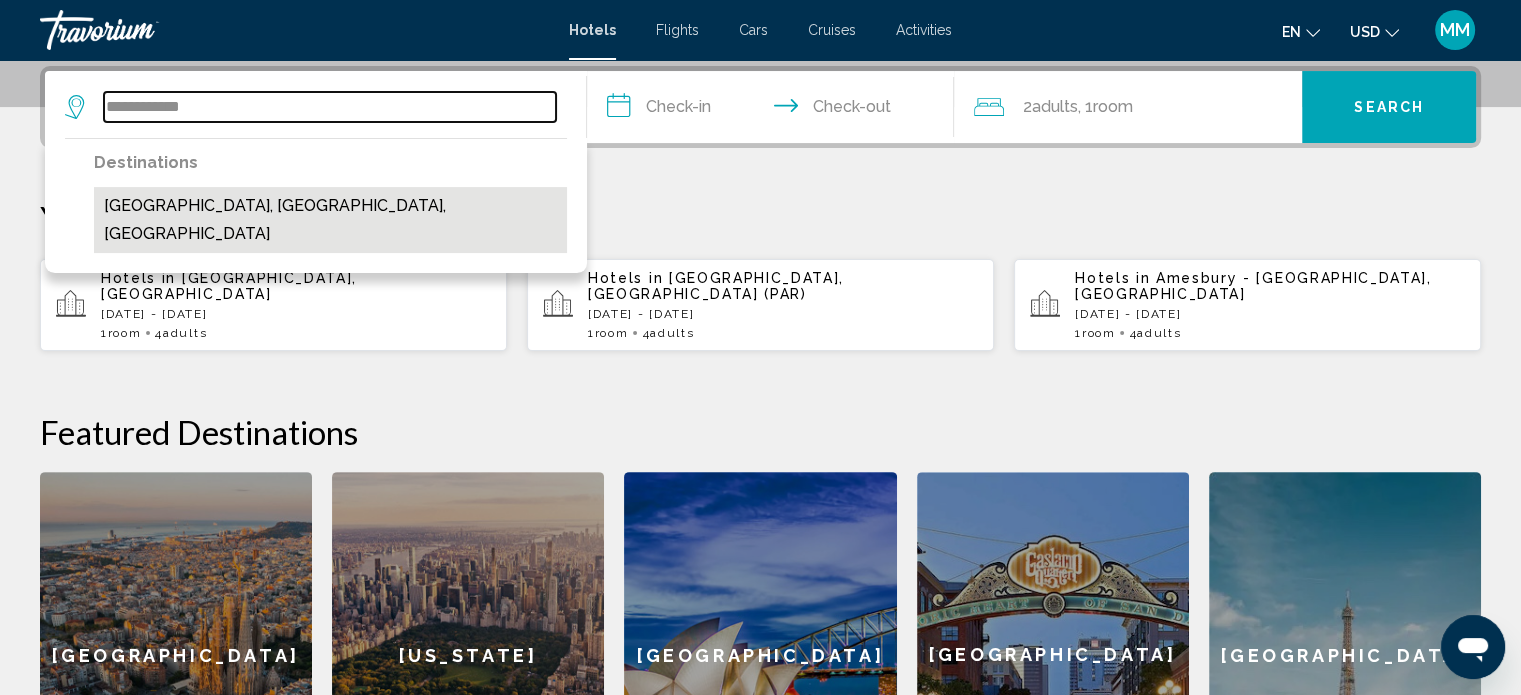 type on "**********" 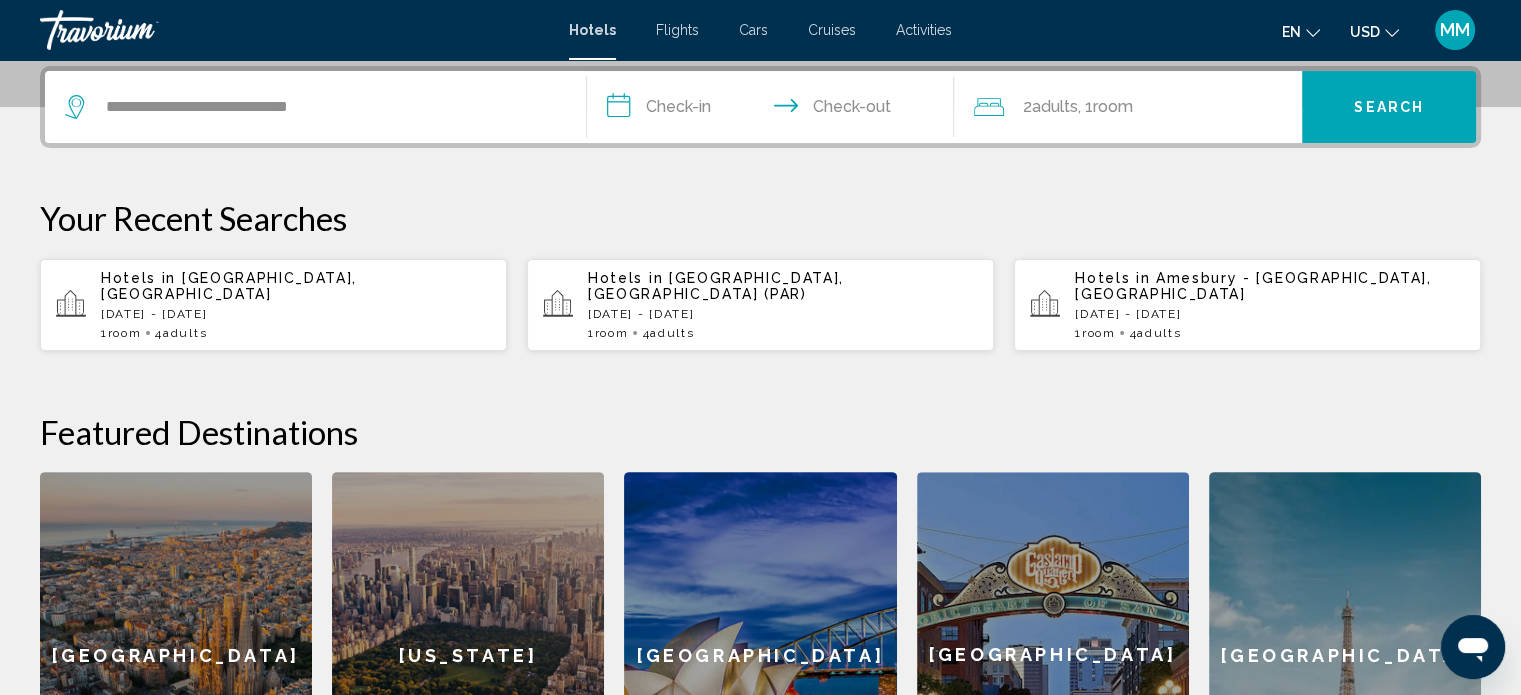 click on "**********" at bounding box center [775, 110] 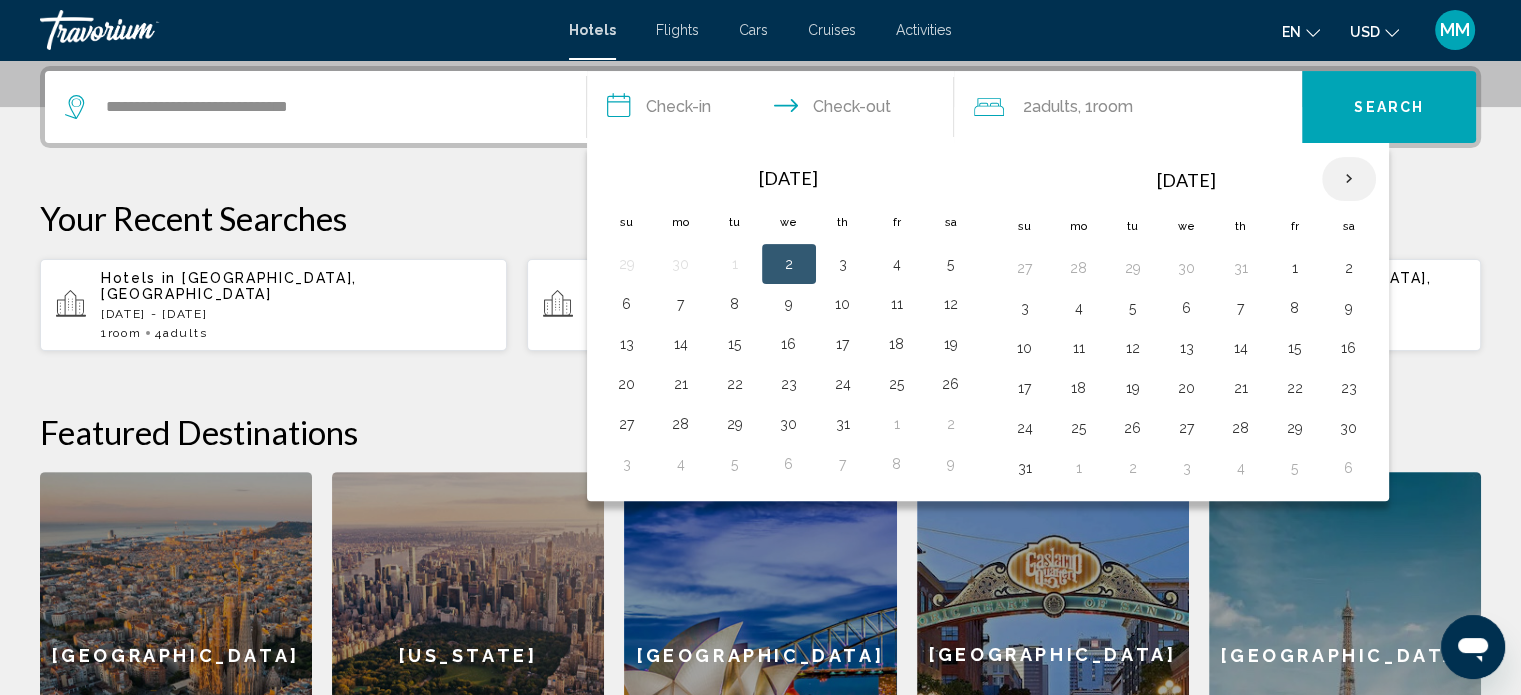 click at bounding box center (1349, 179) 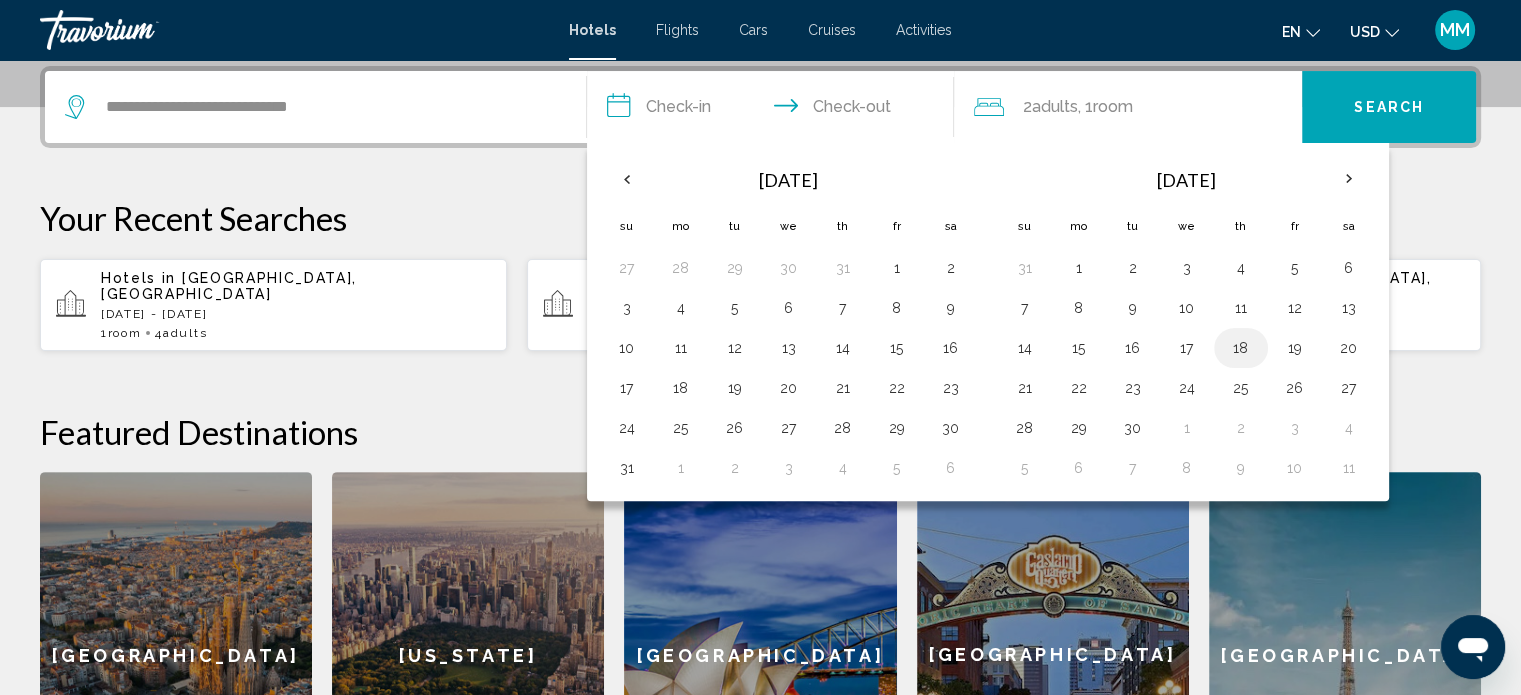 click on "18" at bounding box center [1241, 348] 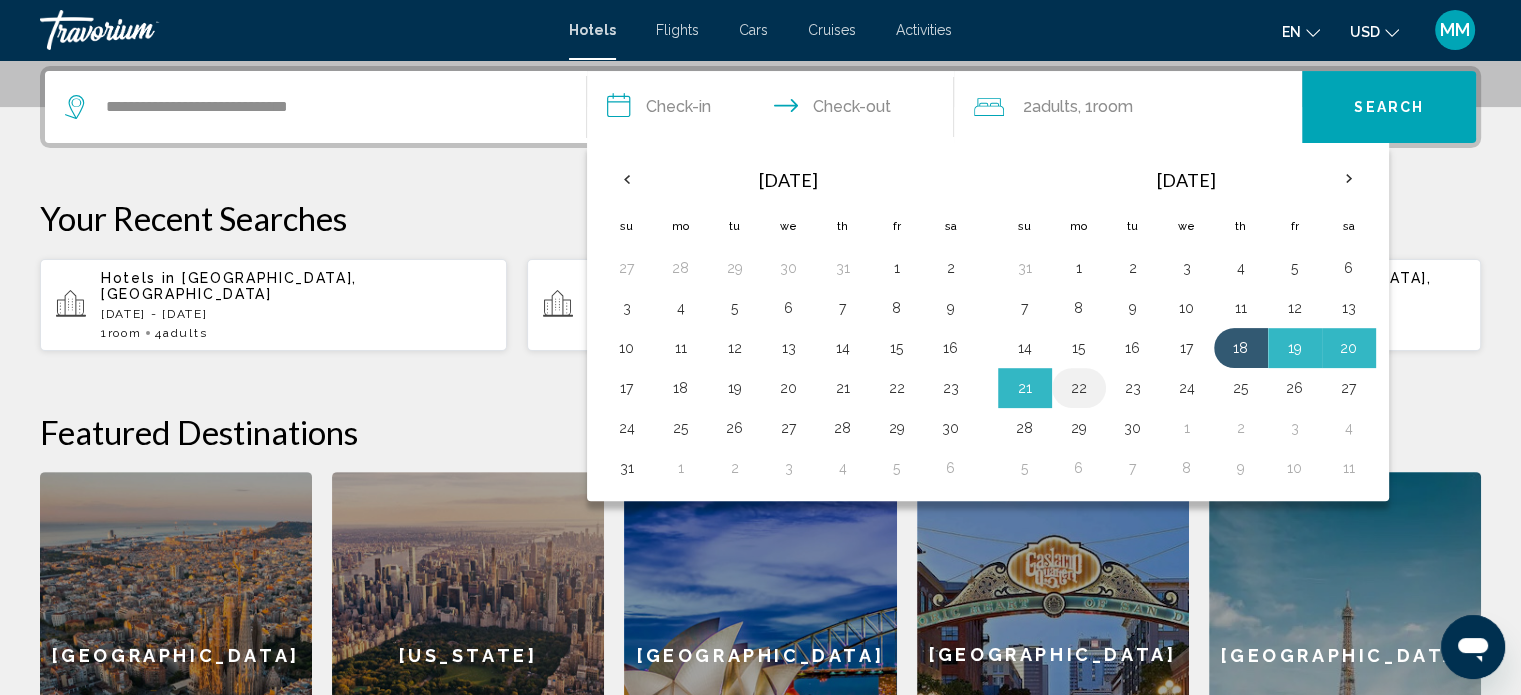 click on "22" at bounding box center (1079, 388) 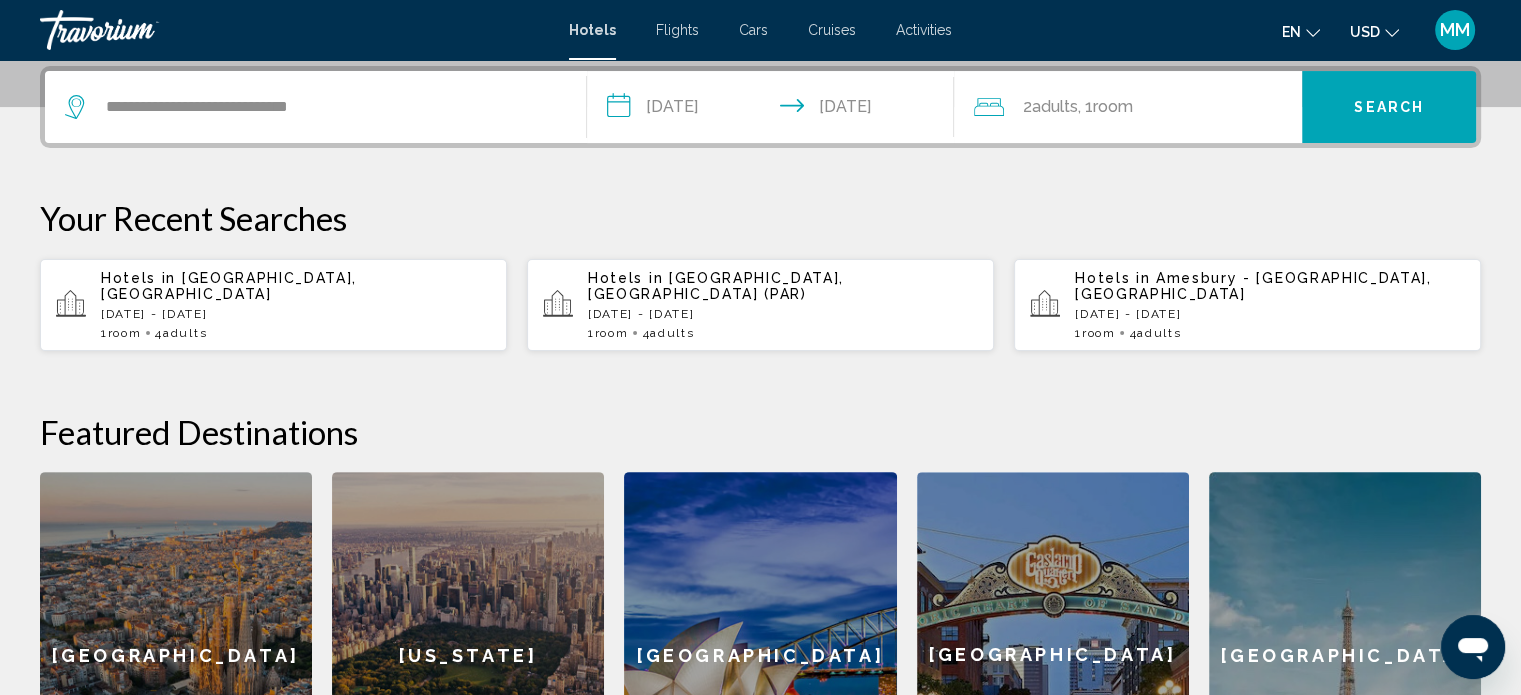 click on "2  Adult Adults , 1  Room rooms" 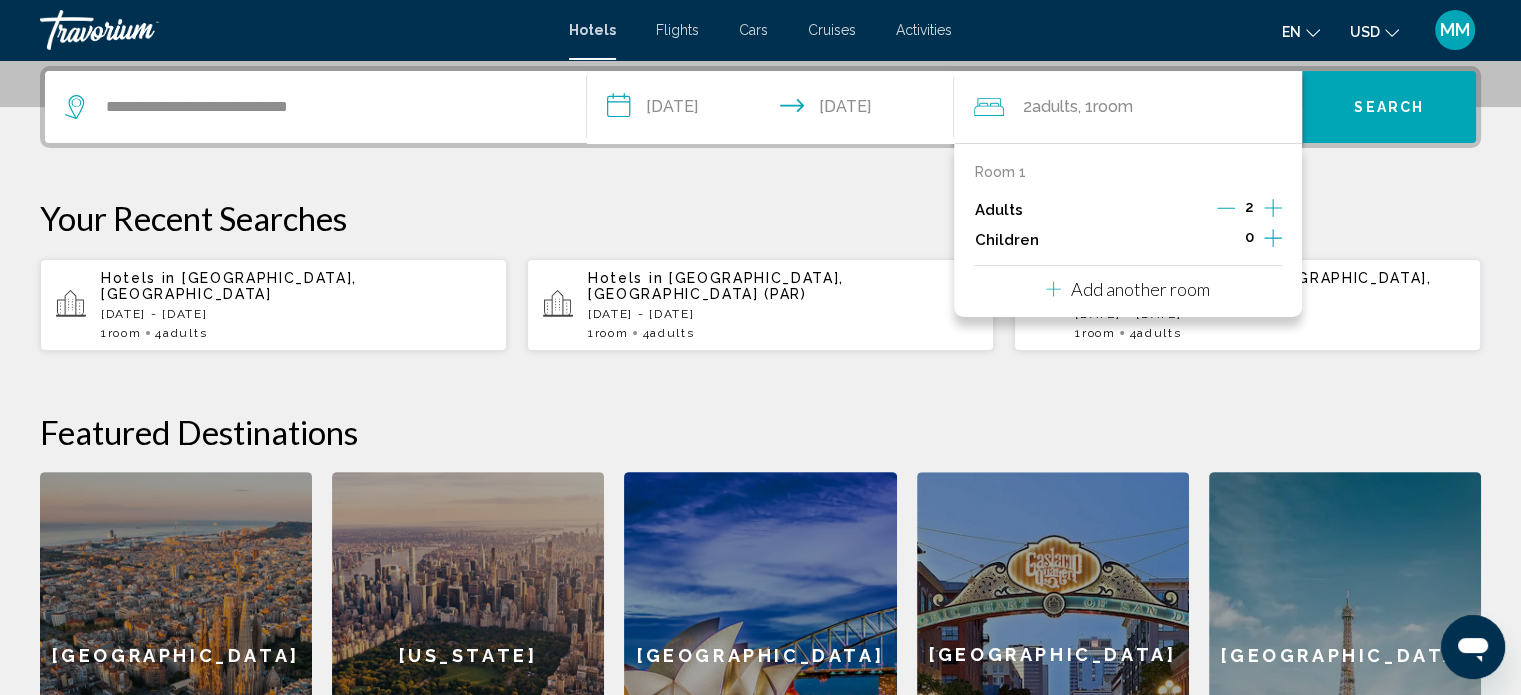 click 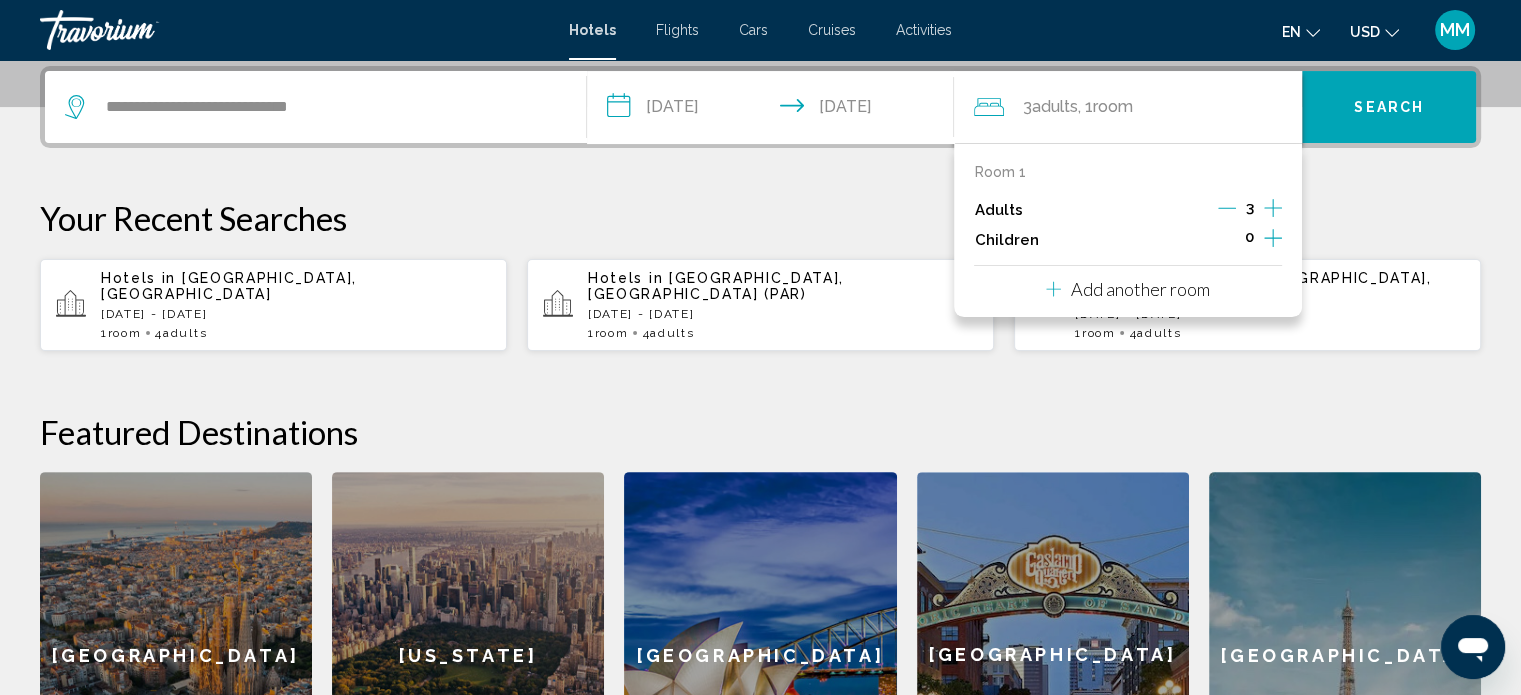 click 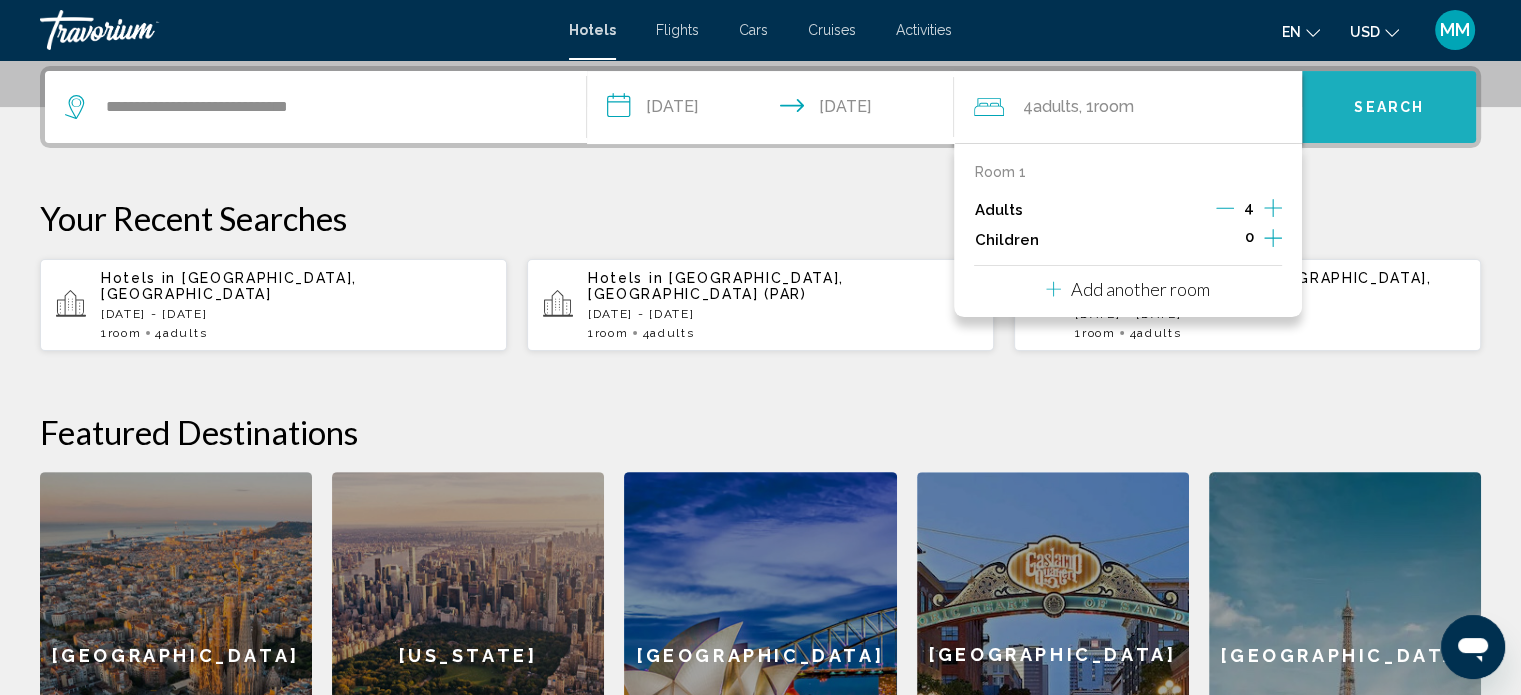 click on "Search" at bounding box center (1389, 108) 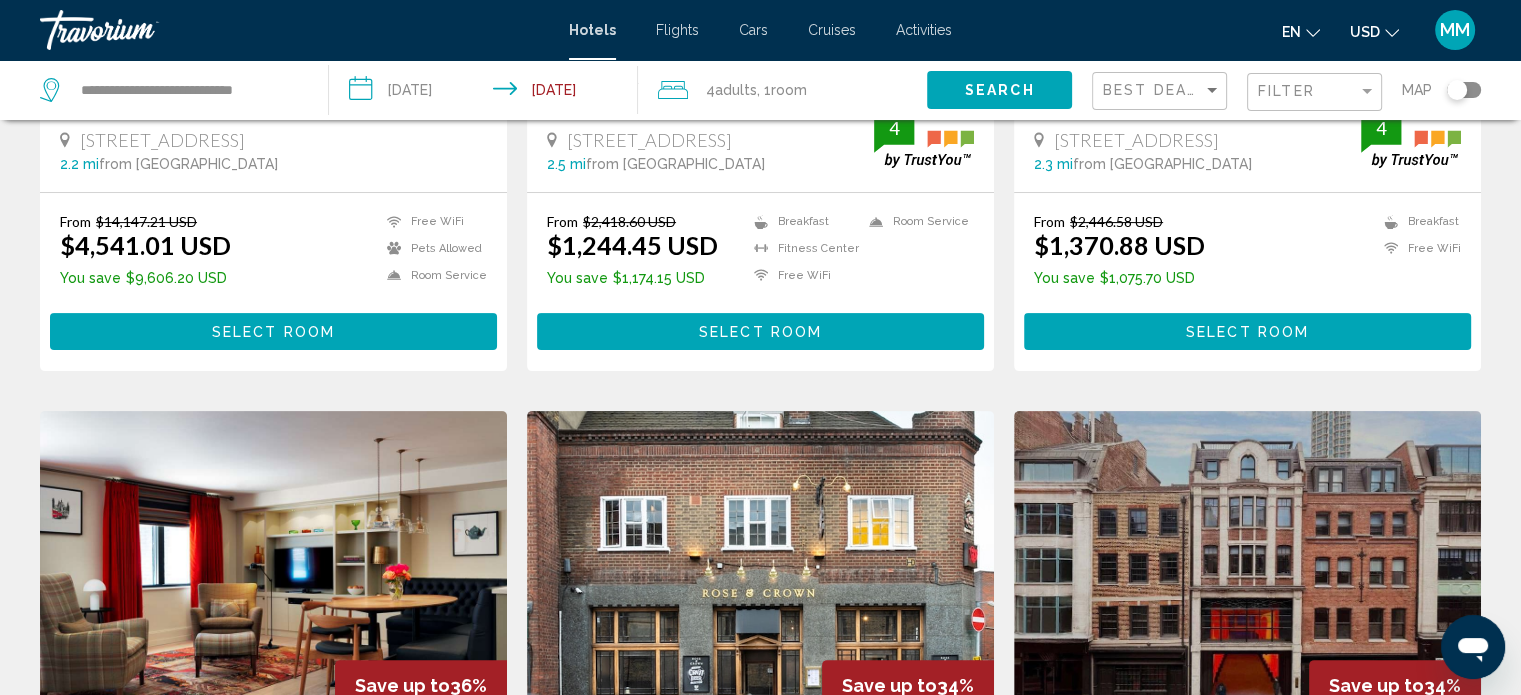 scroll, scrollTop: 0, scrollLeft: 0, axis: both 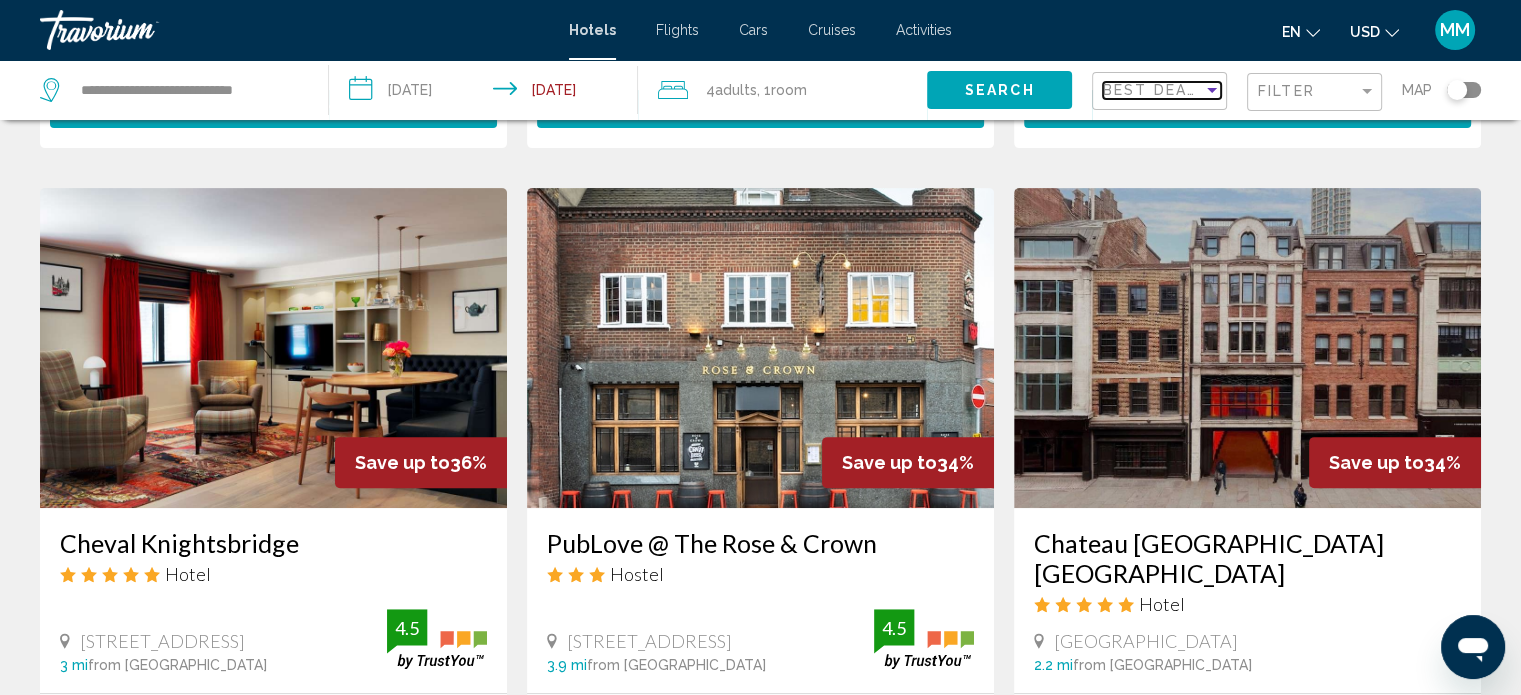 click on "Best Deals" at bounding box center [1155, 90] 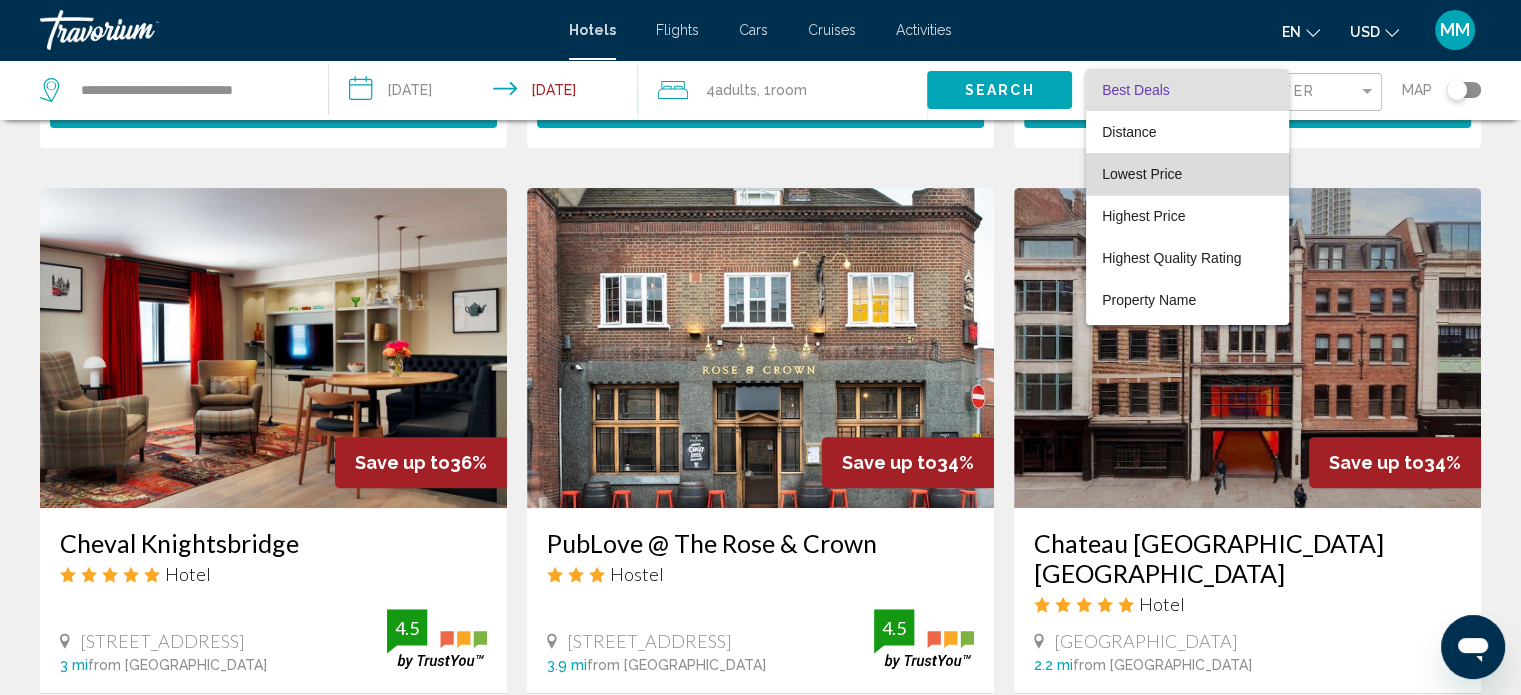 click on "Lowest Price" at bounding box center [1142, 174] 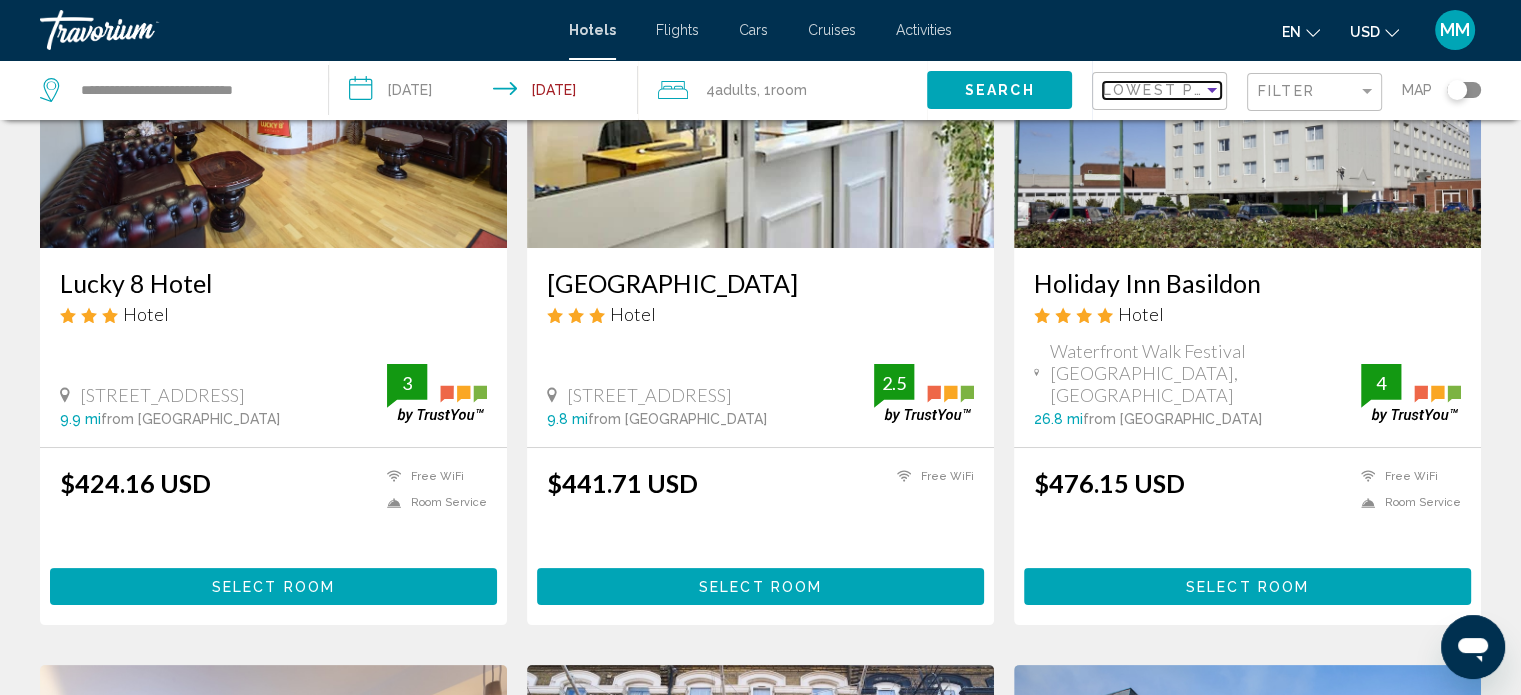 scroll, scrollTop: 249, scrollLeft: 0, axis: vertical 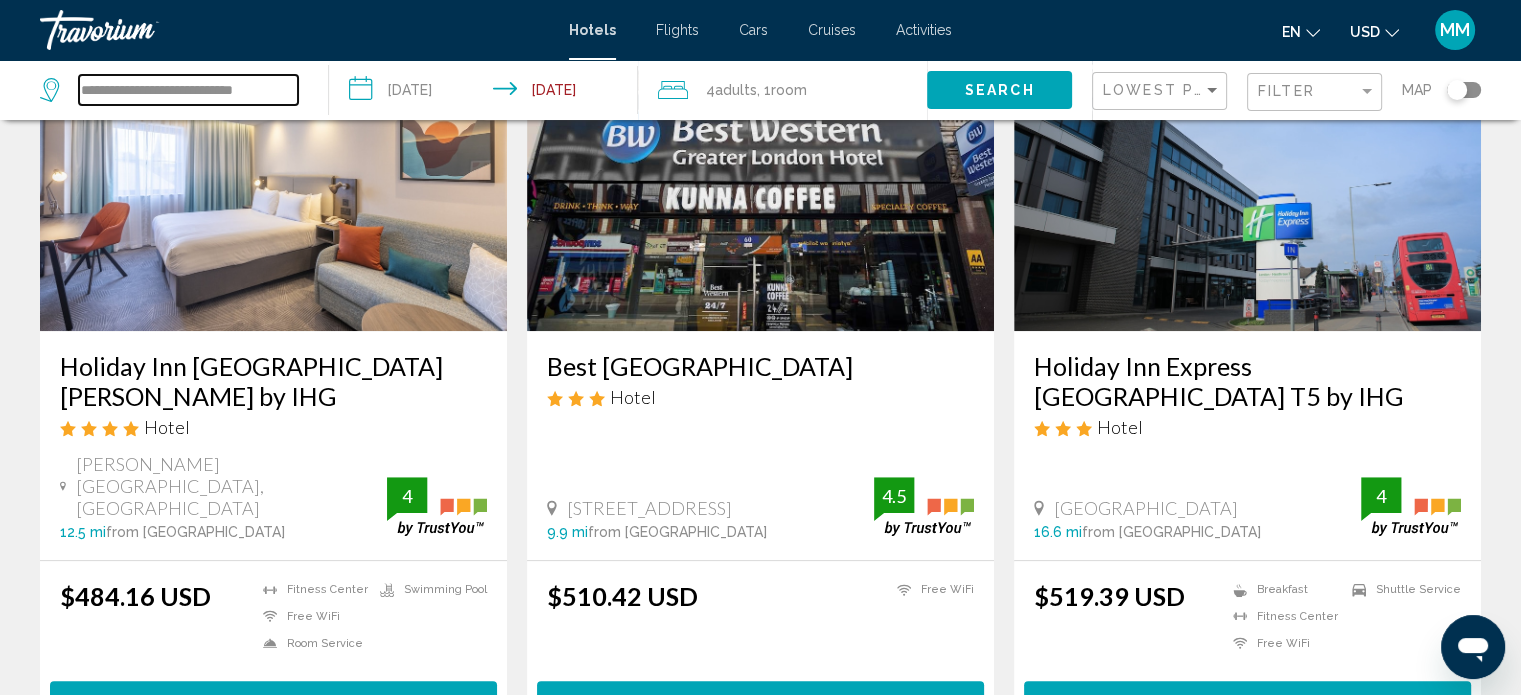 click on "**********" at bounding box center [188, 90] 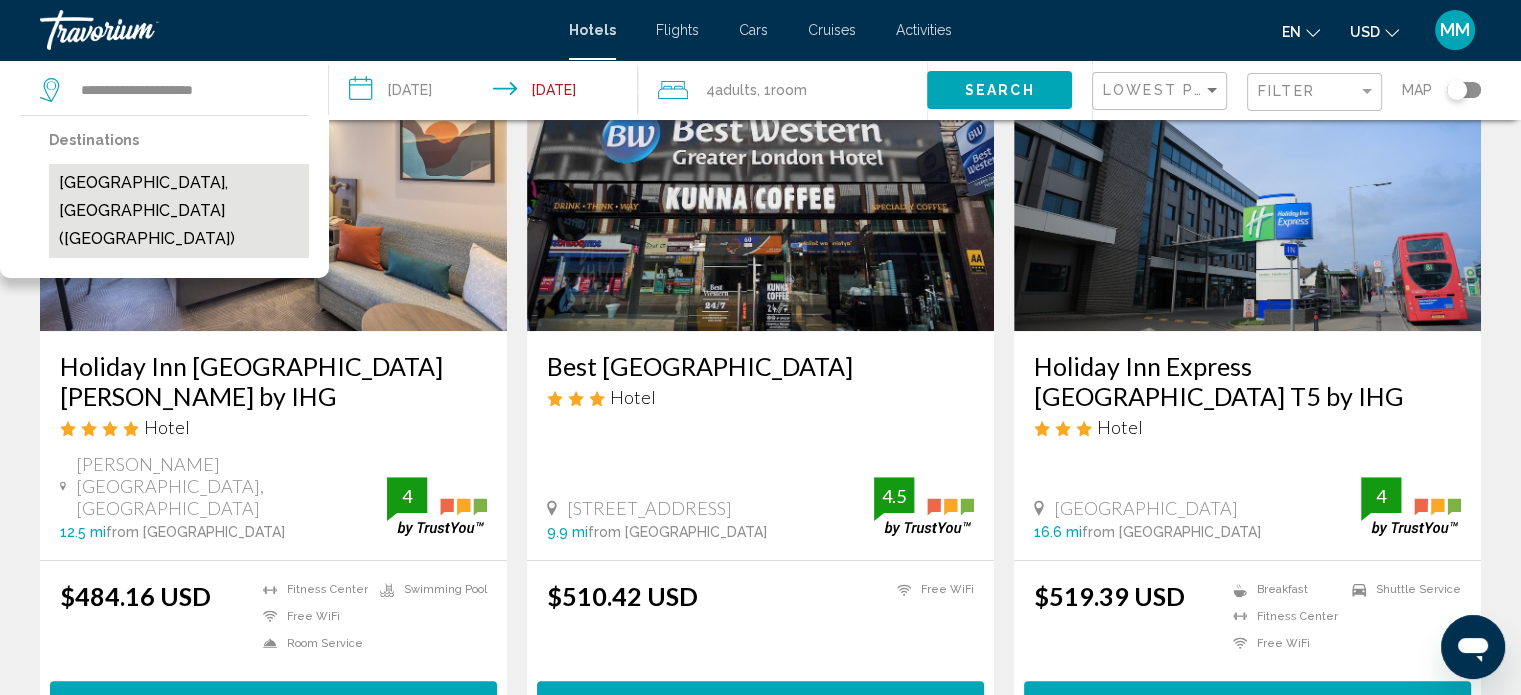 click on "London, United Kingdom (LON)" at bounding box center [179, 211] 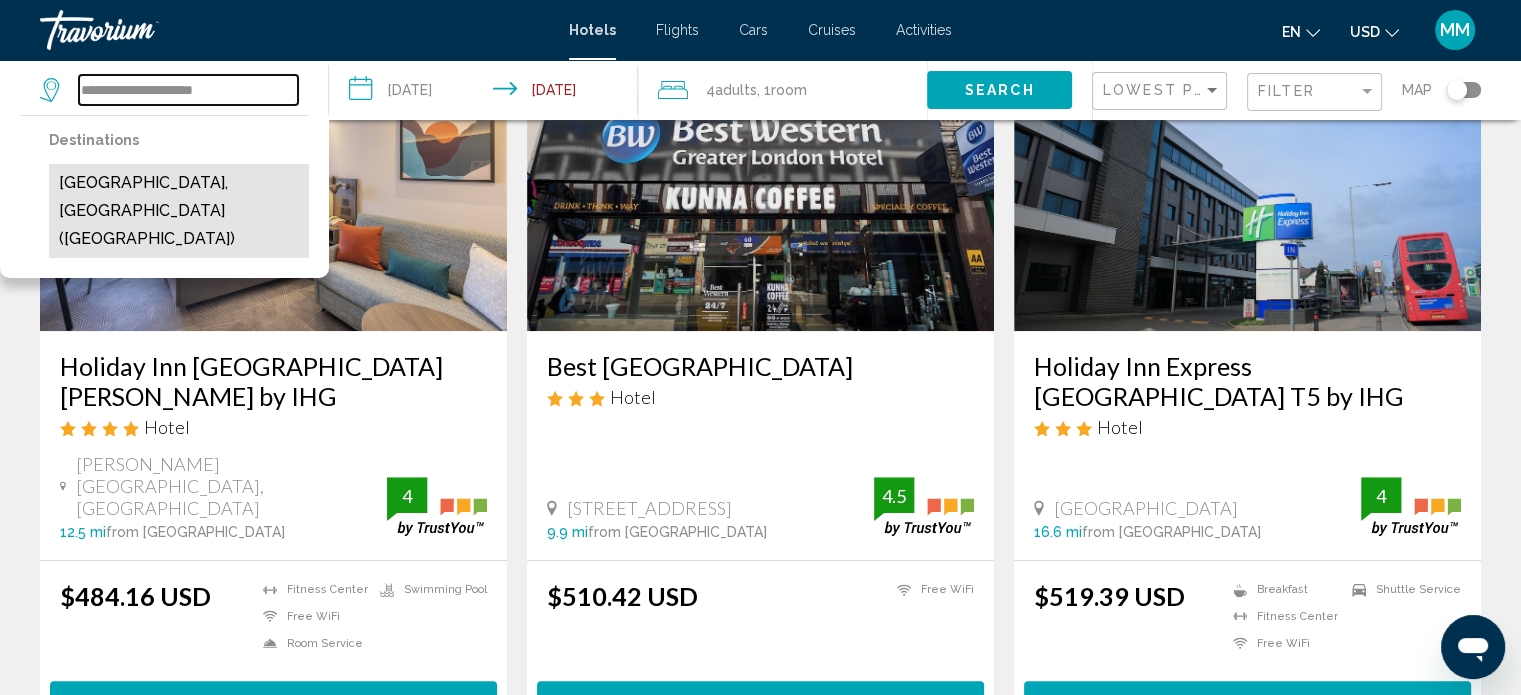 type on "**********" 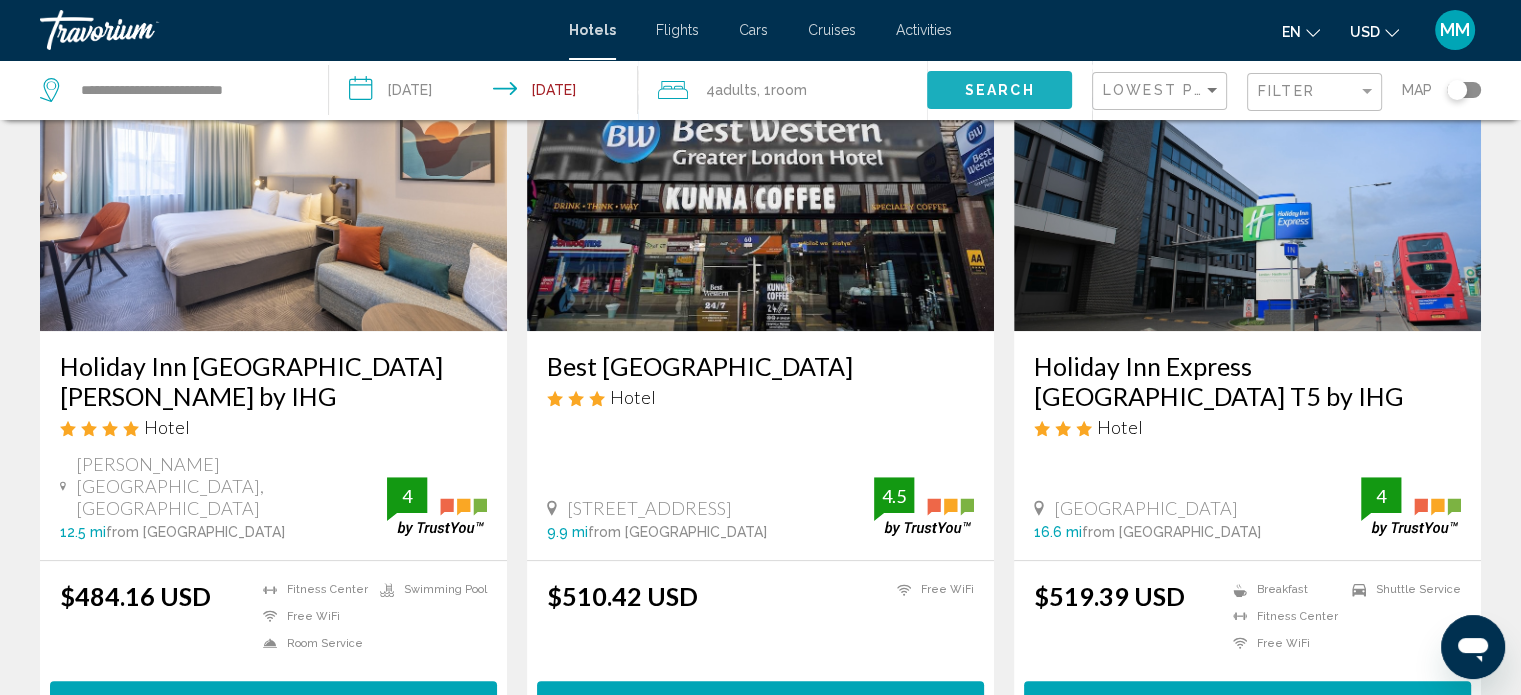 click on "Search" 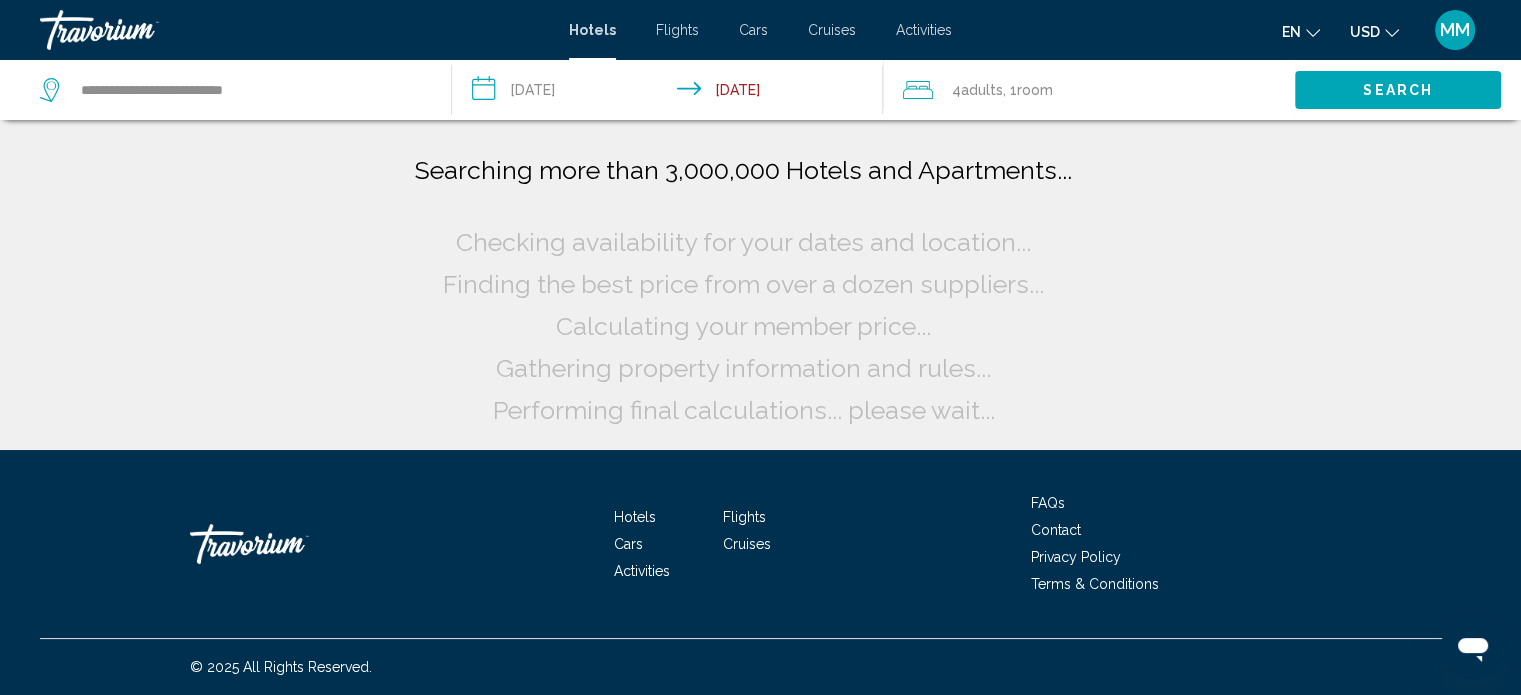scroll, scrollTop: 0, scrollLeft: 0, axis: both 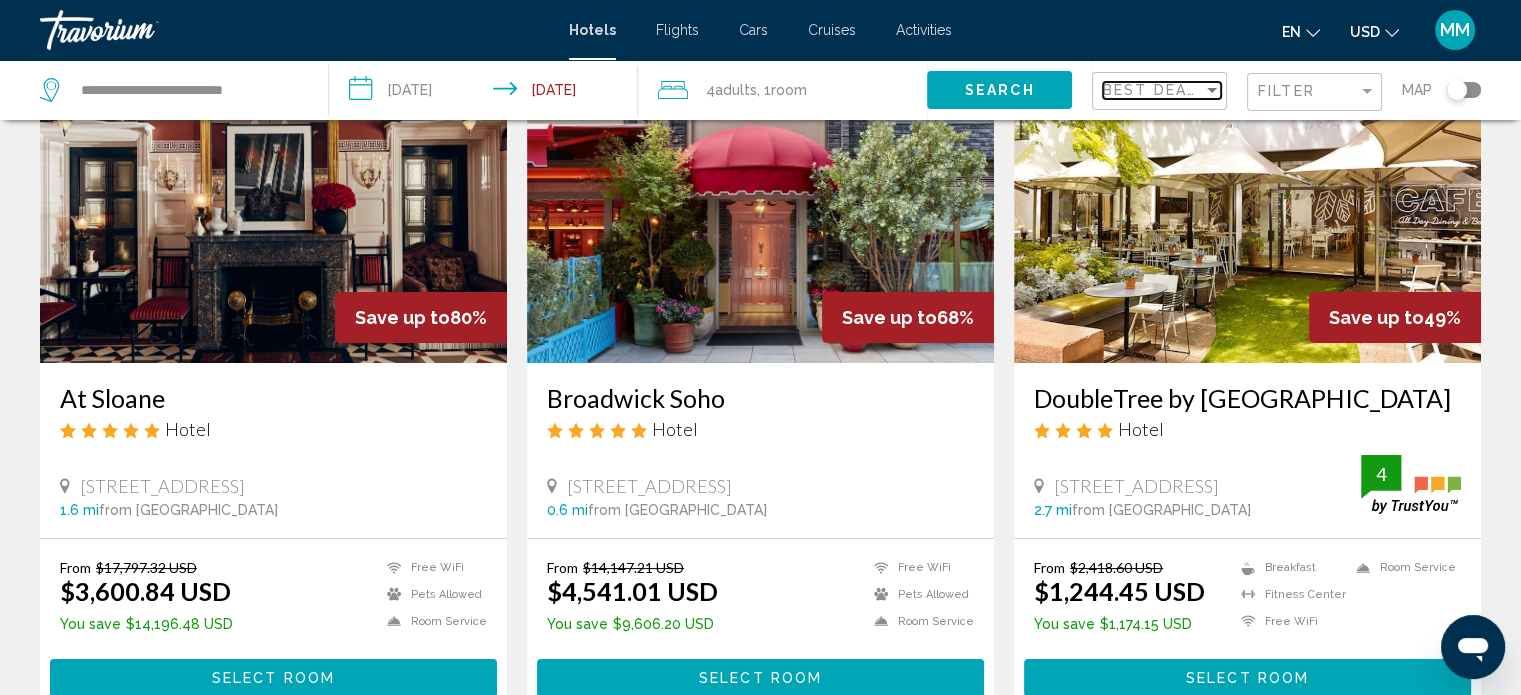 click on "Best Deals" at bounding box center [1155, 90] 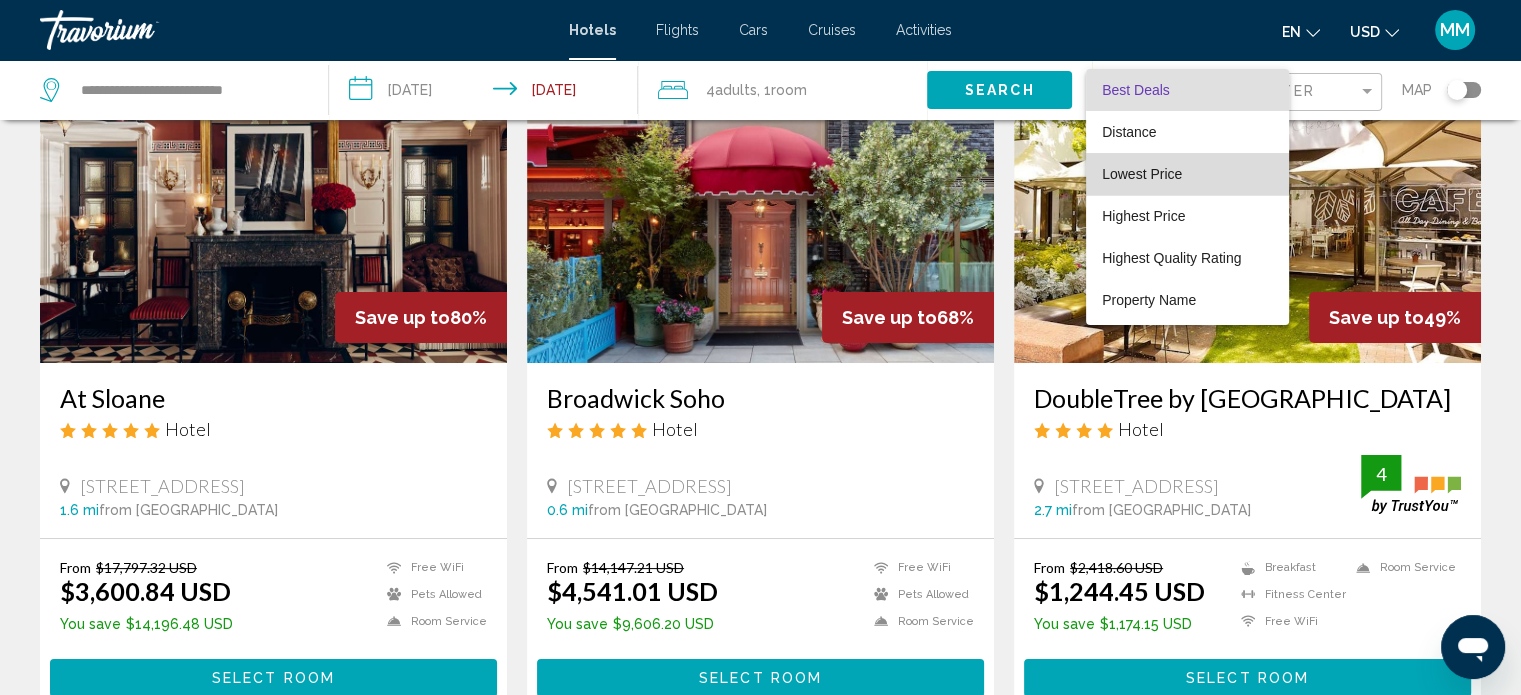 click on "Lowest Price" at bounding box center (1142, 174) 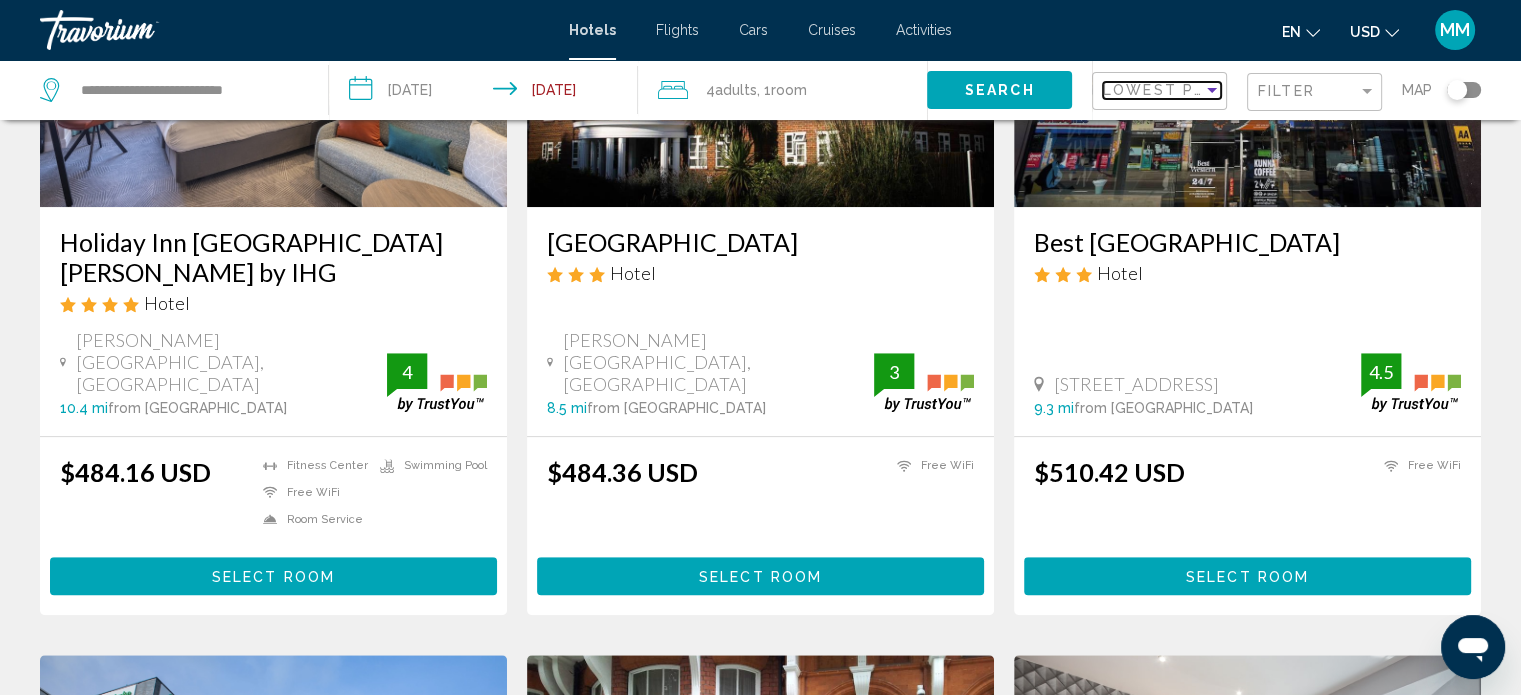 scroll, scrollTop: 1065, scrollLeft: 0, axis: vertical 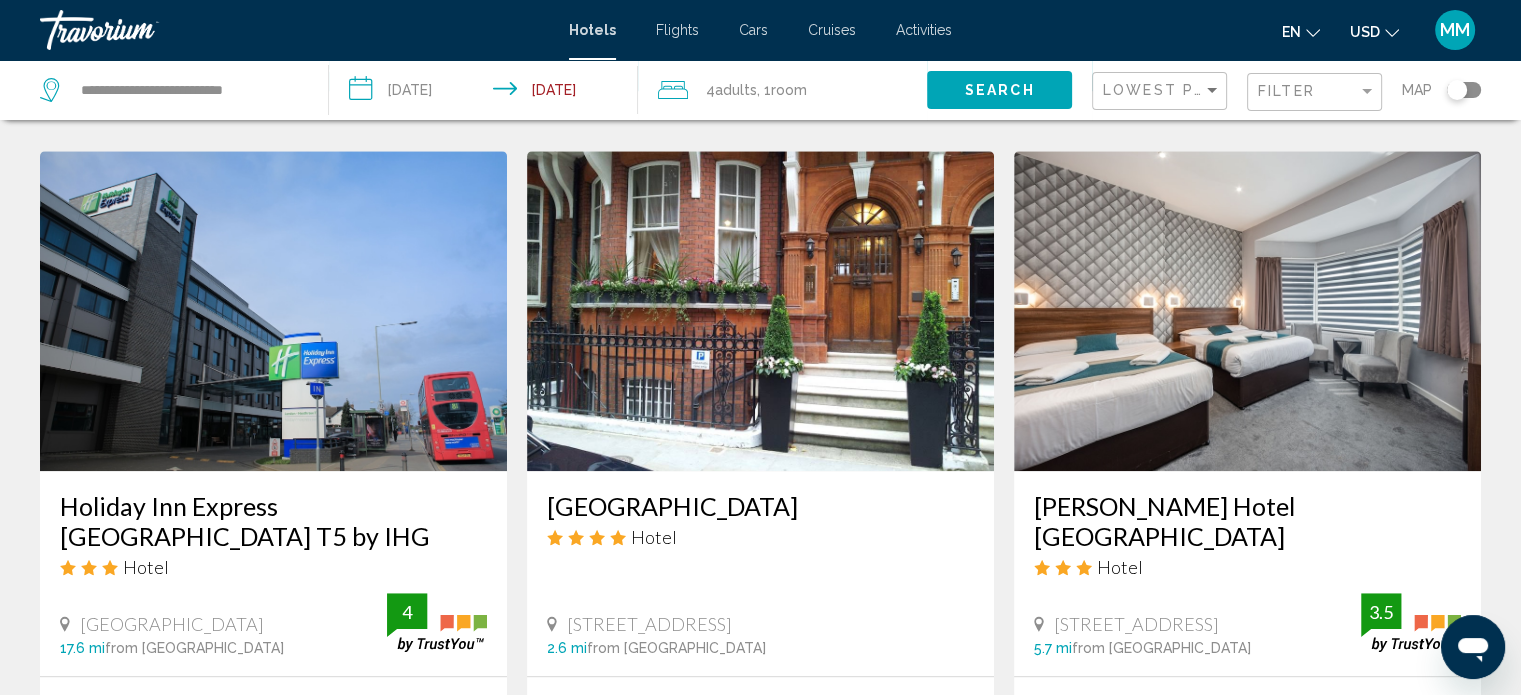 click at bounding box center (760, 311) 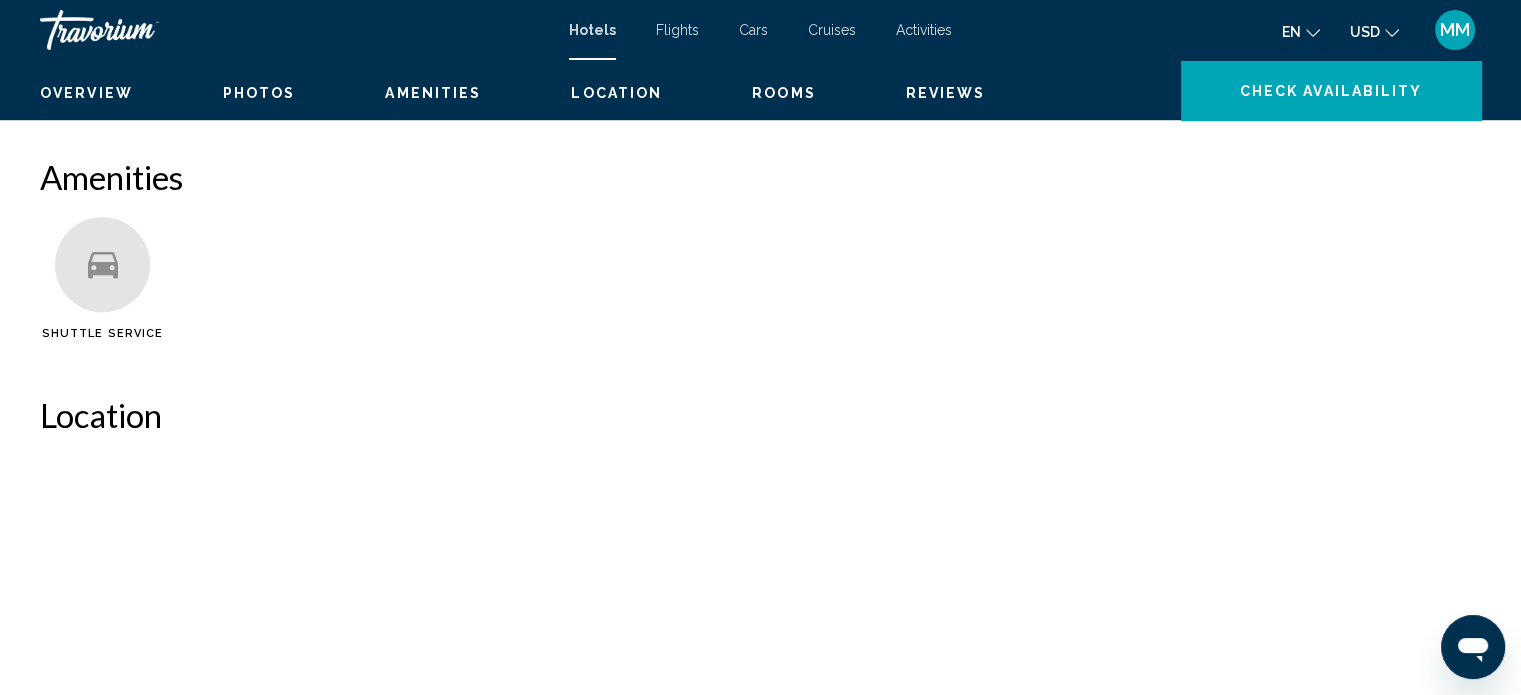 scroll, scrollTop: 12, scrollLeft: 0, axis: vertical 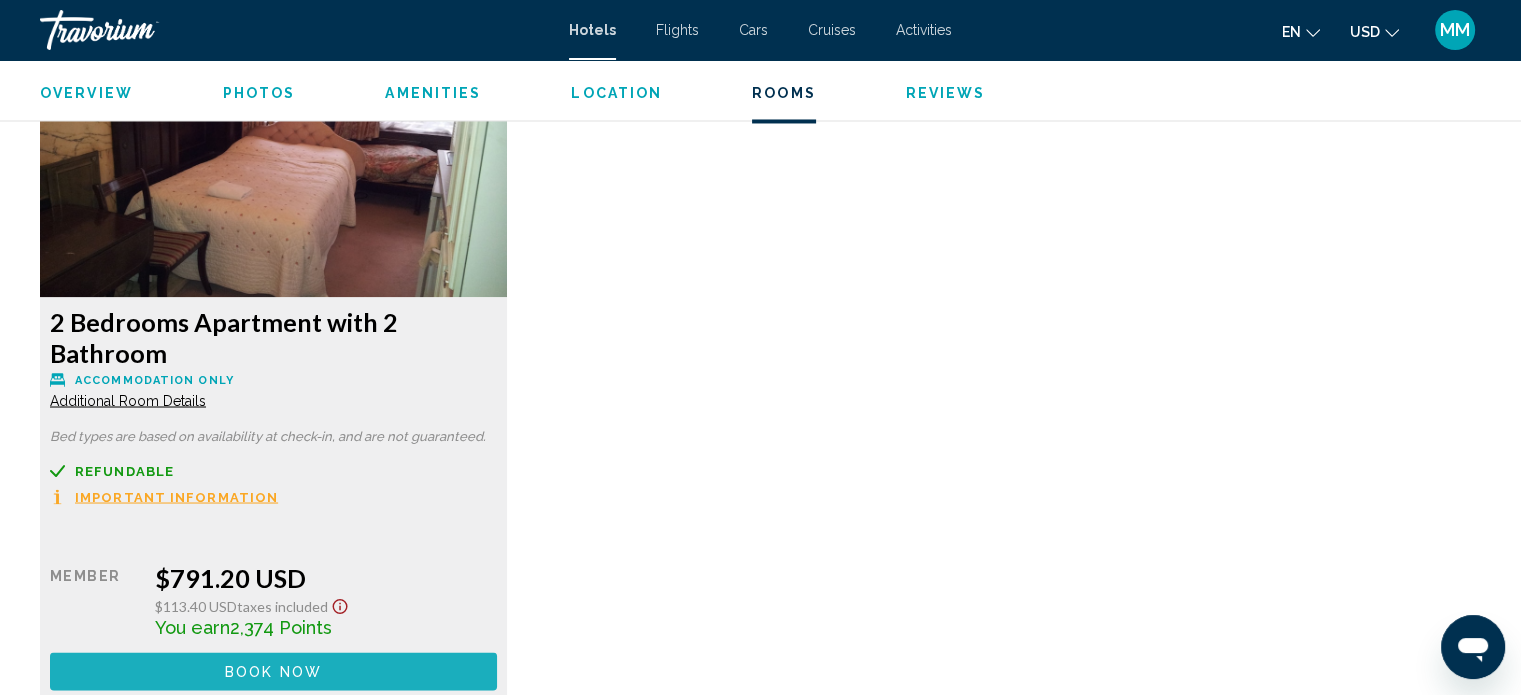 click on "Book now" at bounding box center [273, 672] 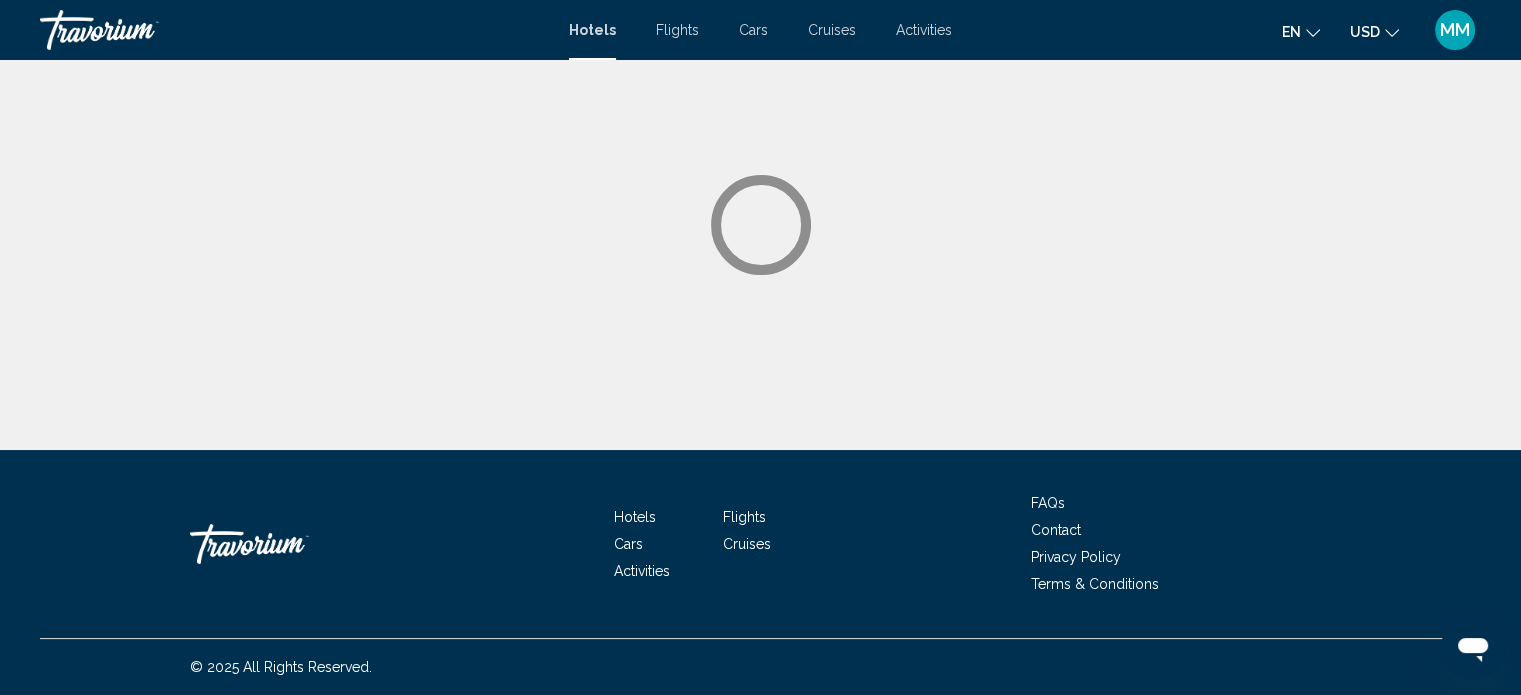 scroll, scrollTop: 0, scrollLeft: 0, axis: both 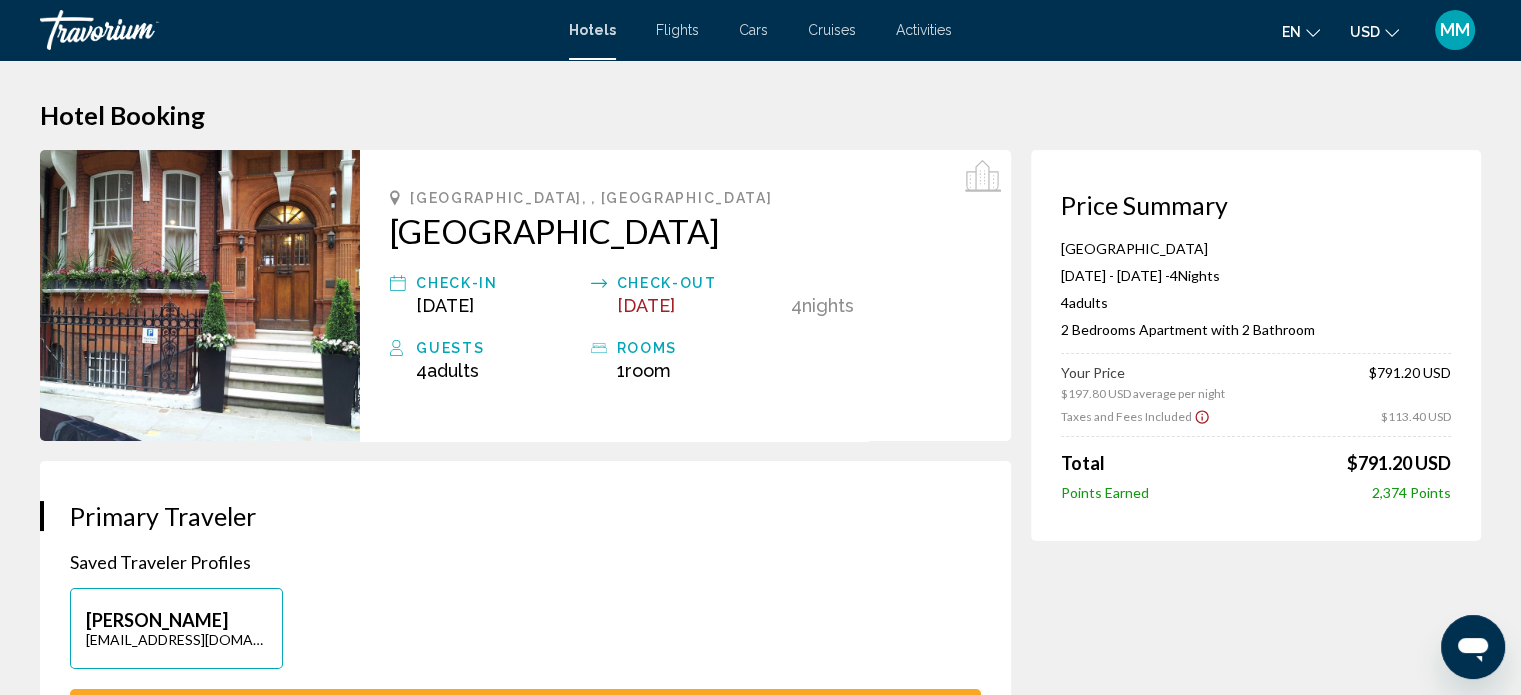click at bounding box center (200, 295) 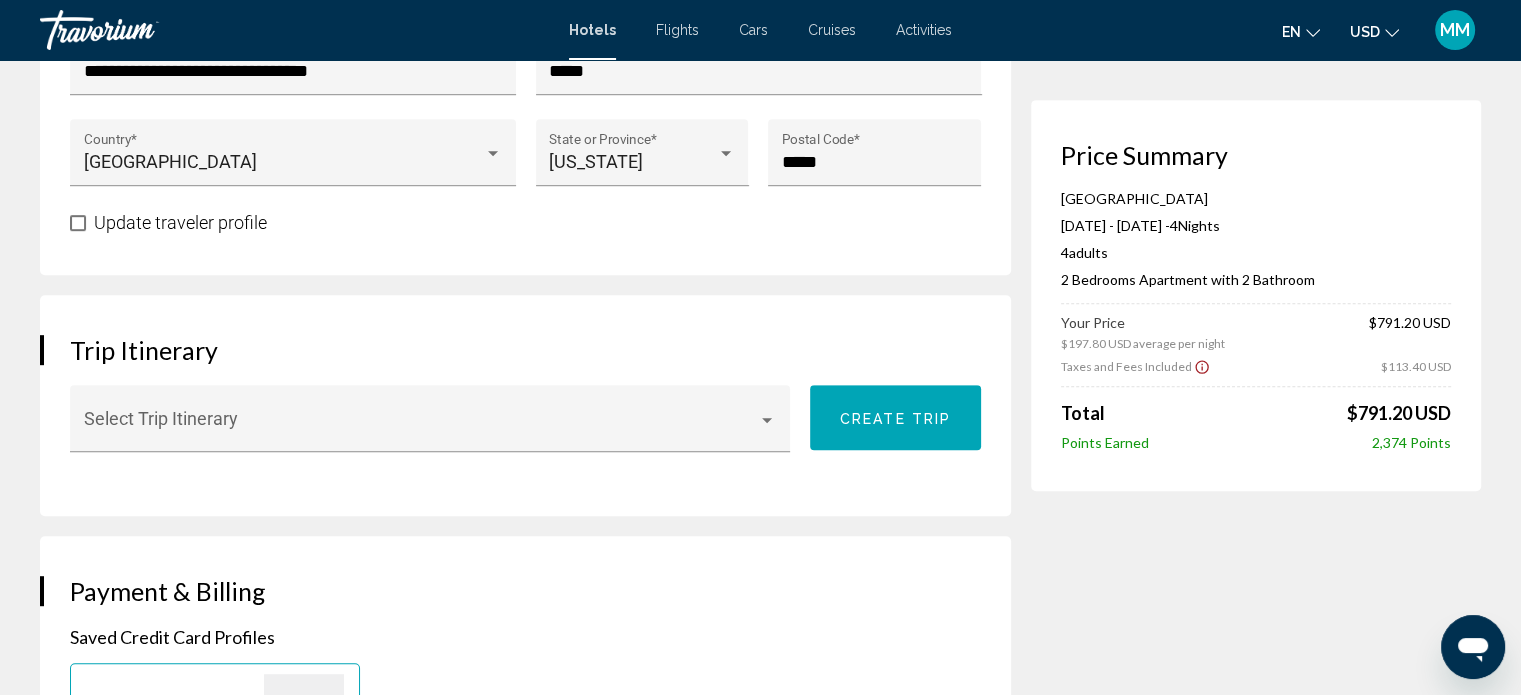 scroll, scrollTop: 1144, scrollLeft: 0, axis: vertical 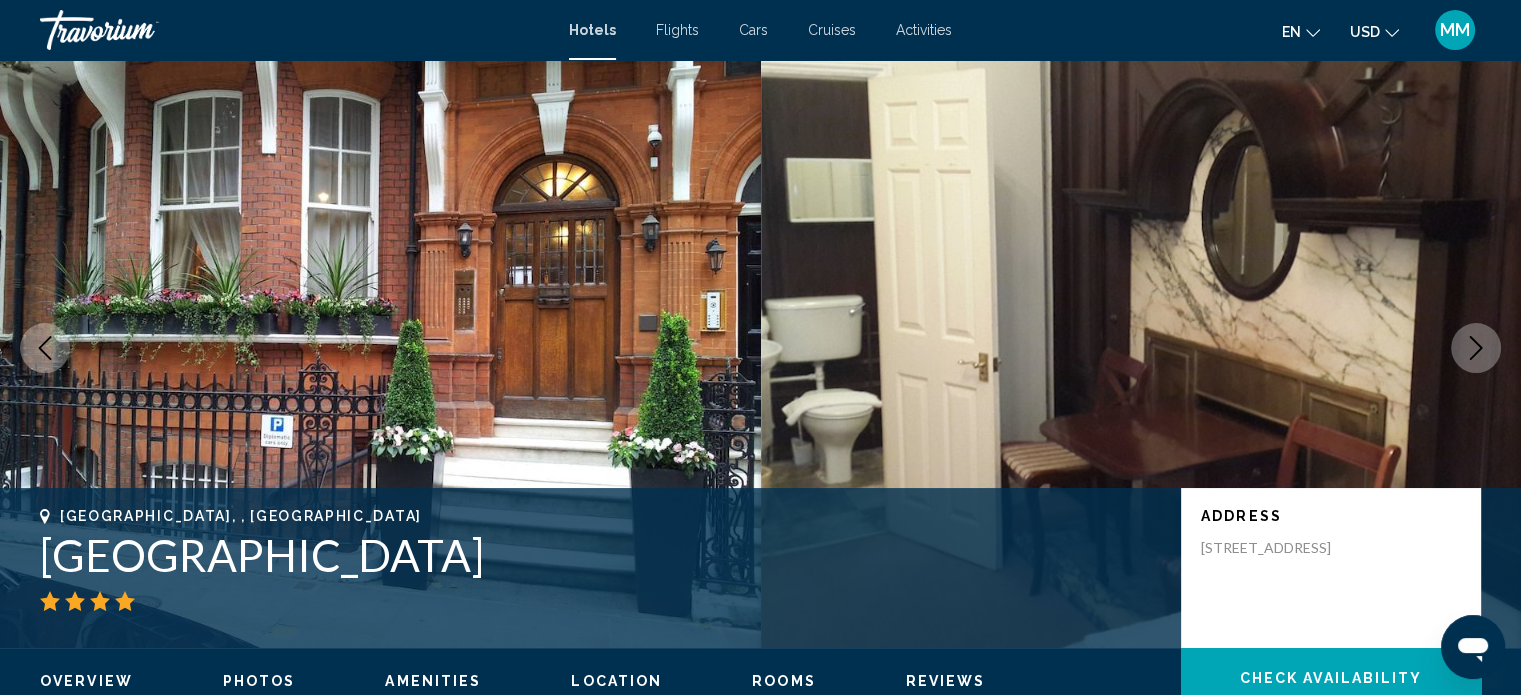 click on "Photos" at bounding box center (259, 681) 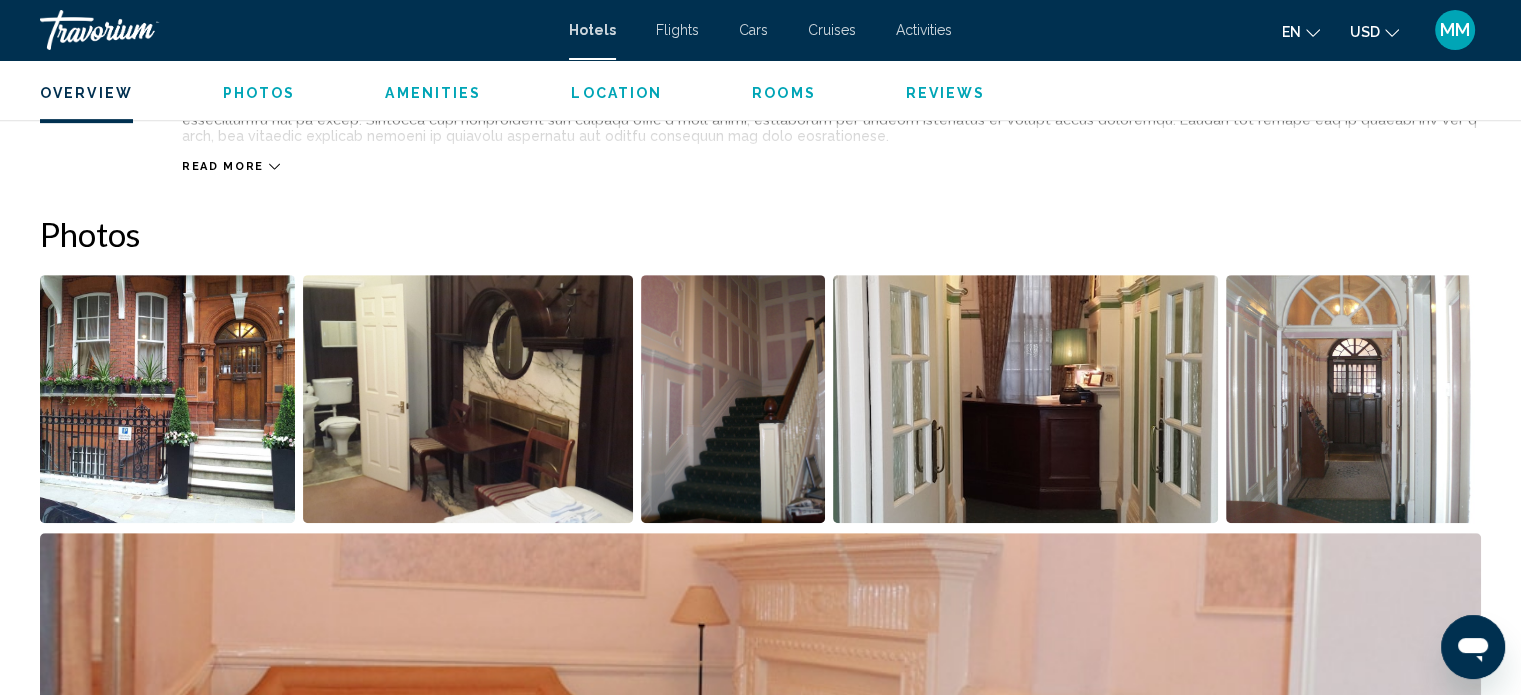 scroll, scrollTop: 964, scrollLeft: 0, axis: vertical 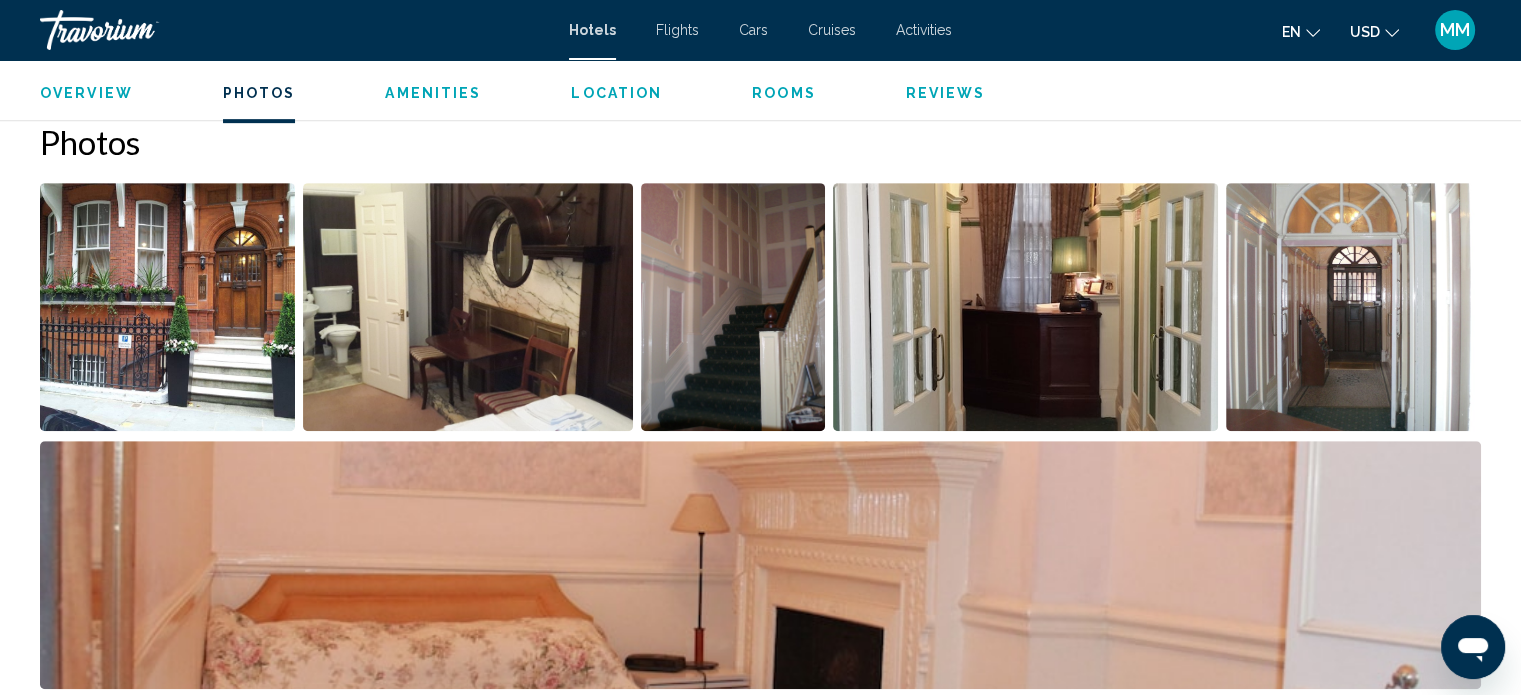 click at bounding box center (167, 307) 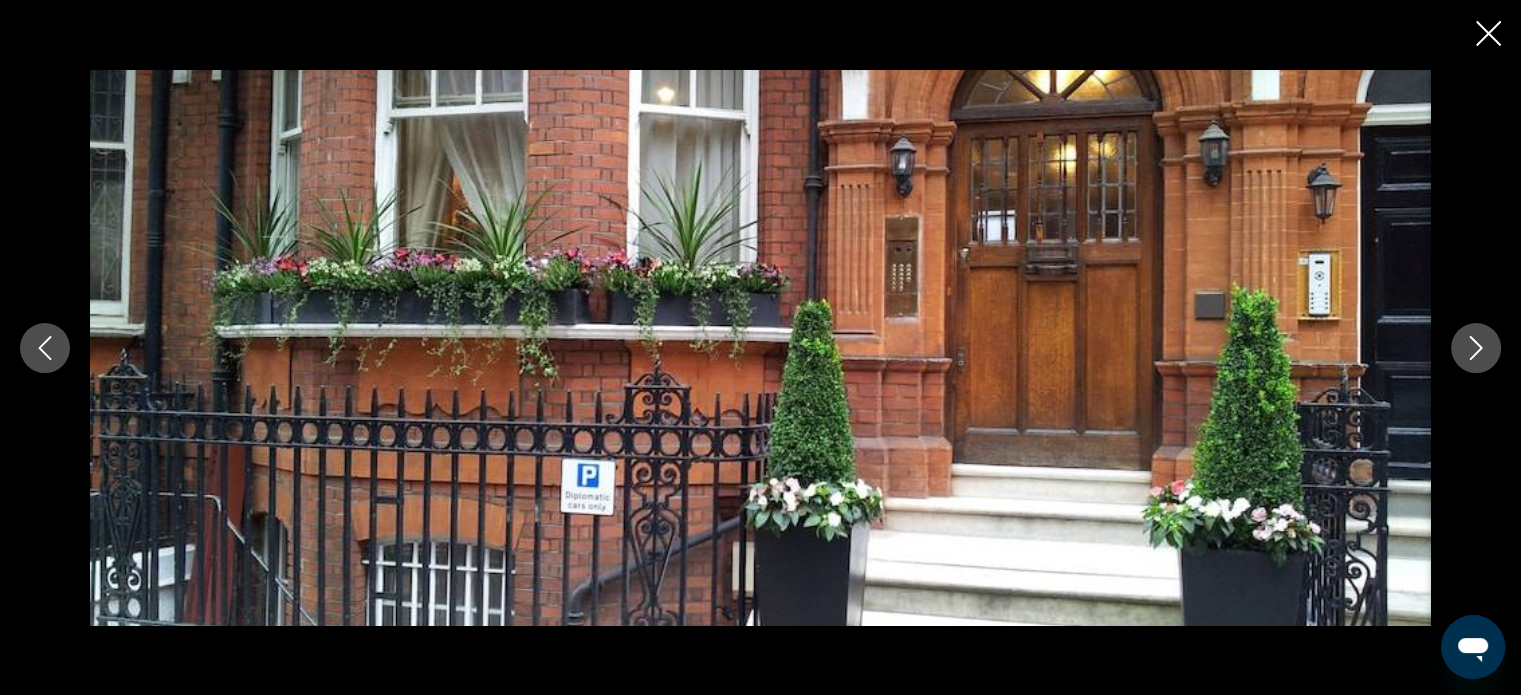 click at bounding box center (1476, 348) 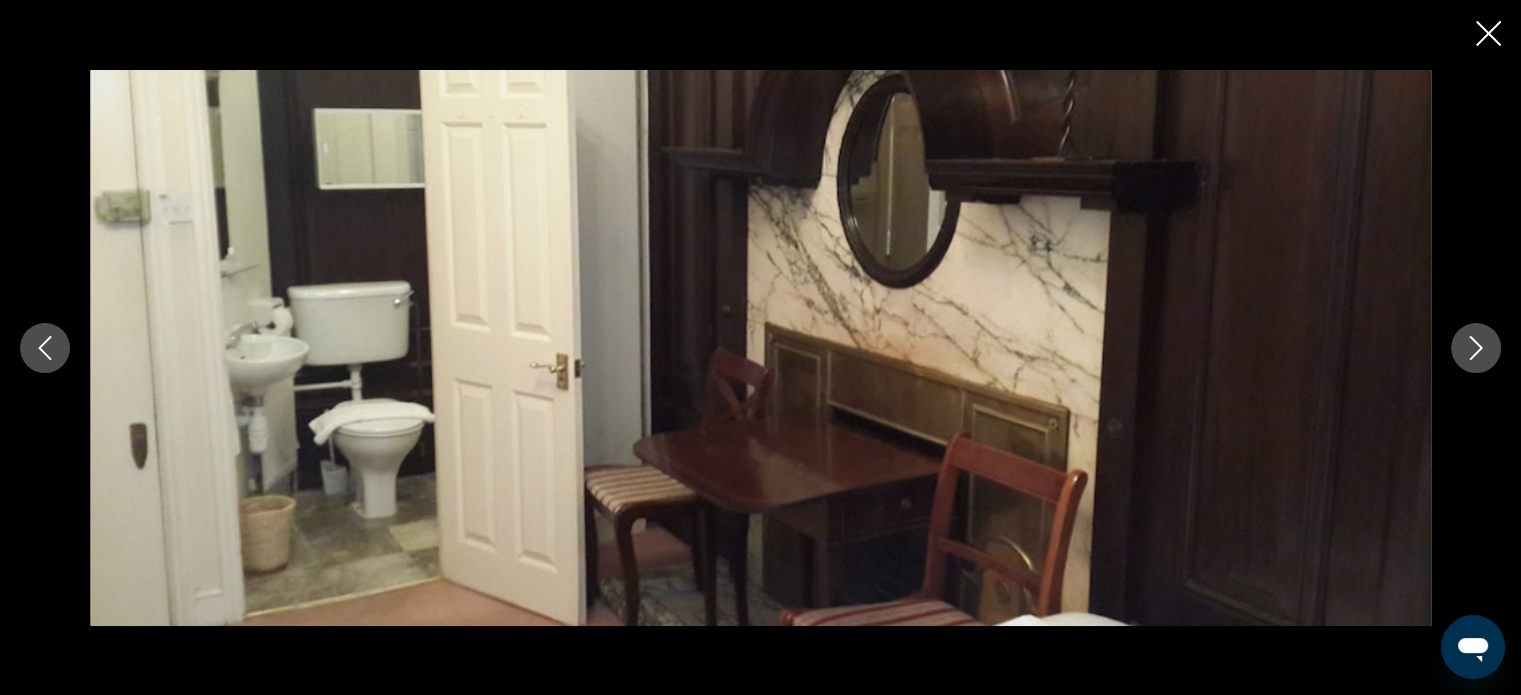 click at bounding box center [1476, 348] 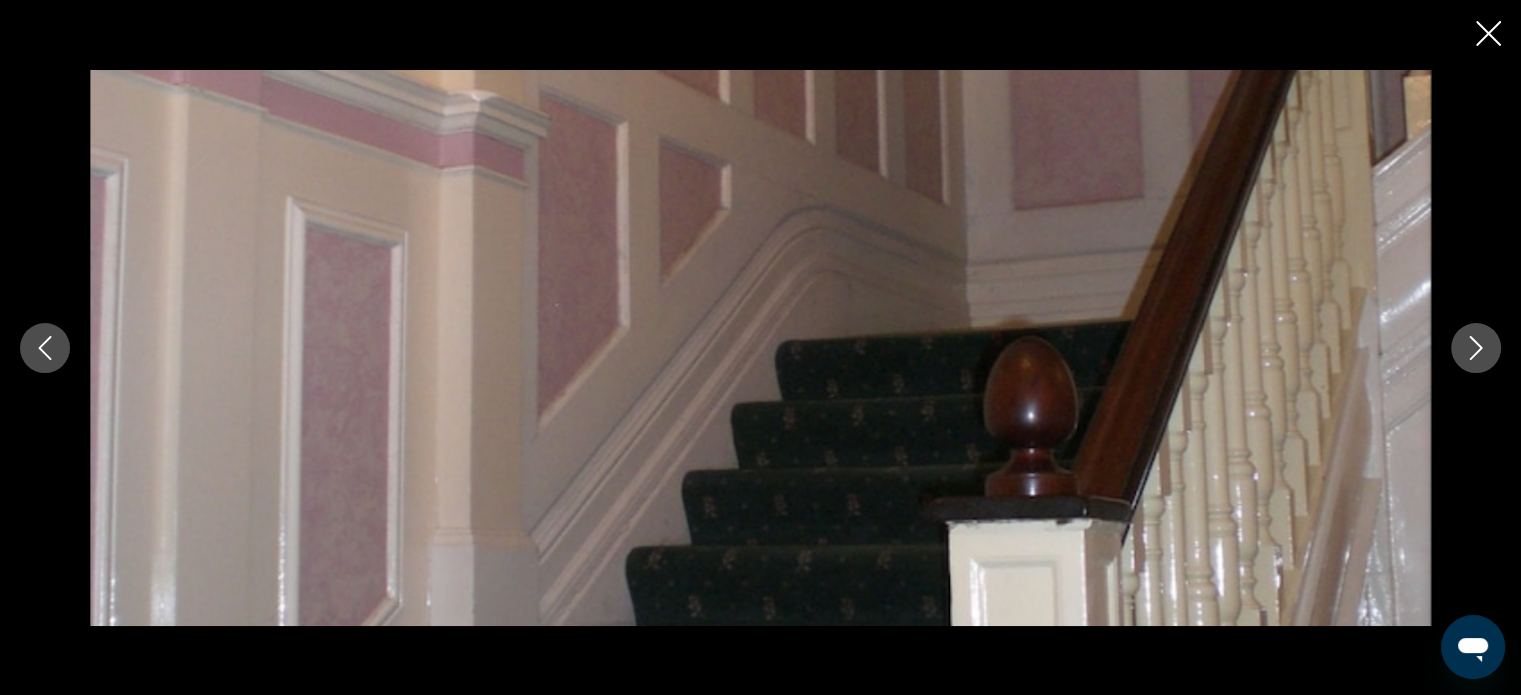 click at bounding box center (1476, 348) 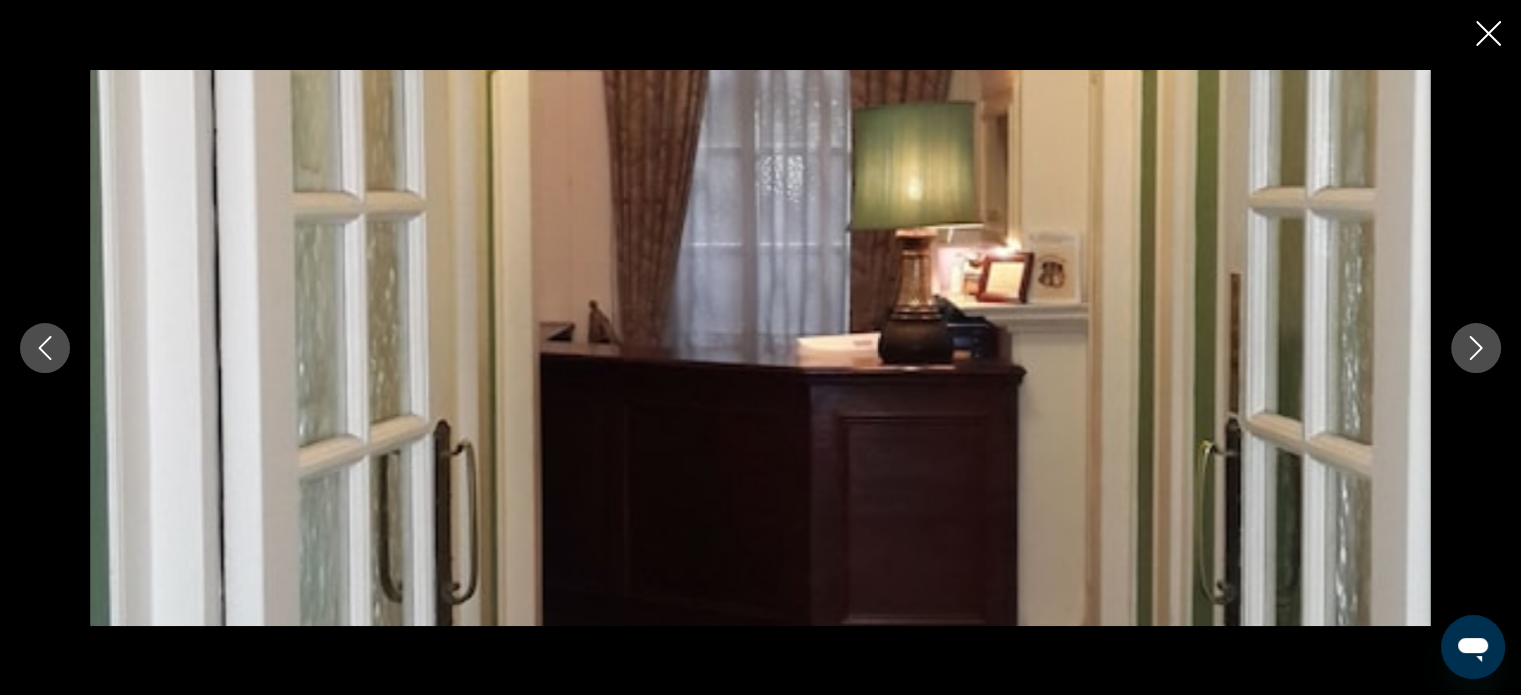 click at bounding box center [1476, 348] 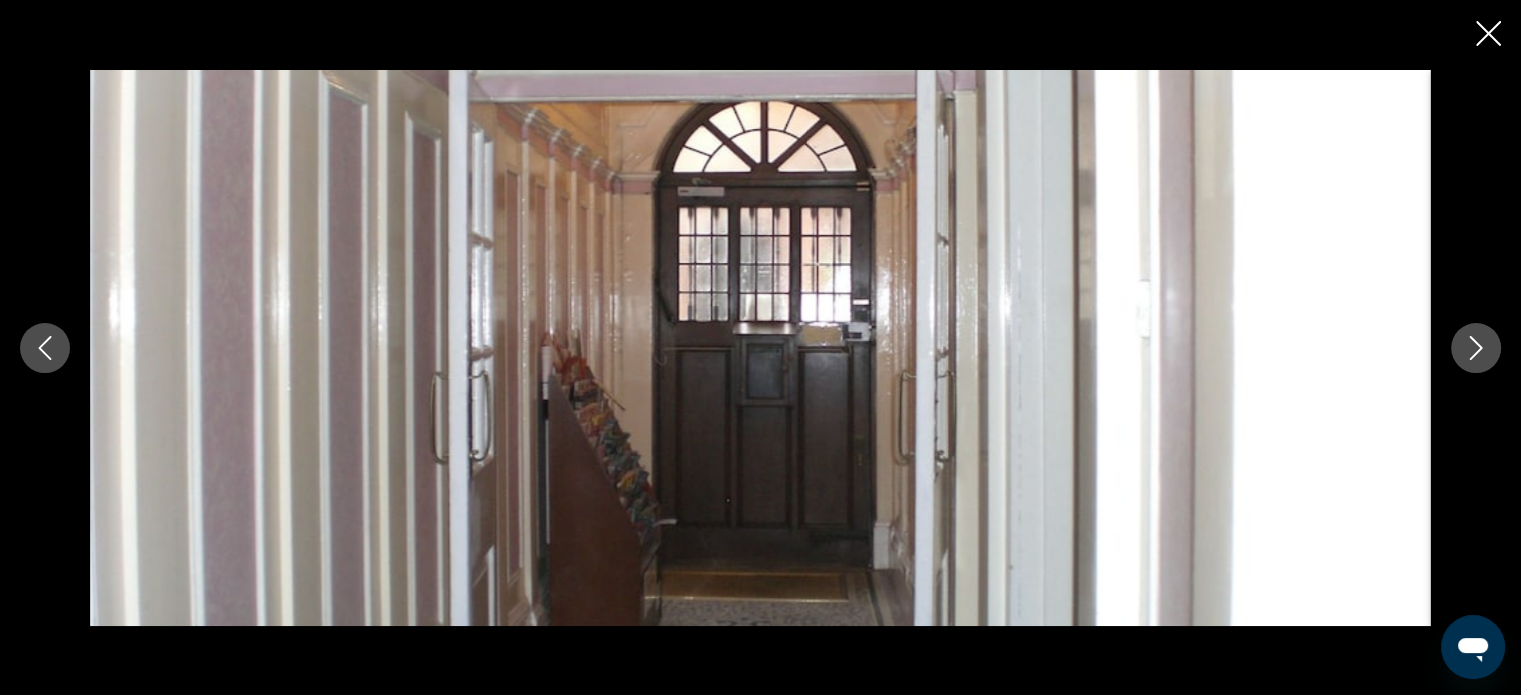 click at bounding box center (1476, 348) 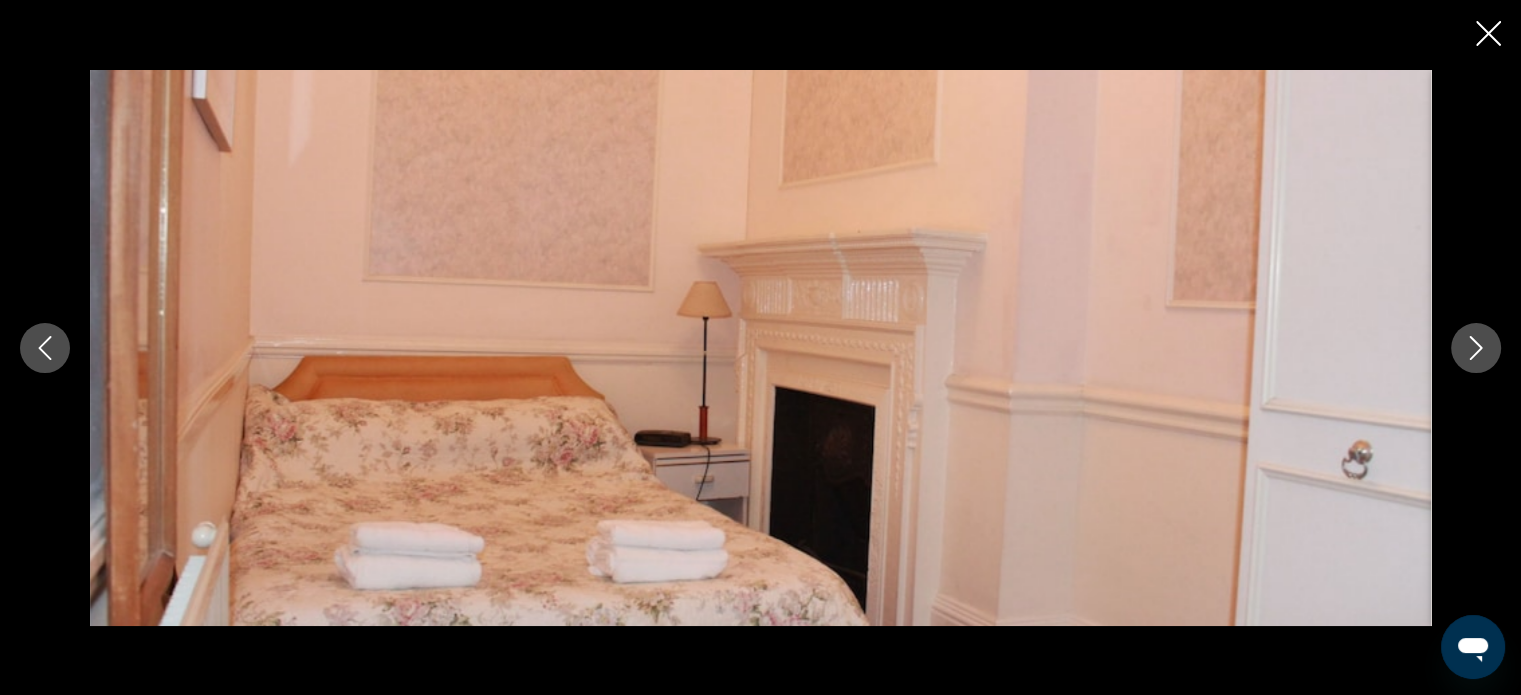 click at bounding box center (1476, 348) 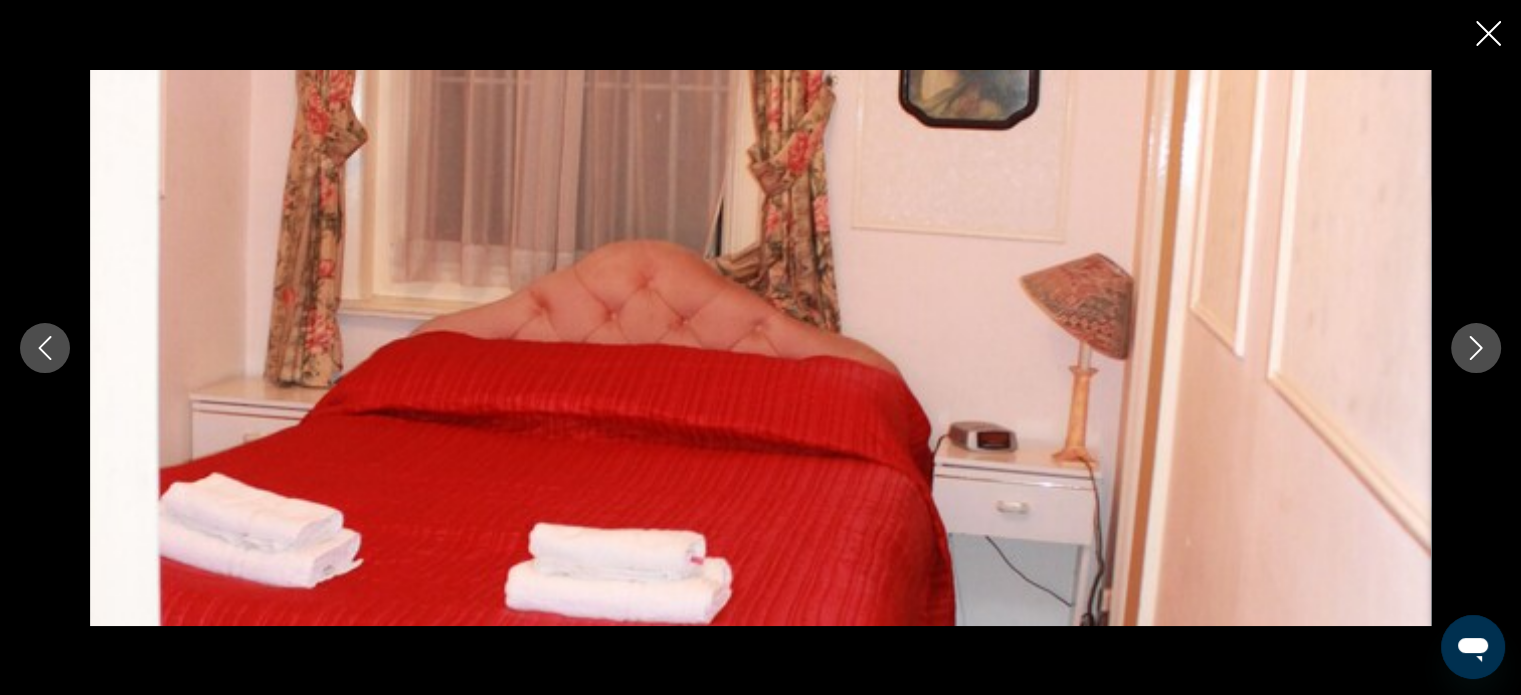 click at bounding box center (1476, 348) 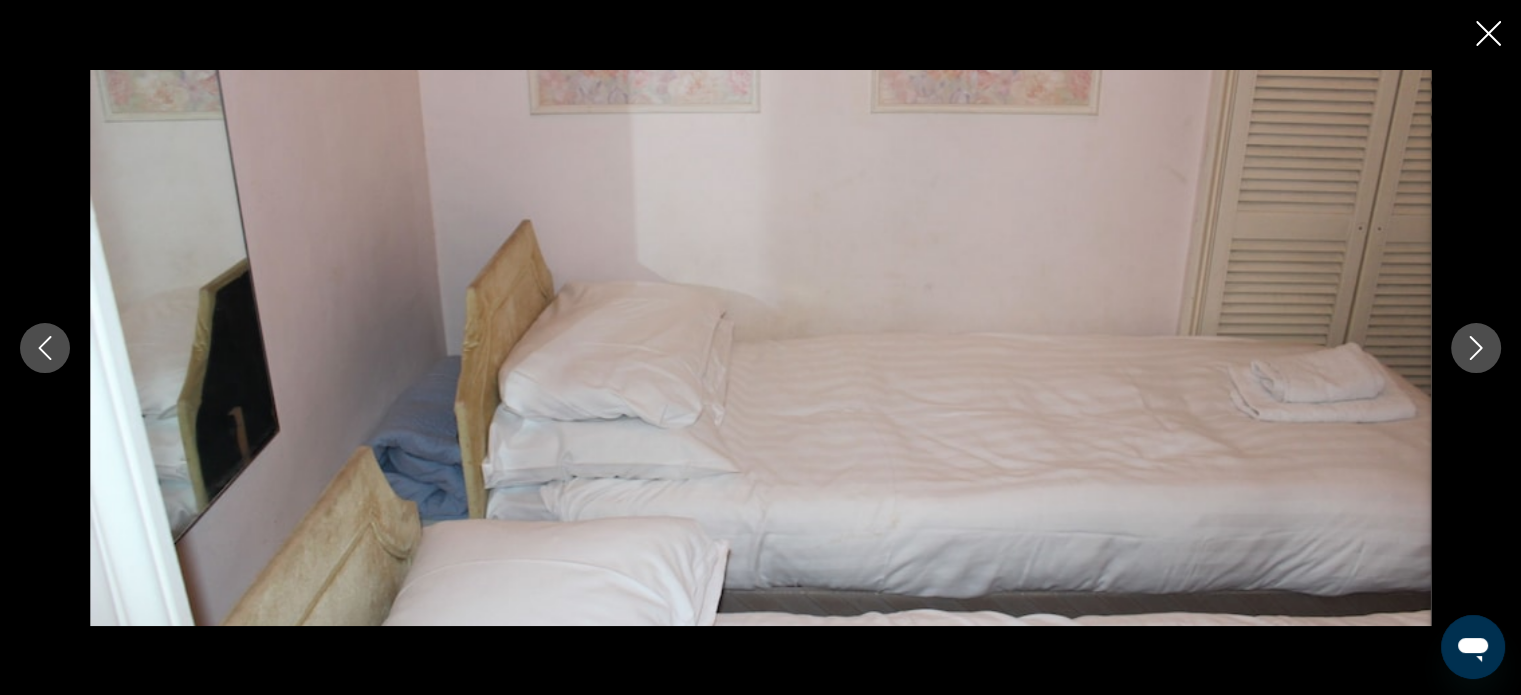 click at bounding box center [1476, 348] 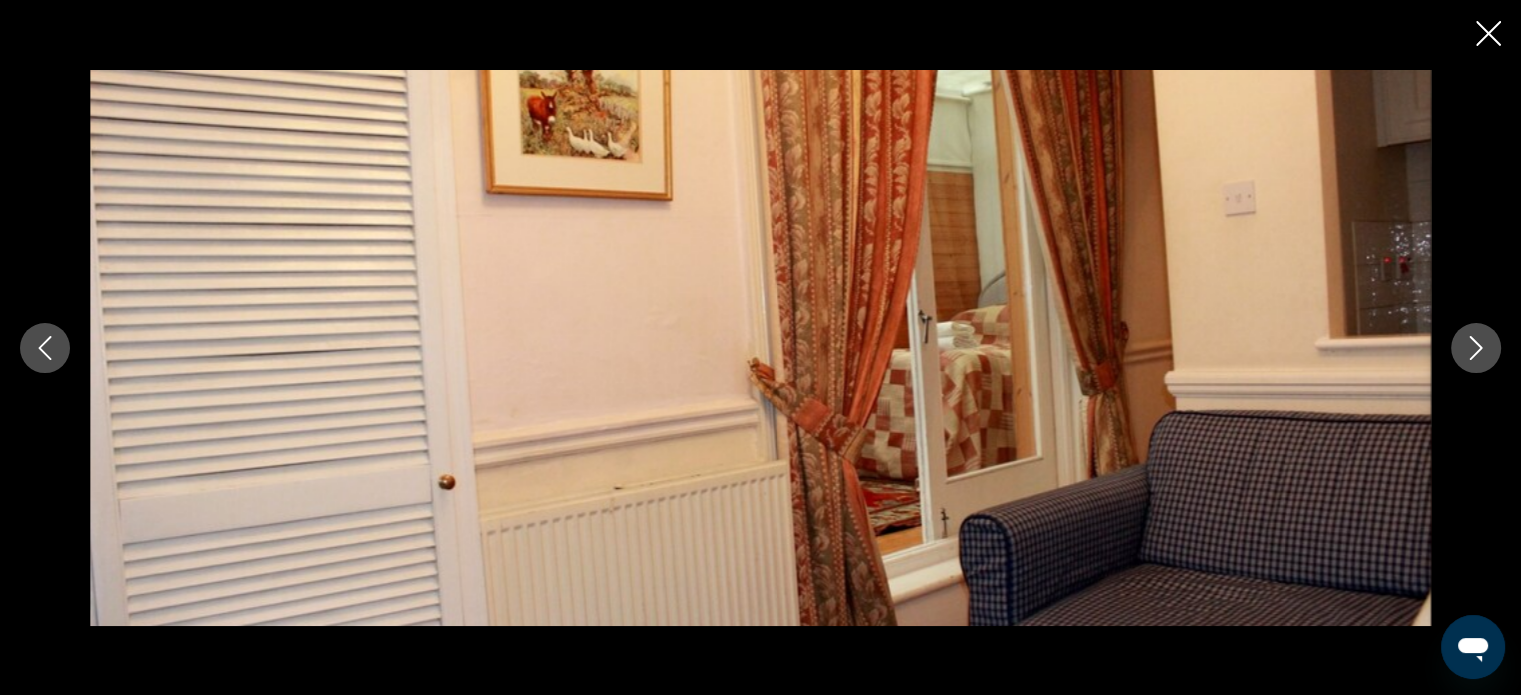click at bounding box center (1476, 348) 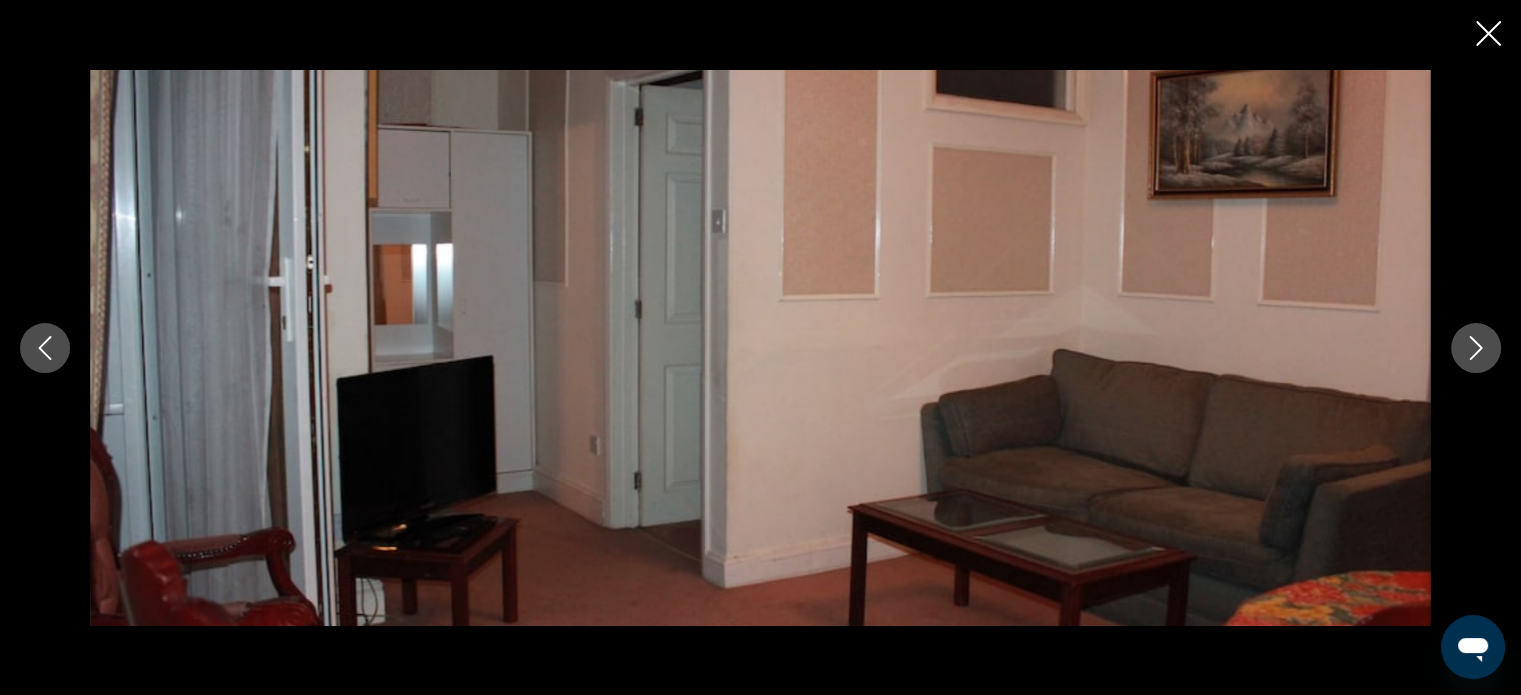 click at bounding box center (1476, 348) 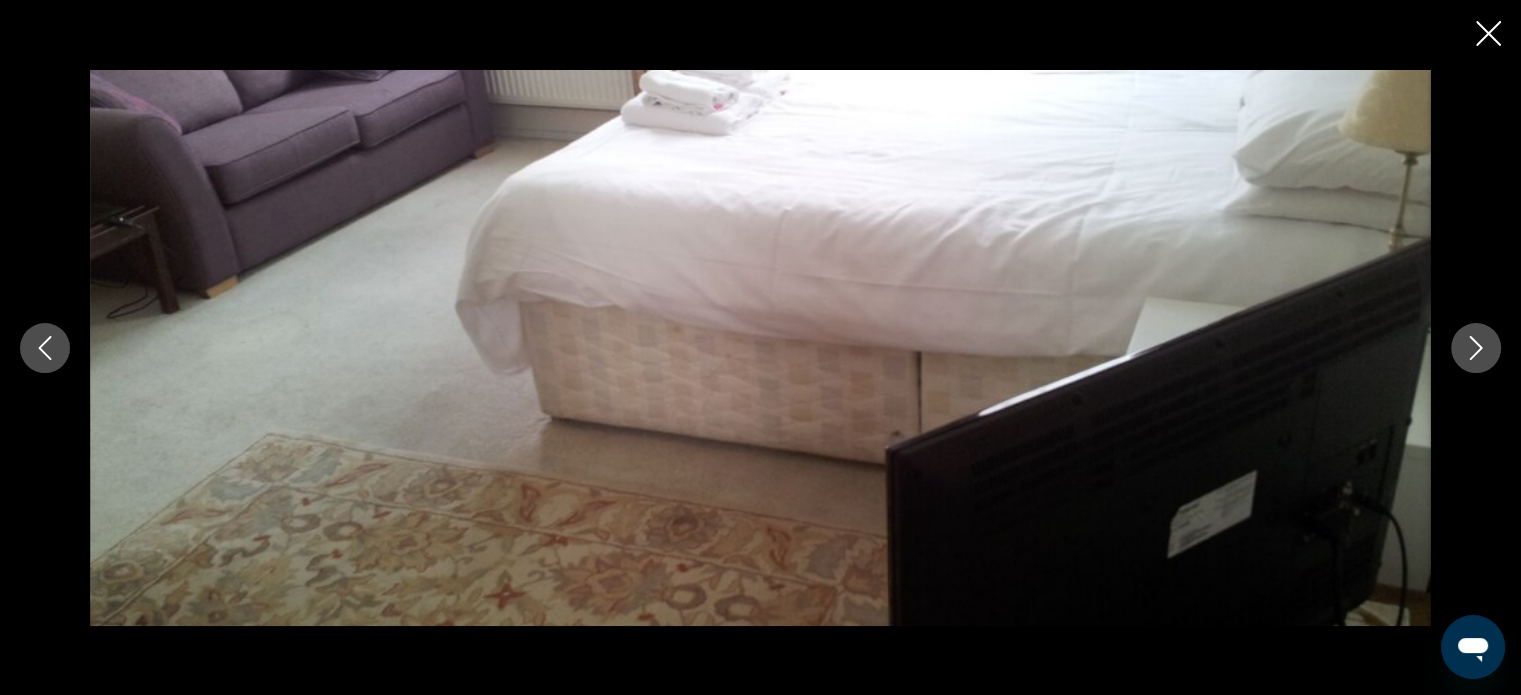 click at bounding box center (1476, 348) 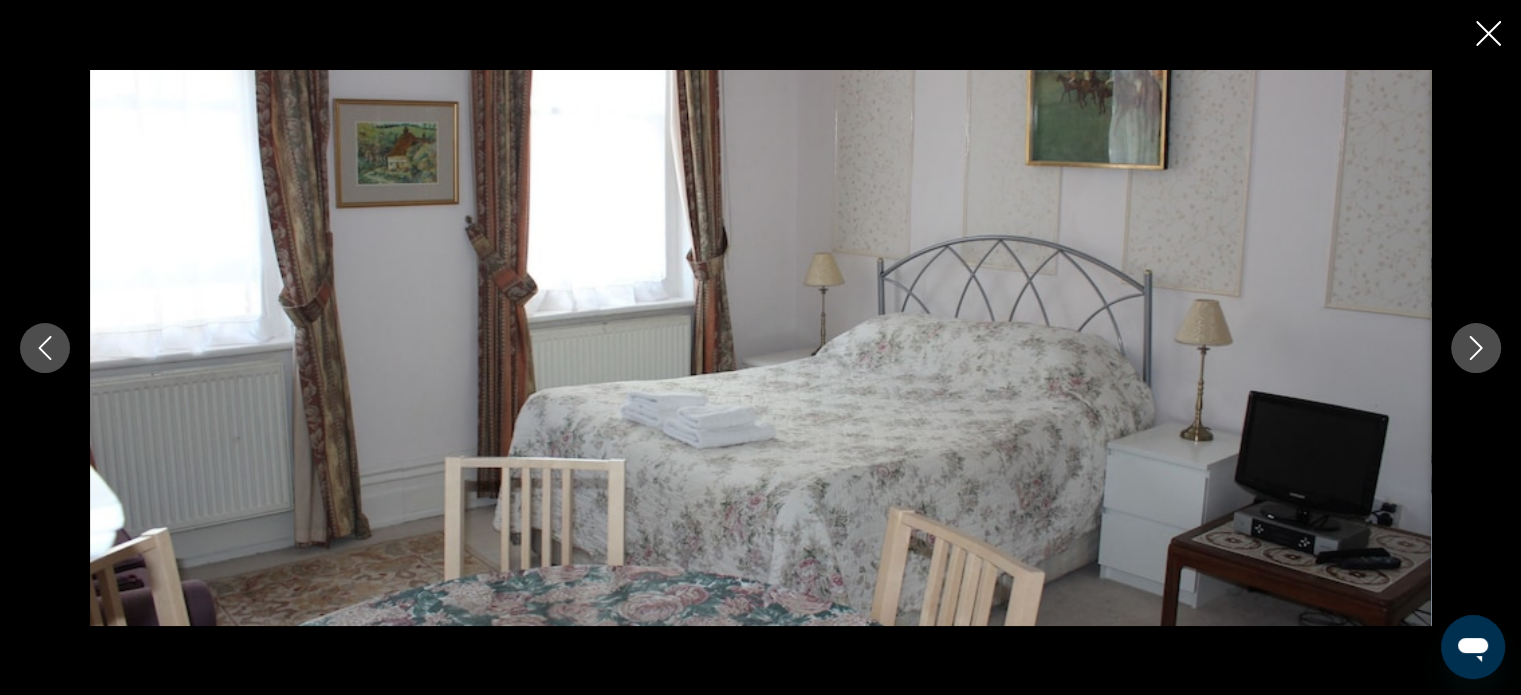 click at bounding box center (1476, 348) 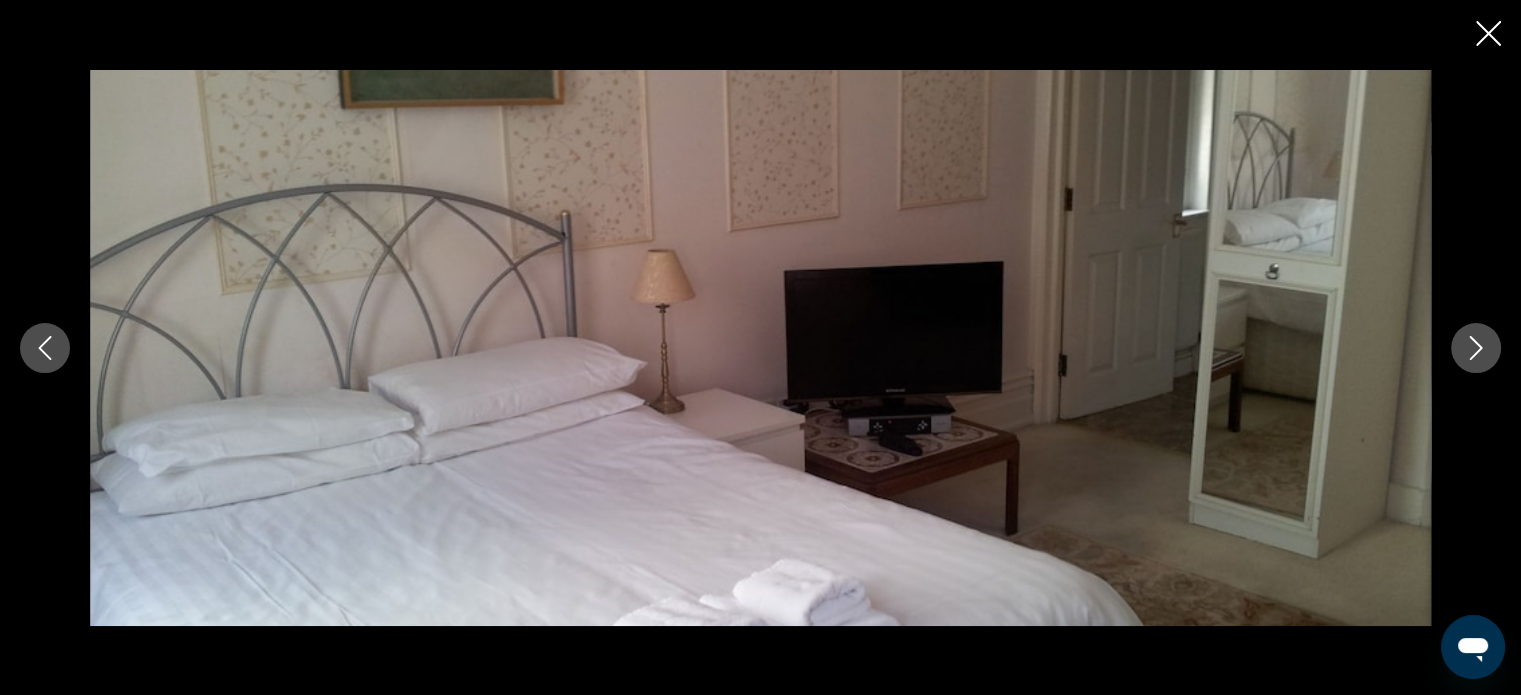 click at bounding box center (1476, 348) 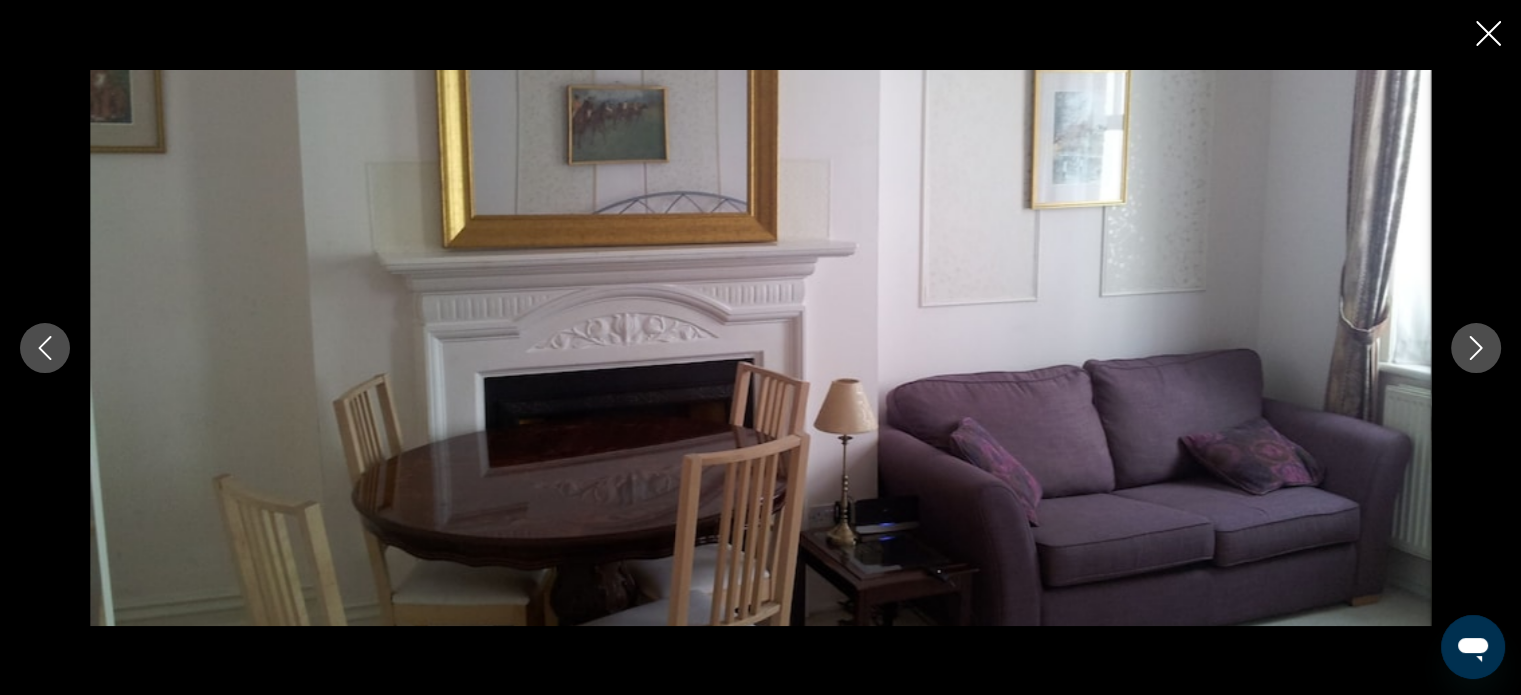click at bounding box center [1476, 348] 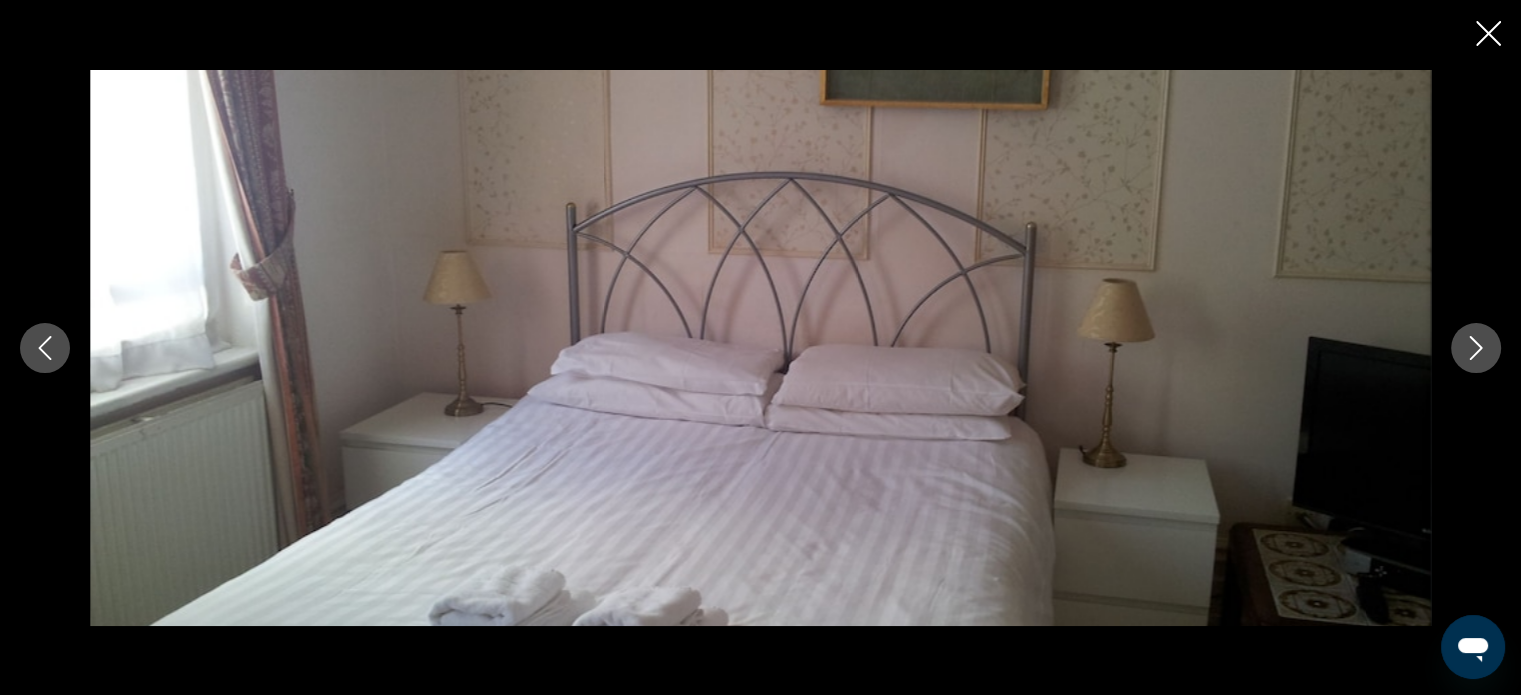 click at bounding box center (1476, 348) 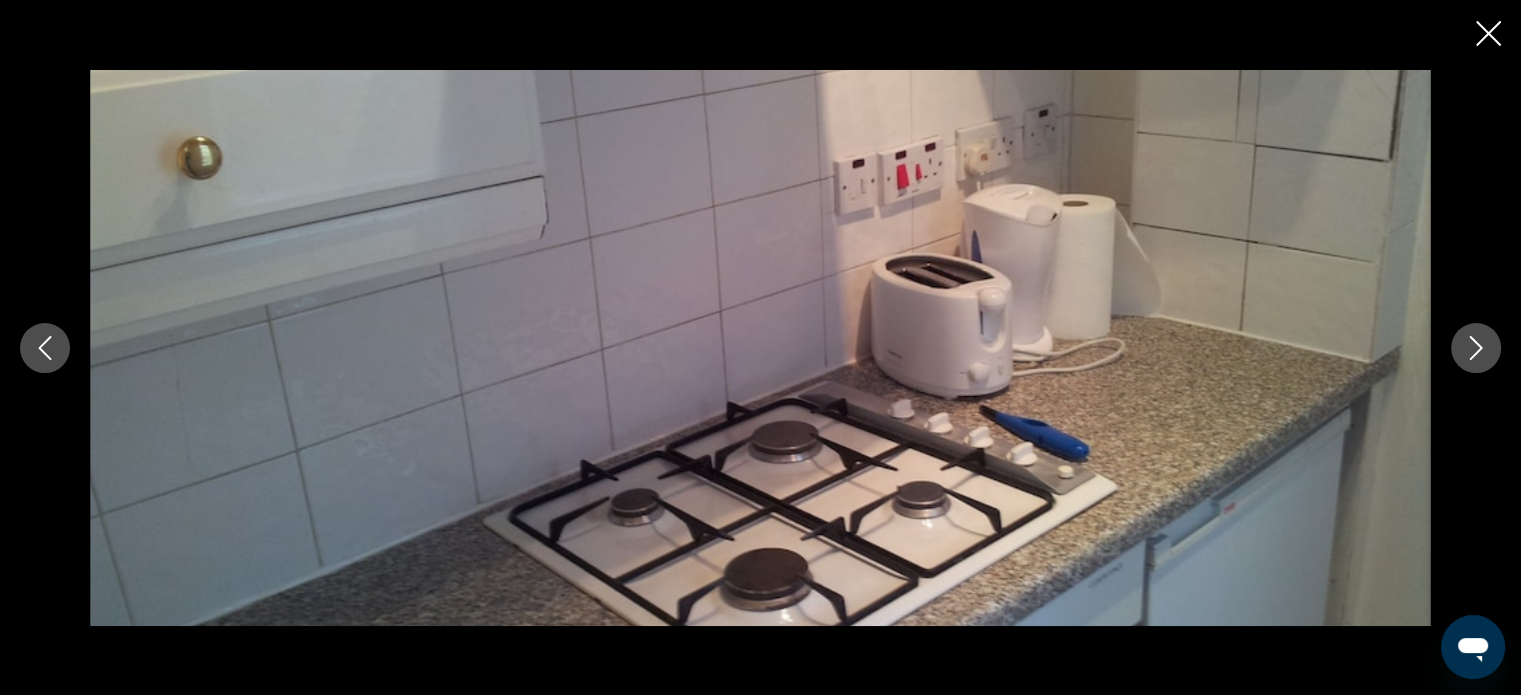 click at bounding box center [1476, 348] 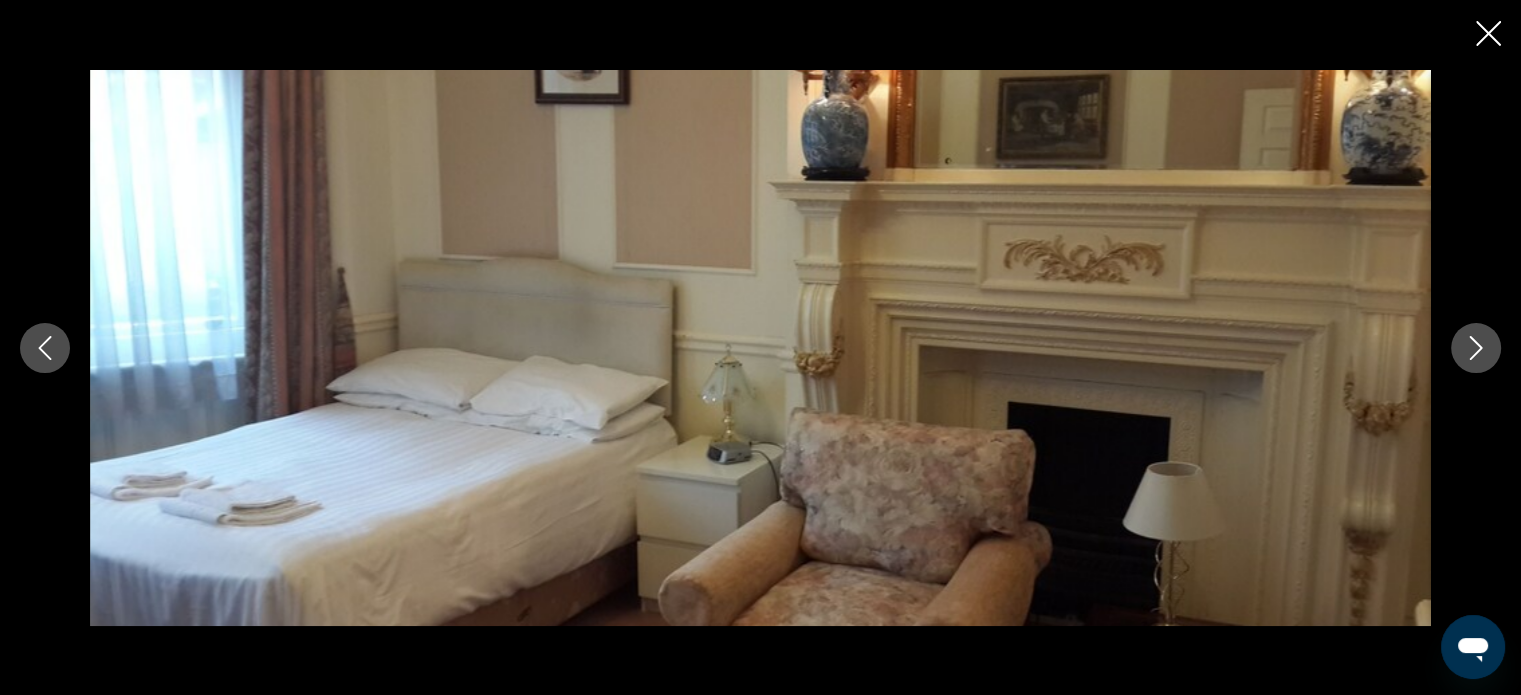 click at bounding box center (1476, 348) 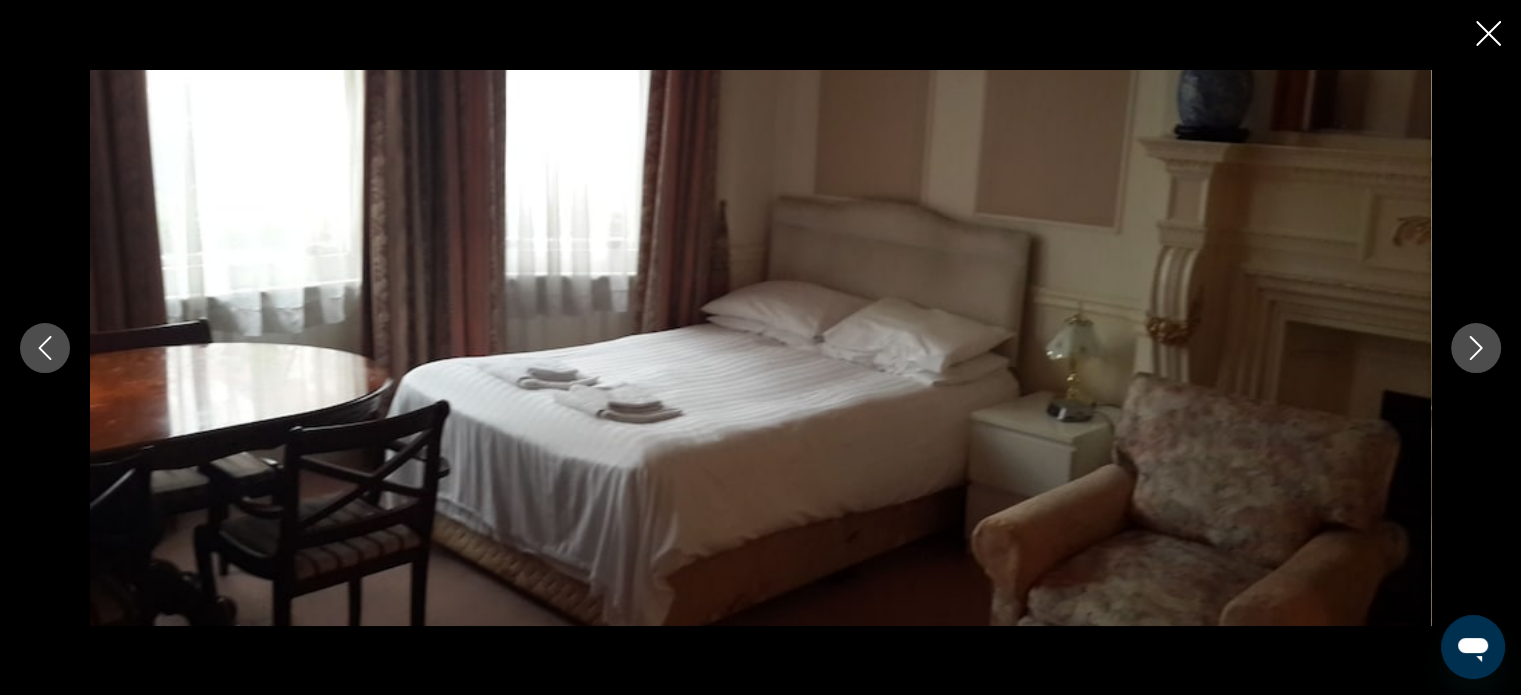 click at bounding box center (1476, 348) 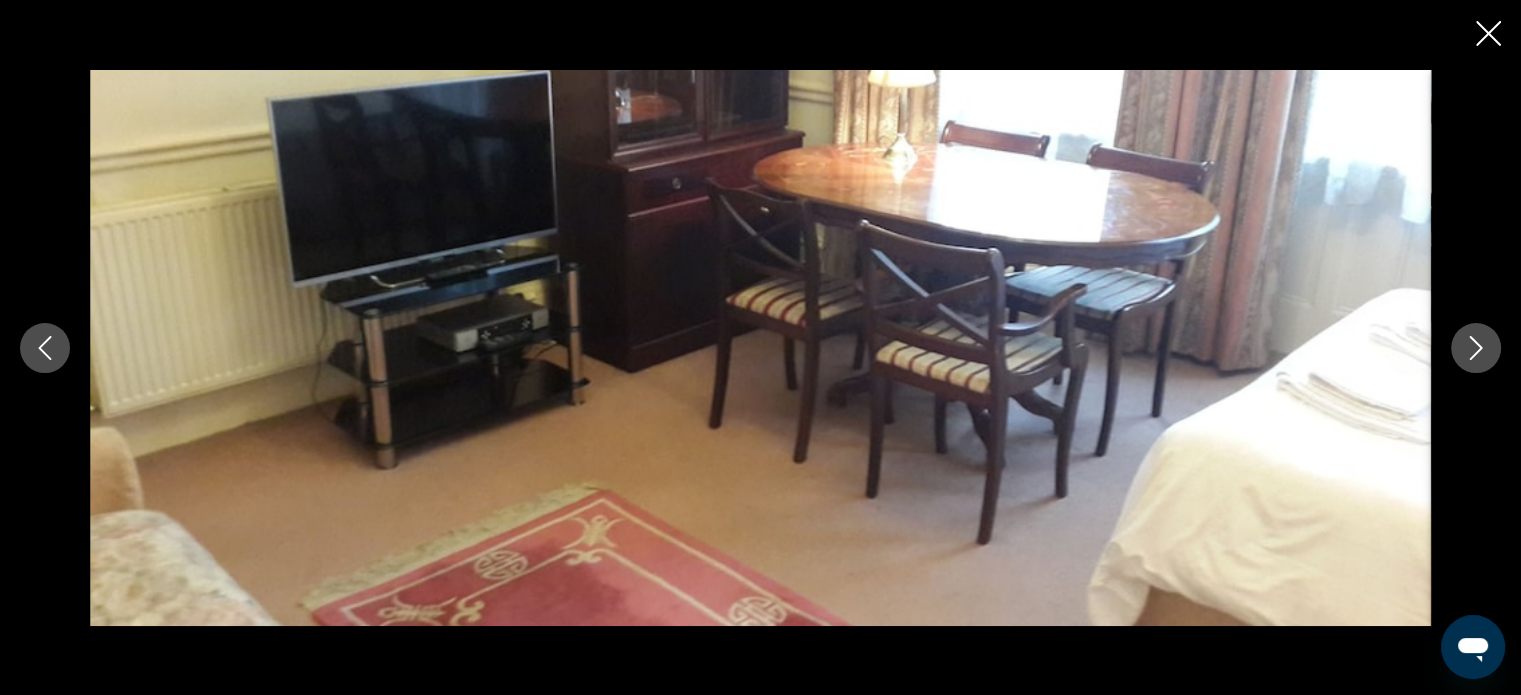 click at bounding box center (1476, 348) 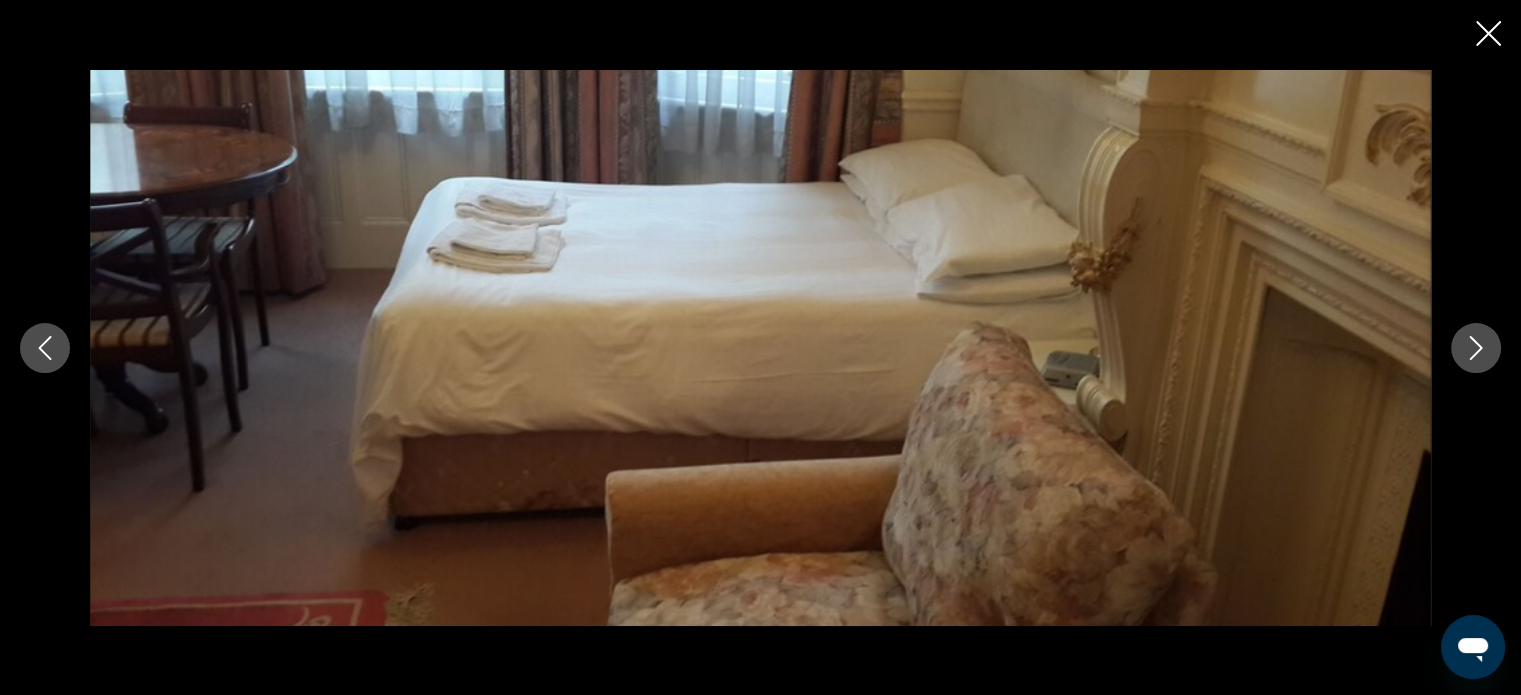 click at bounding box center [1476, 348] 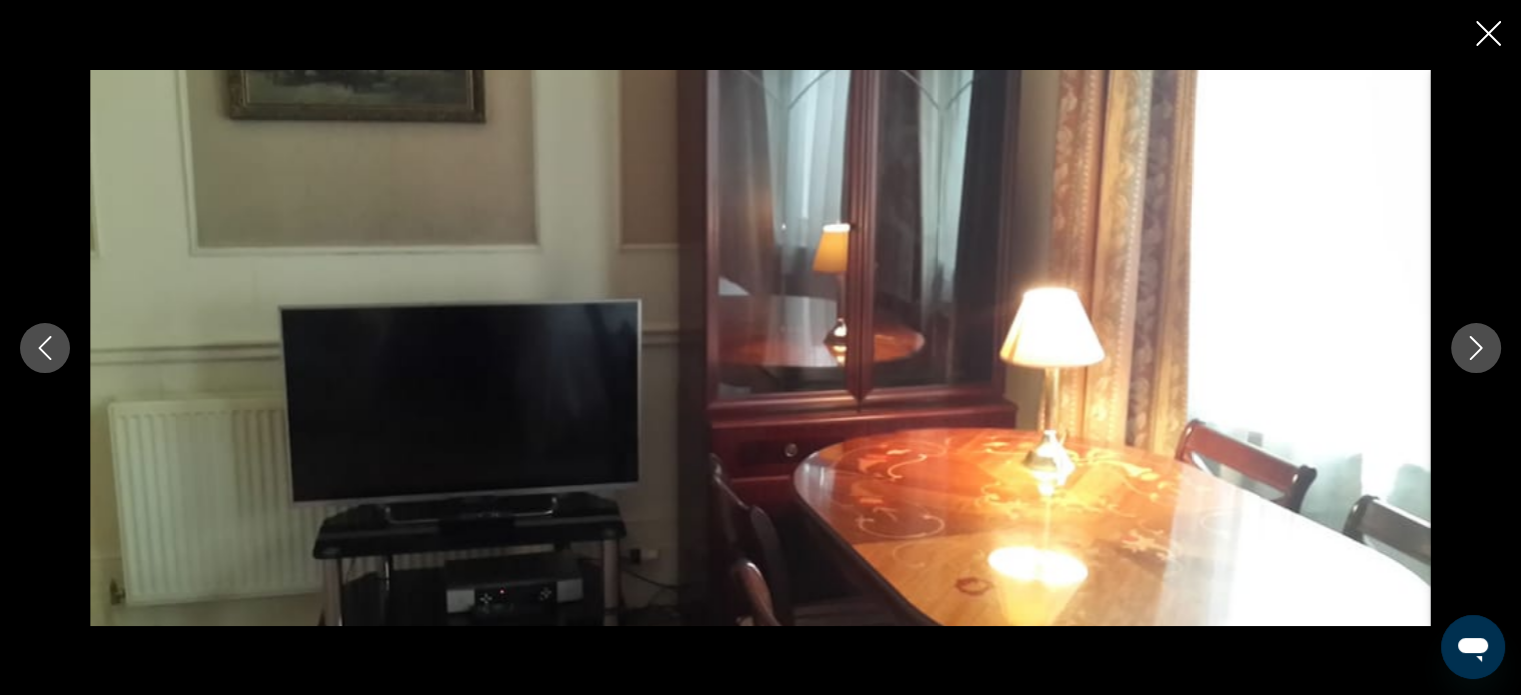 click at bounding box center (1476, 348) 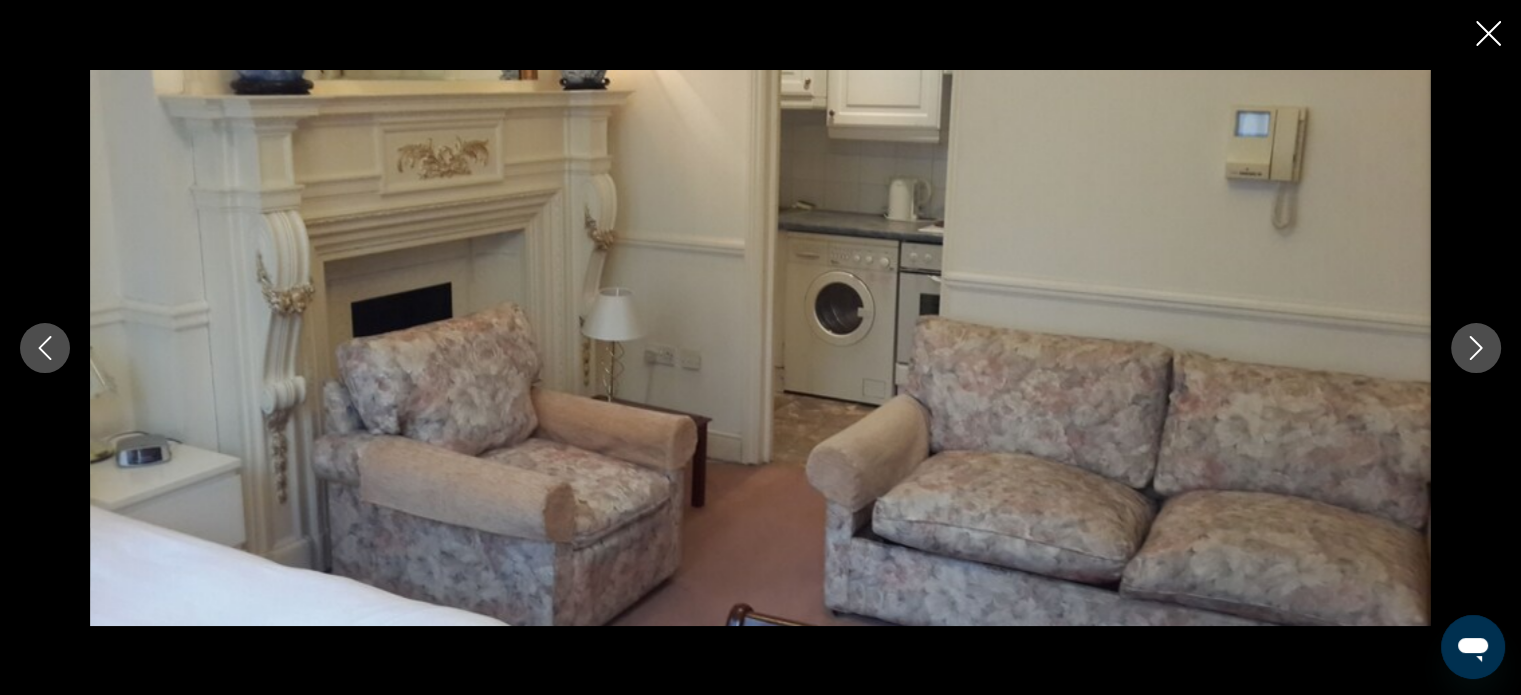 click at bounding box center (1476, 348) 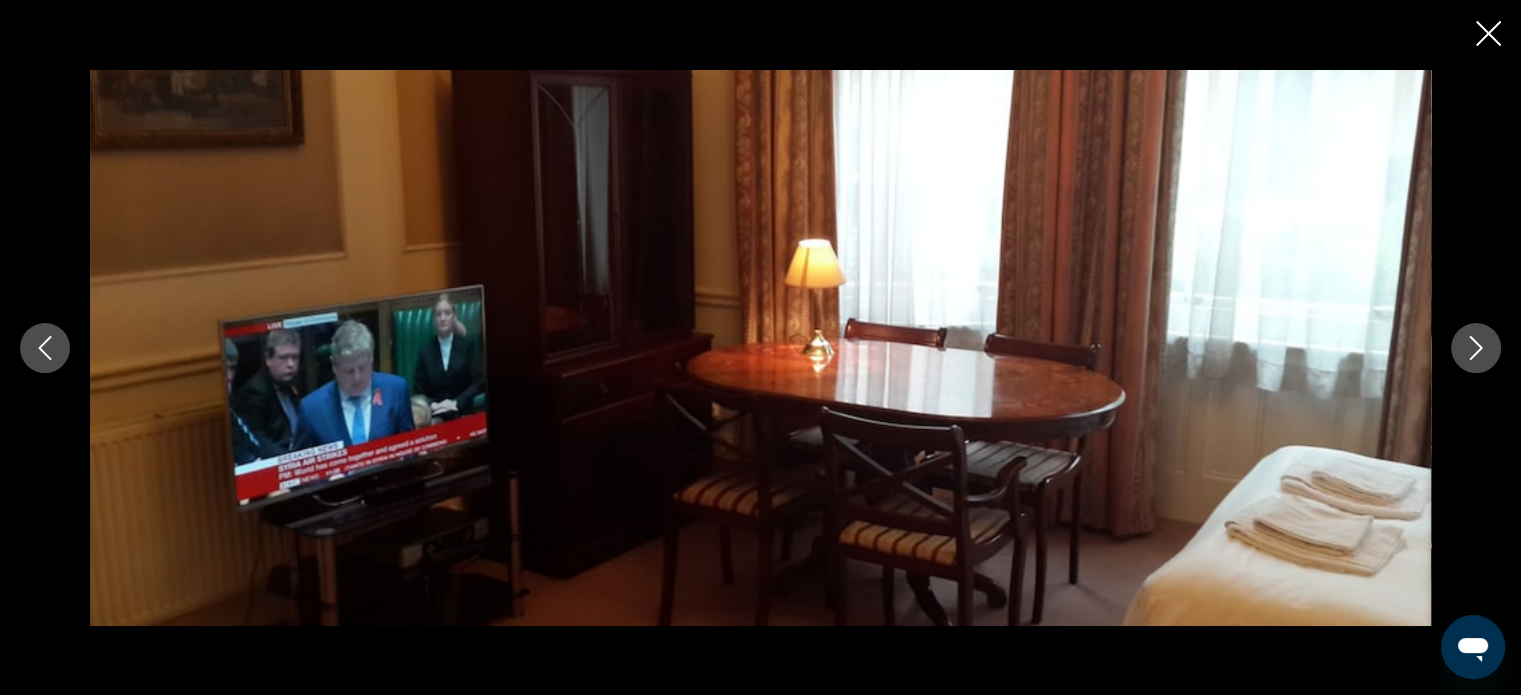 click at bounding box center (1476, 348) 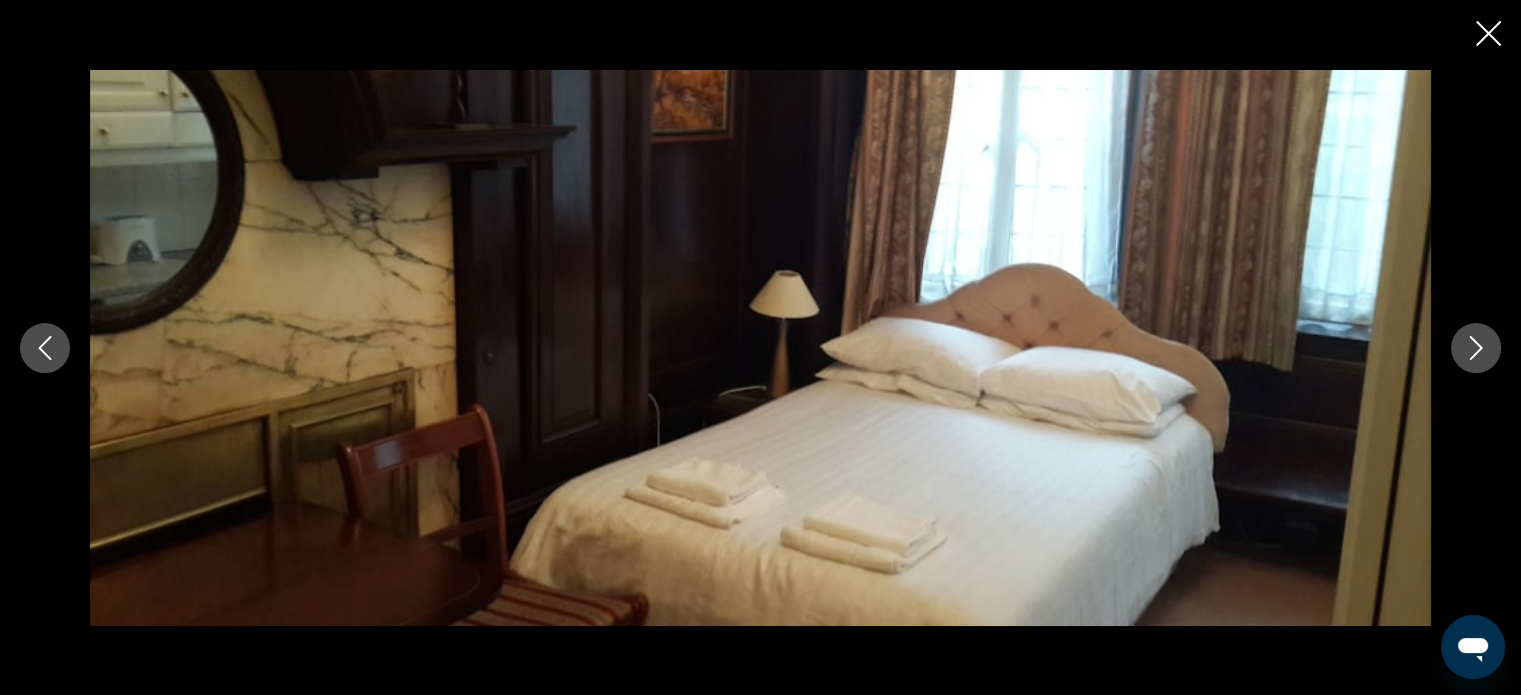 click at bounding box center [1476, 348] 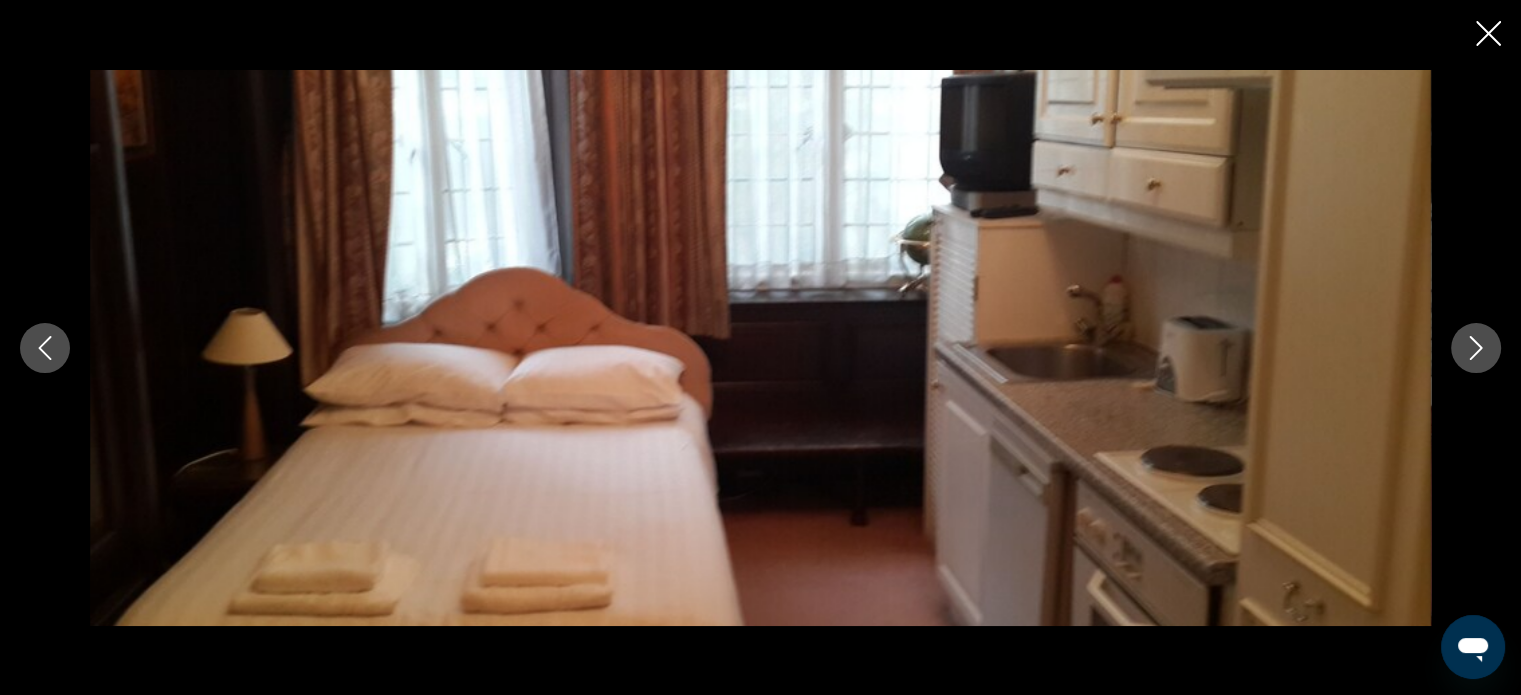 click at bounding box center [1476, 348] 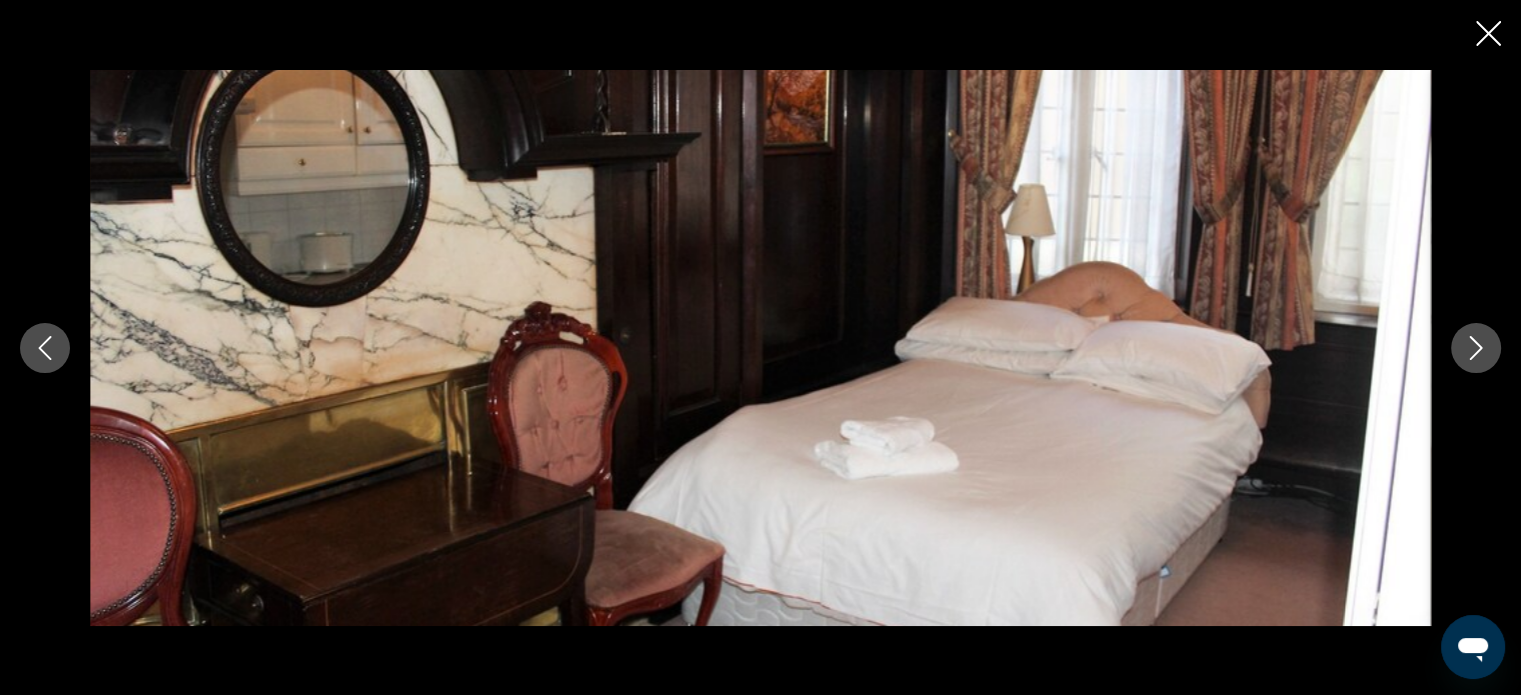 click at bounding box center [1476, 348] 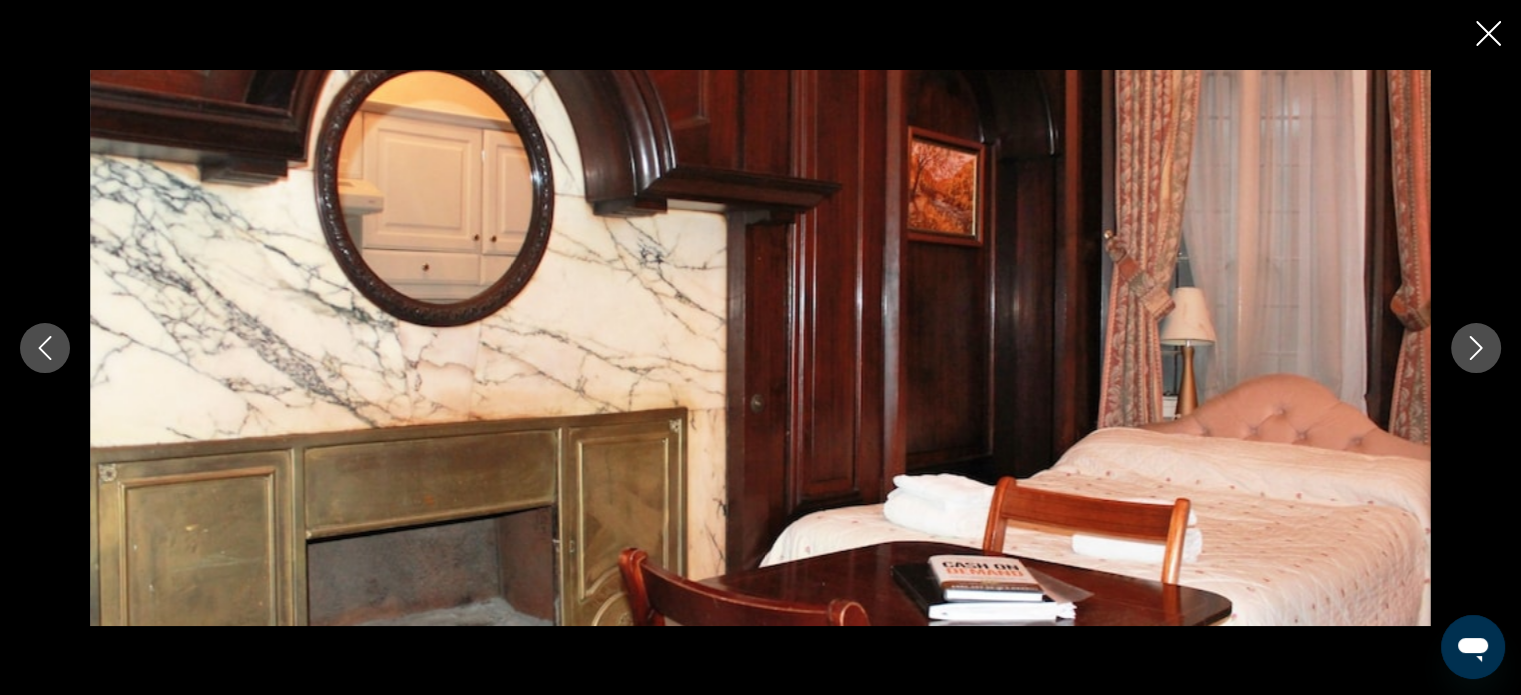 click at bounding box center [1476, 348] 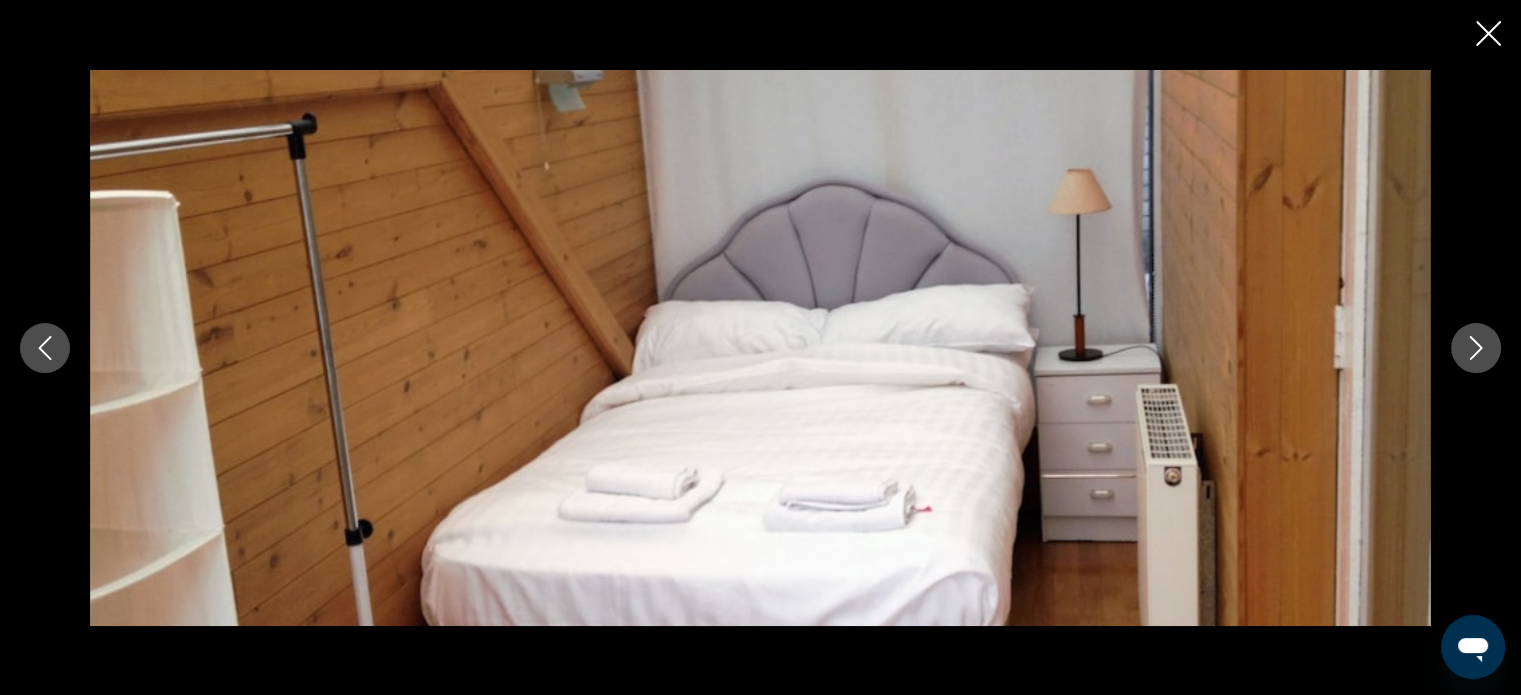 click at bounding box center [1476, 348] 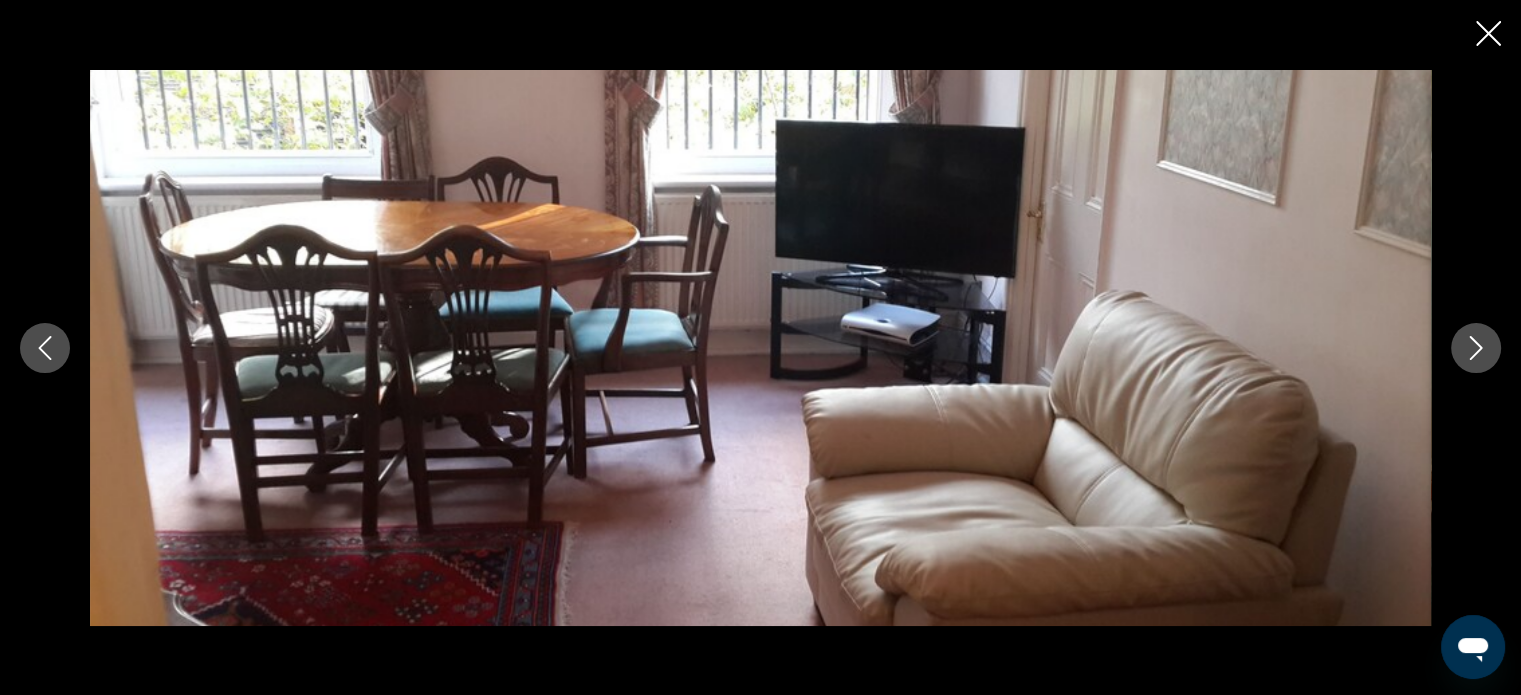 click at bounding box center (1476, 348) 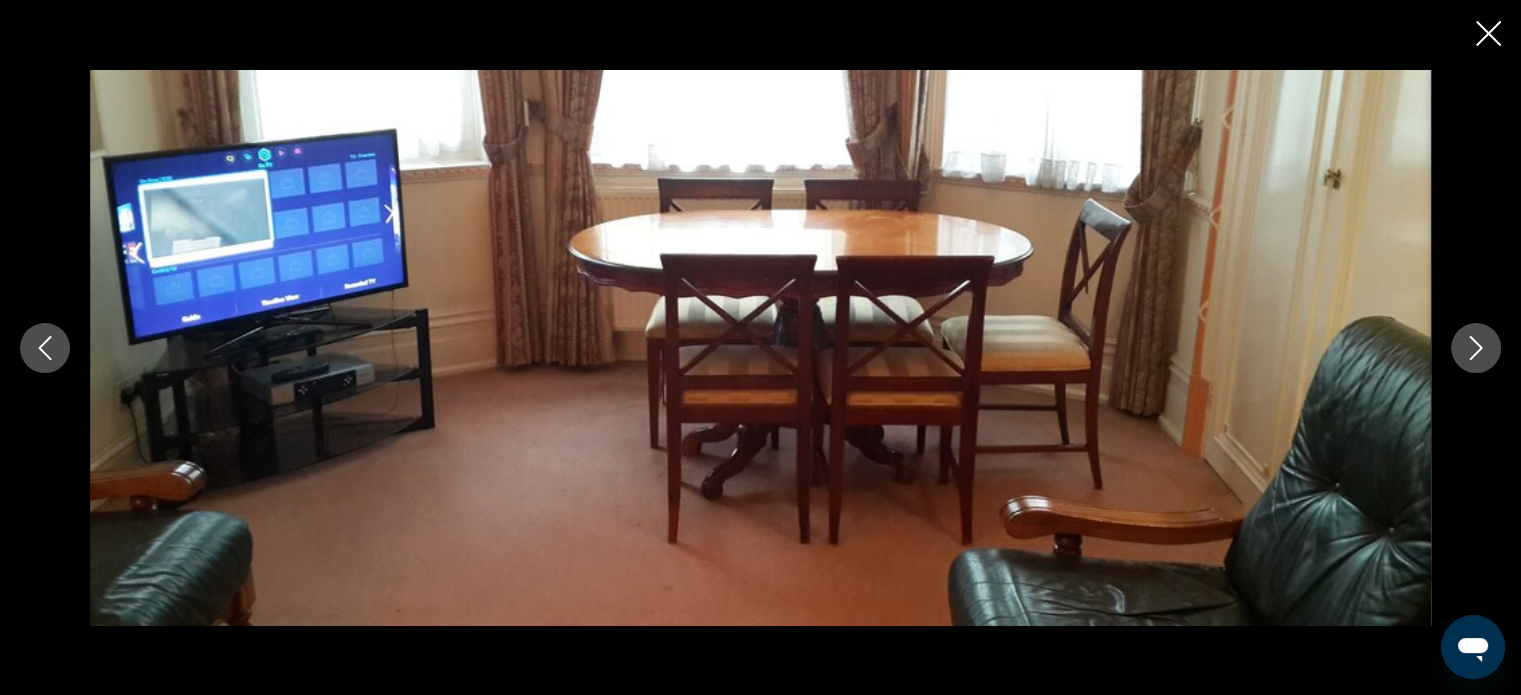 click at bounding box center (1476, 348) 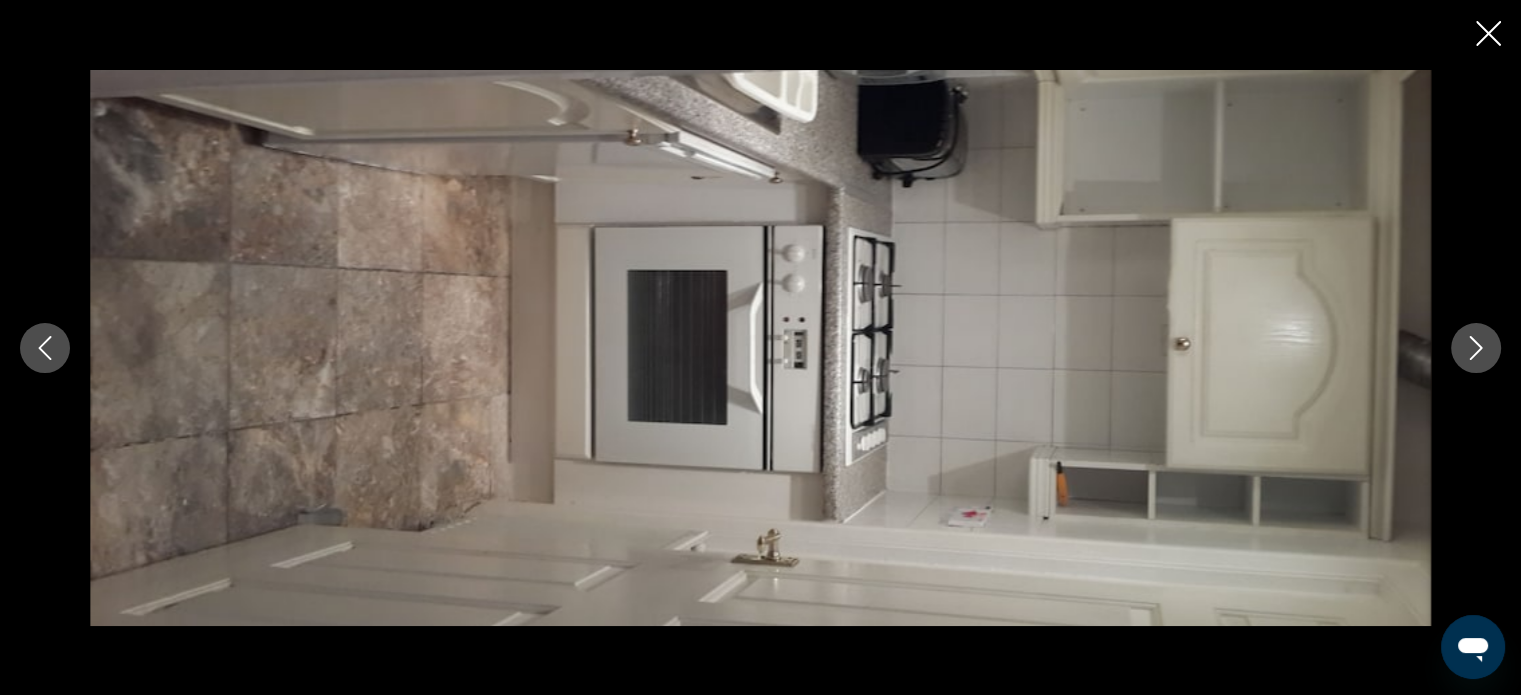 click at bounding box center [1476, 348] 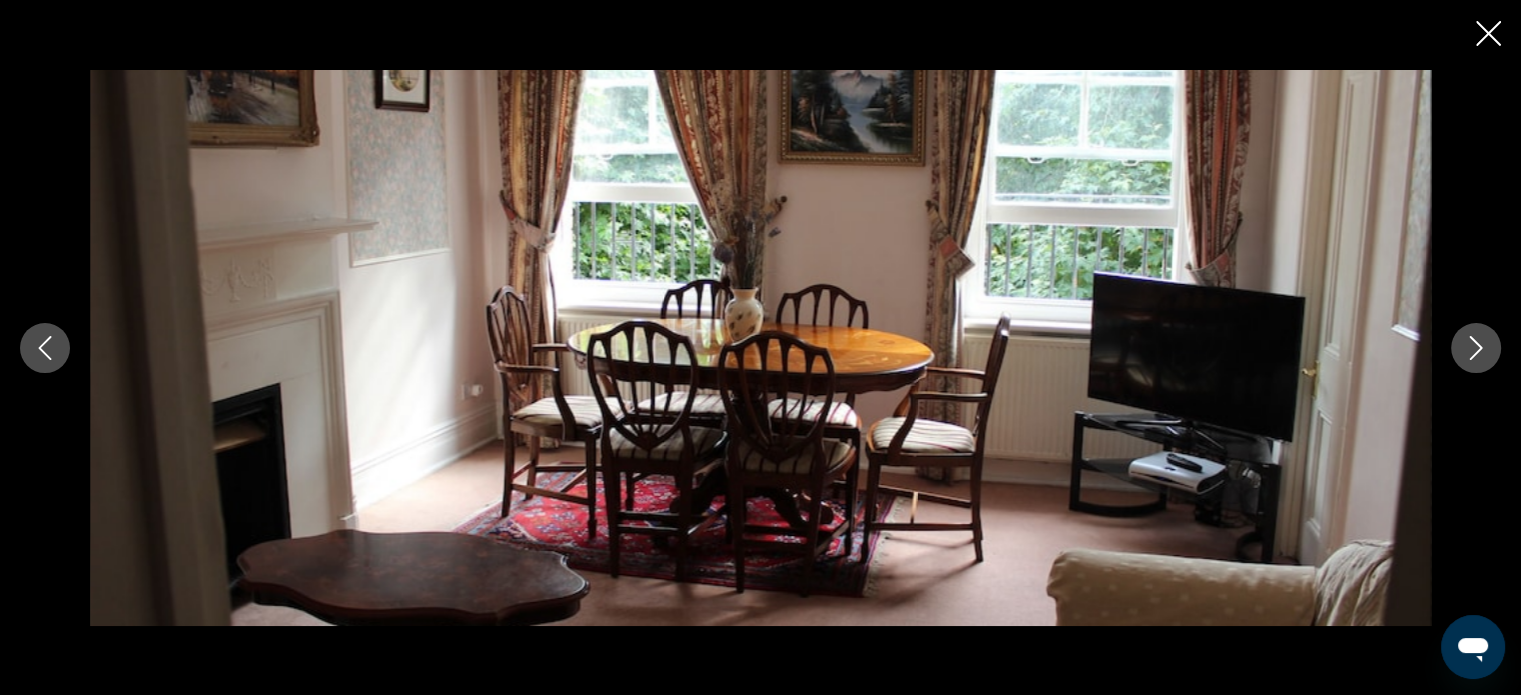 click 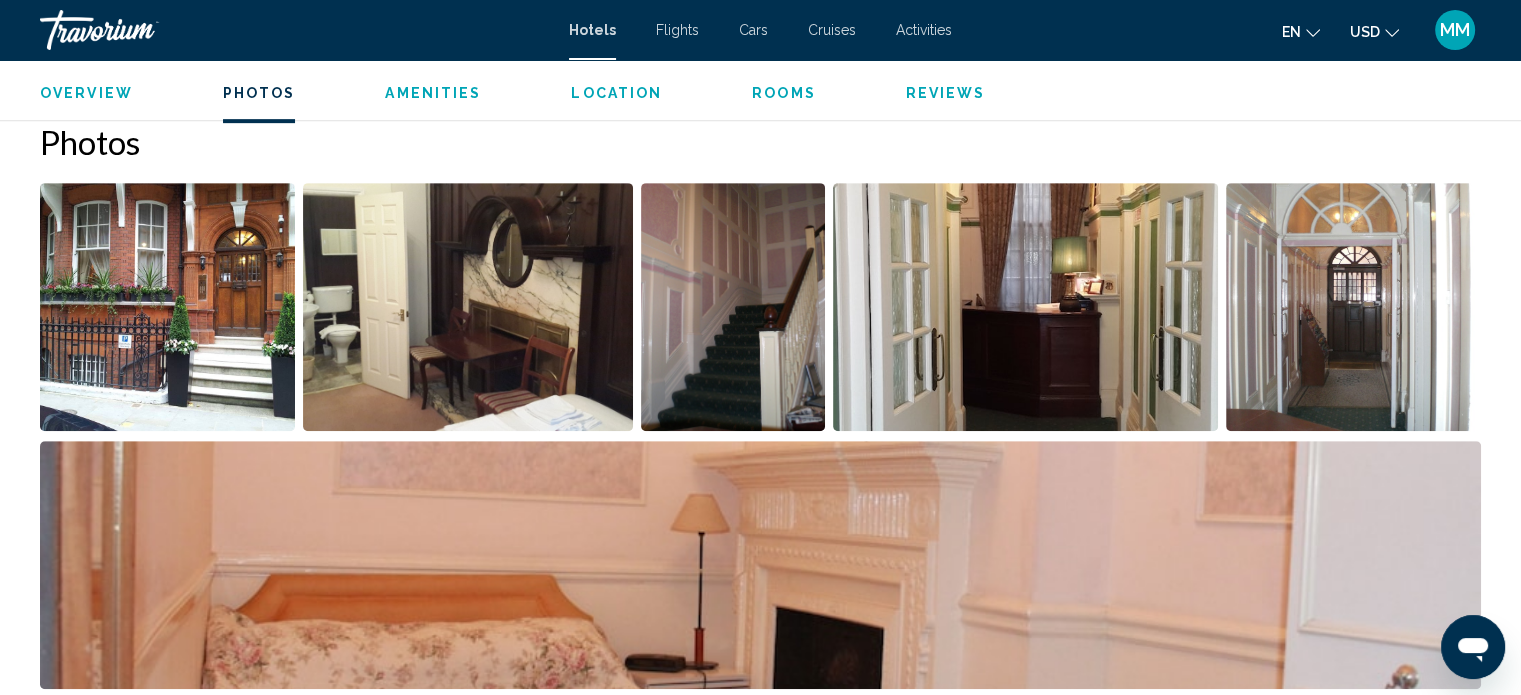 click on "Location" at bounding box center (616, 93) 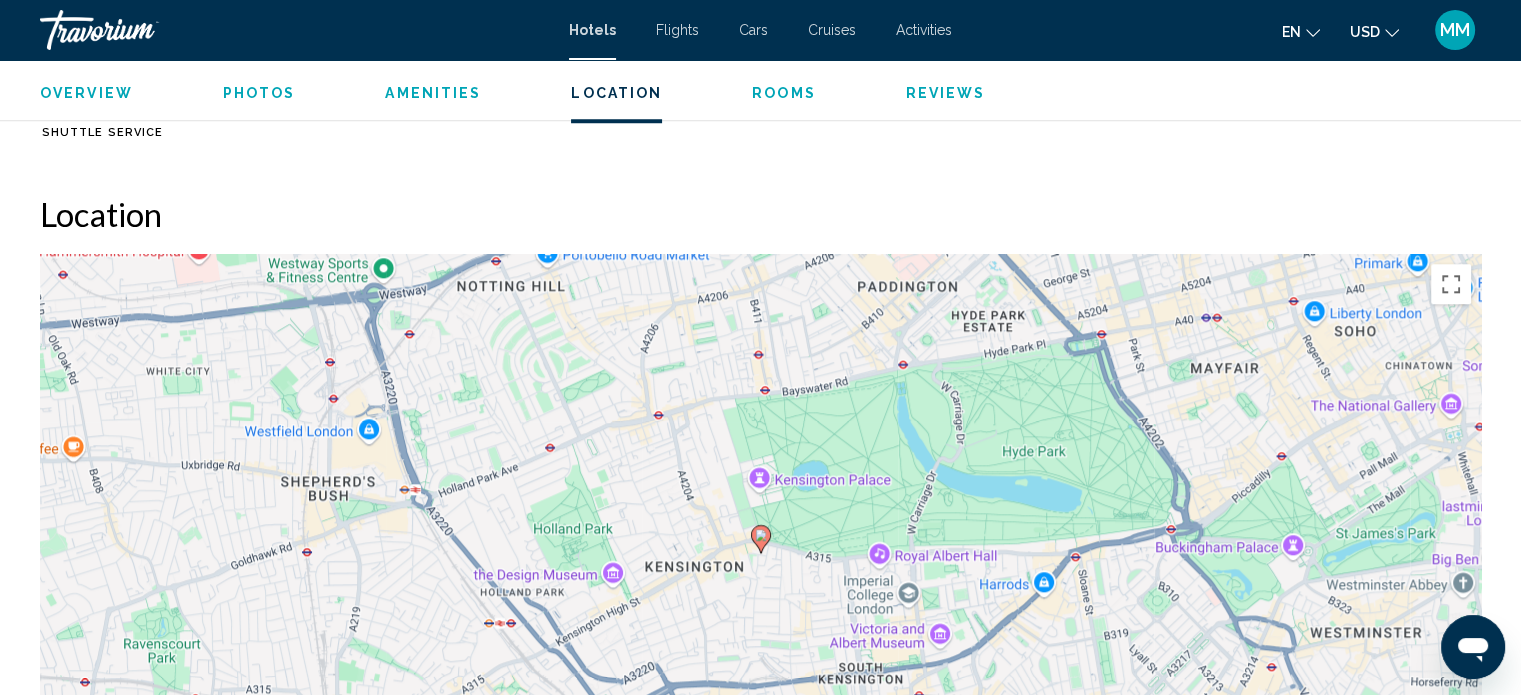 scroll, scrollTop: 1820, scrollLeft: 0, axis: vertical 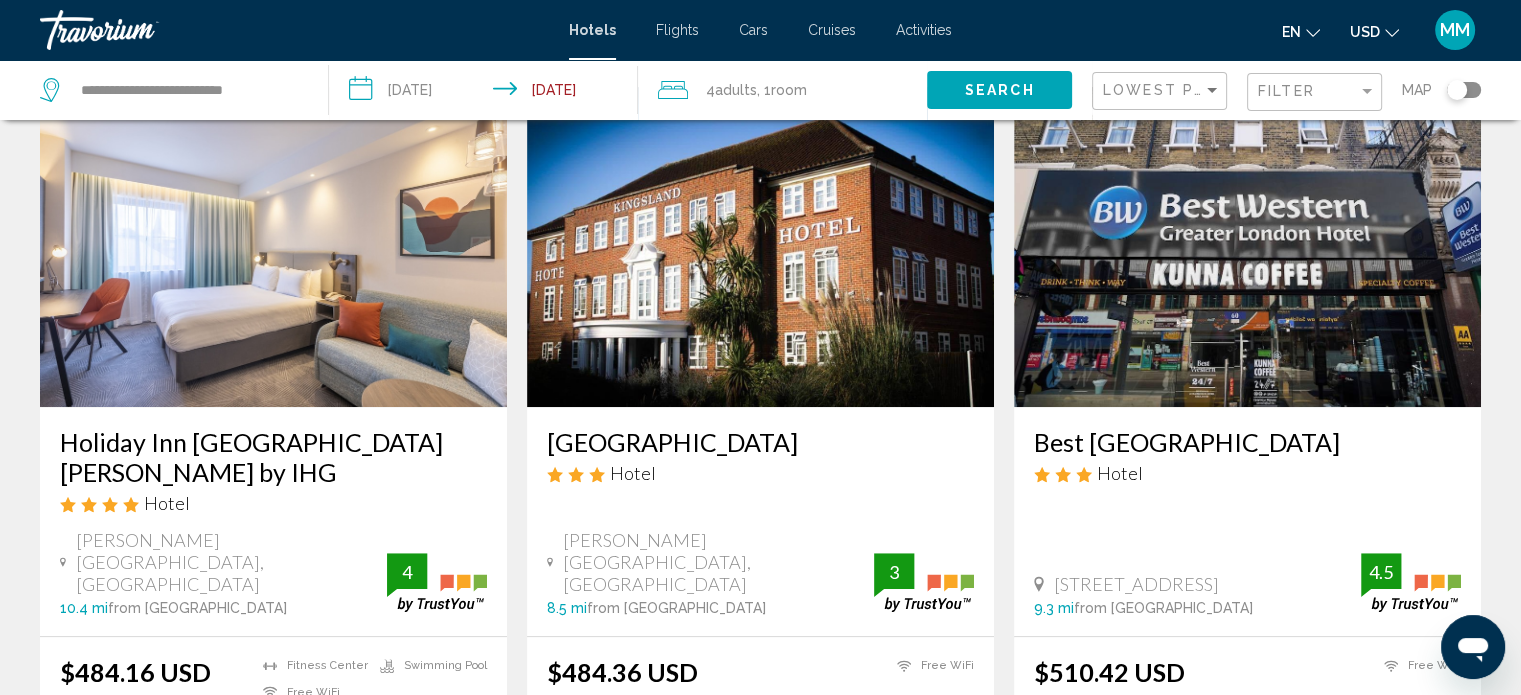 click at bounding box center (760, 247) 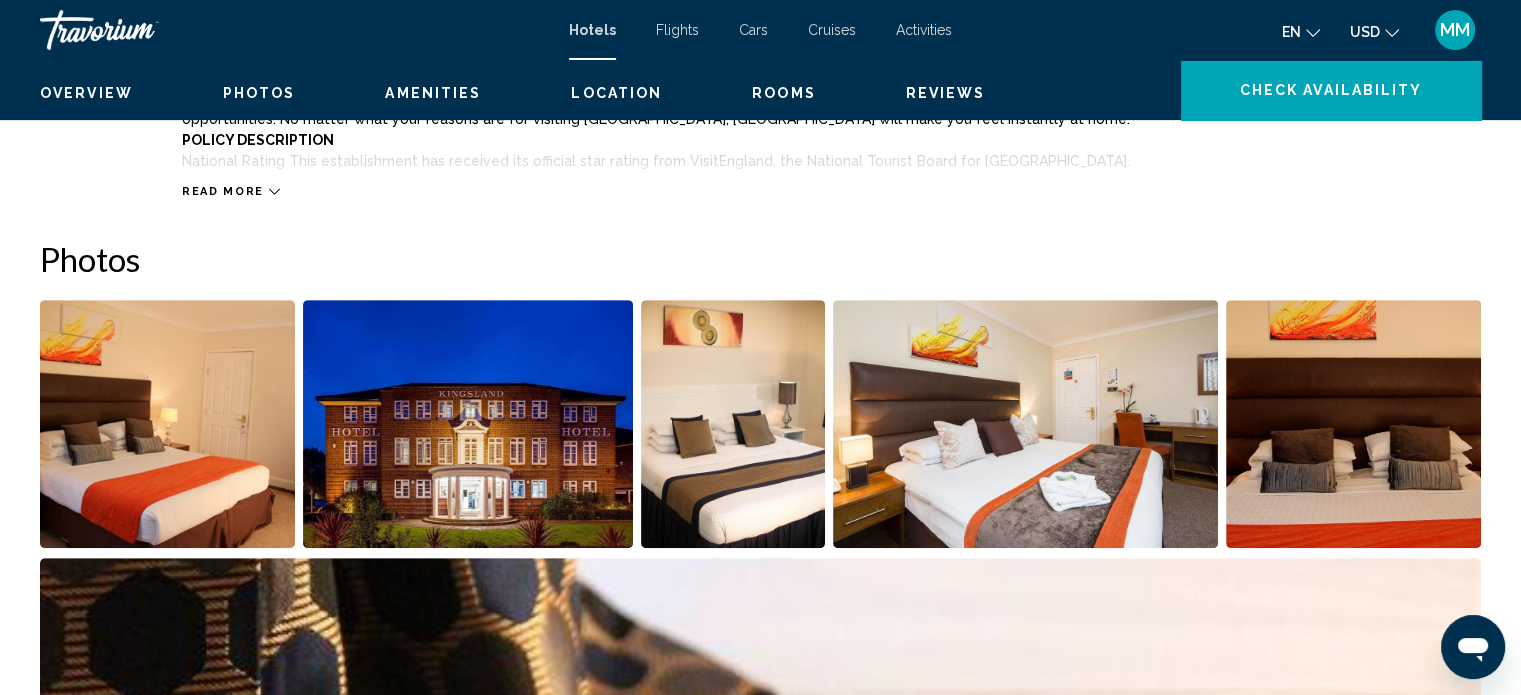 scroll, scrollTop: 12, scrollLeft: 0, axis: vertical 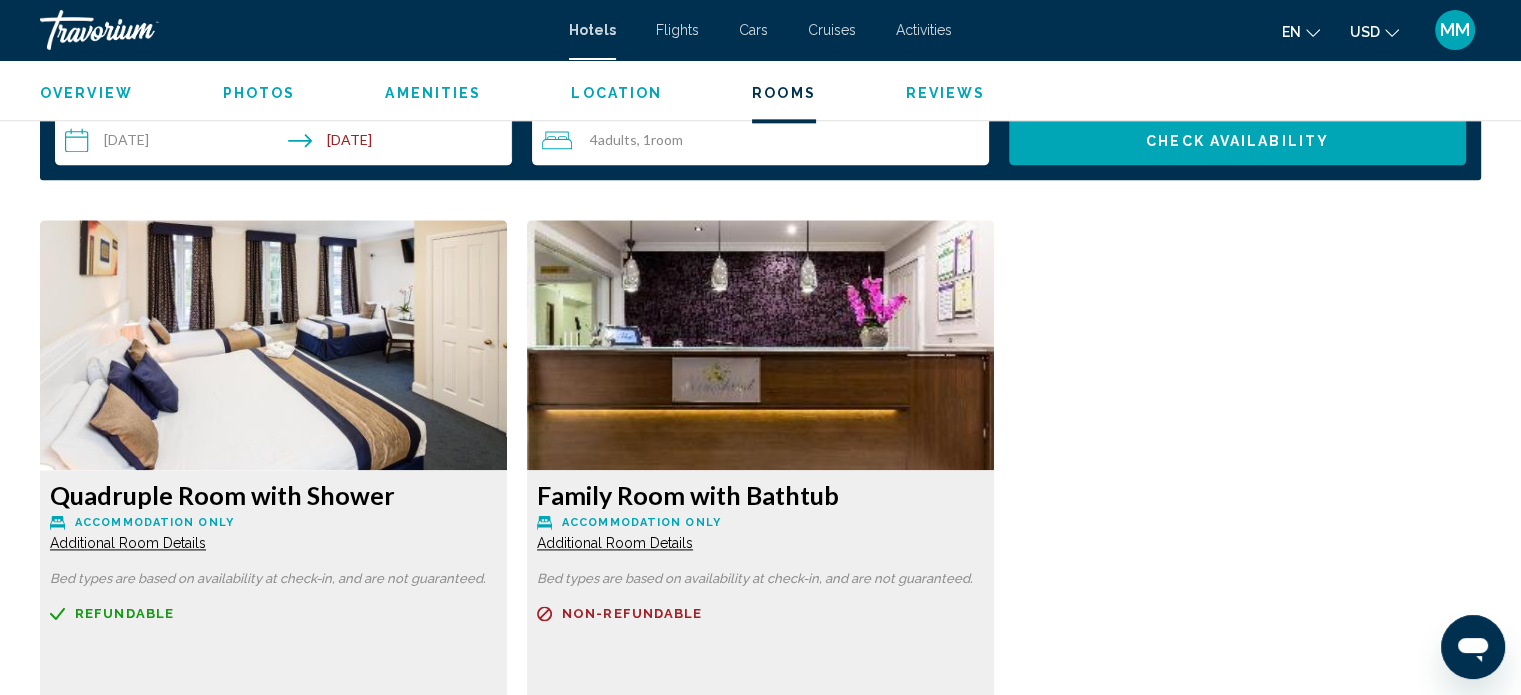 drag, startPoint x: 1517, startPoint y: 446, endPoint x: 1509, endPoint y: 410, distance: 36.878178 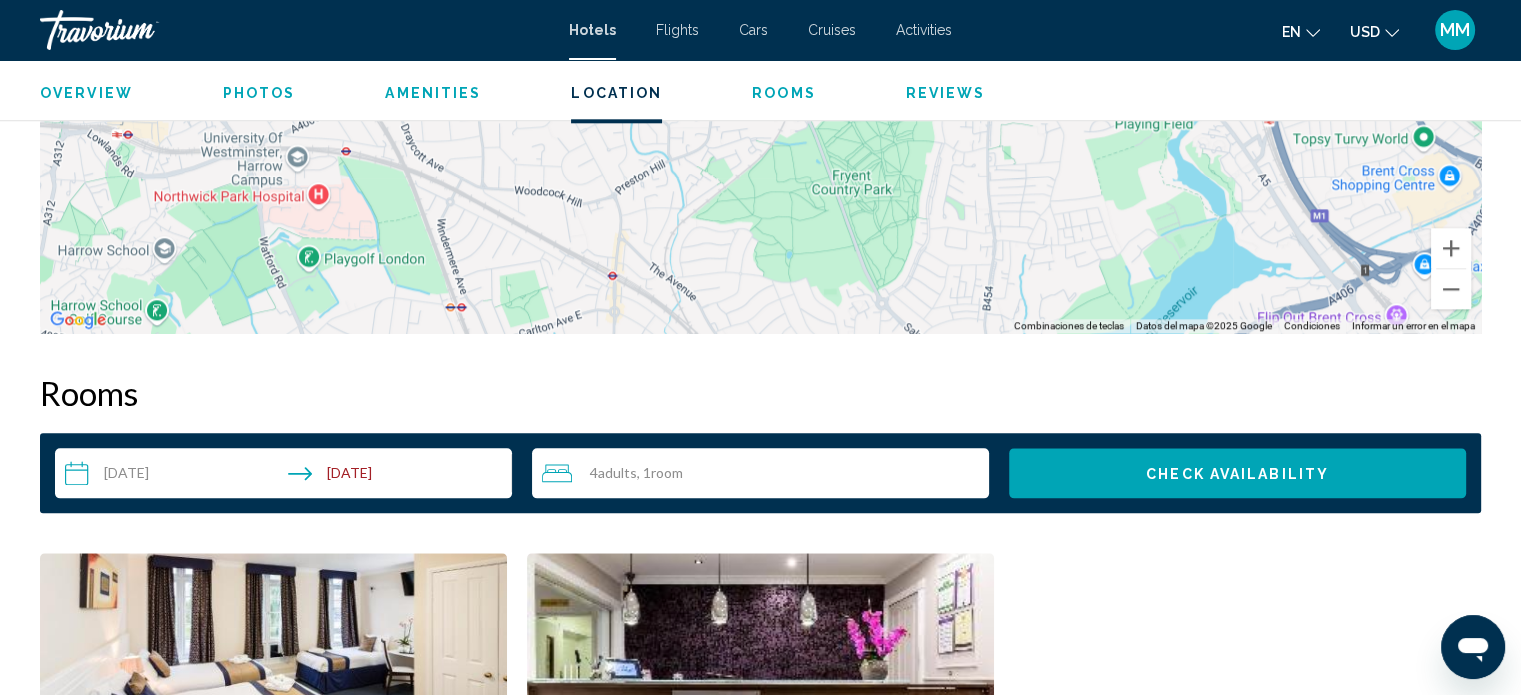scroll, scrollTop: 2256, scrollLeft: 0, axis: vertical 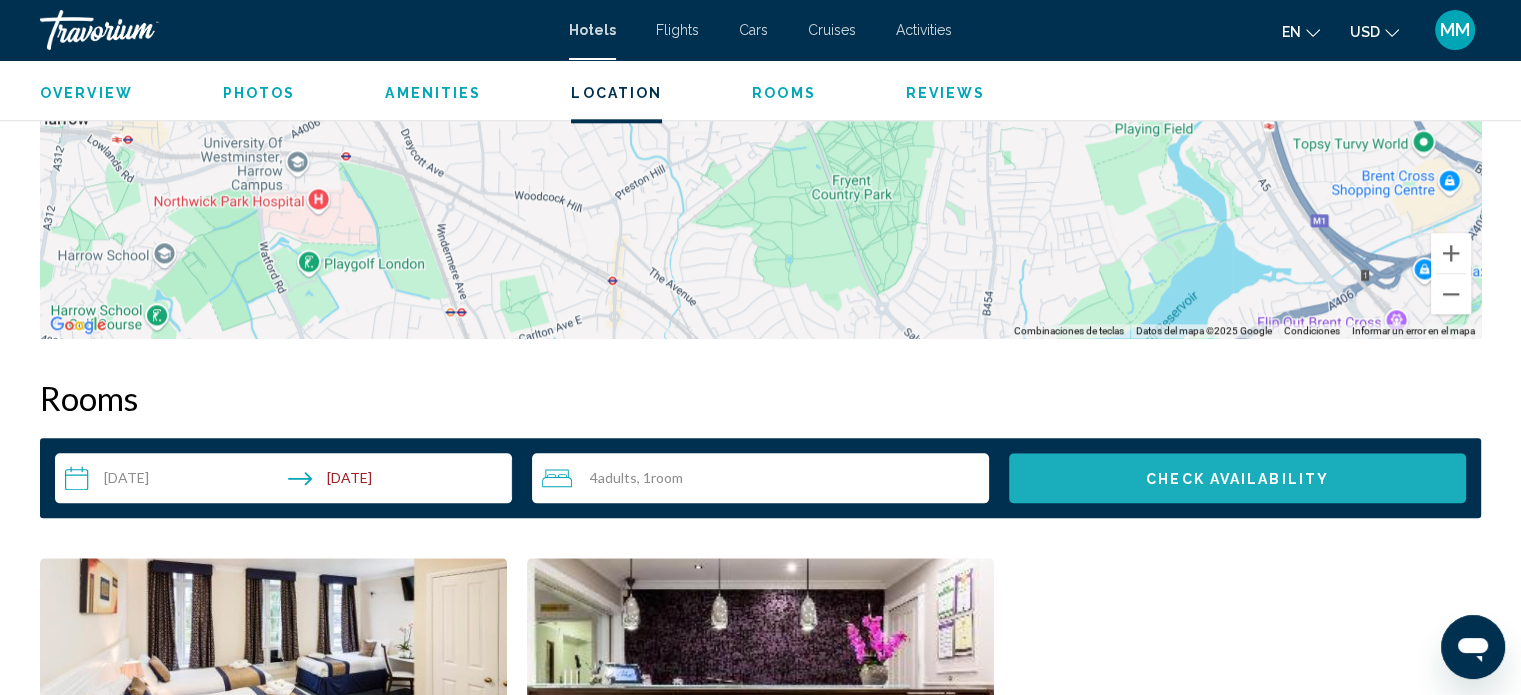 click on "Check Availability" at bounding box center [1237, 479] 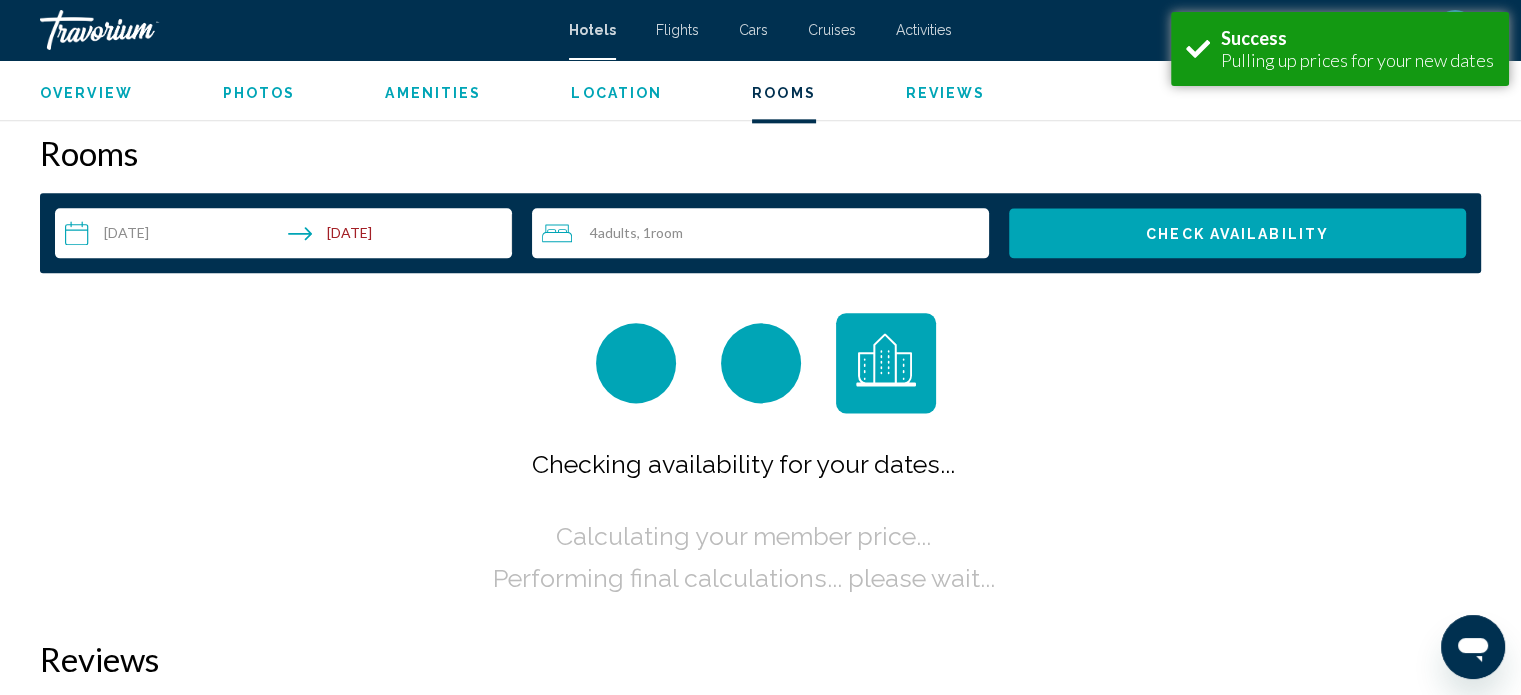 scroll, scrollTop: 2512, scrollLeft: 0, axis: vertical 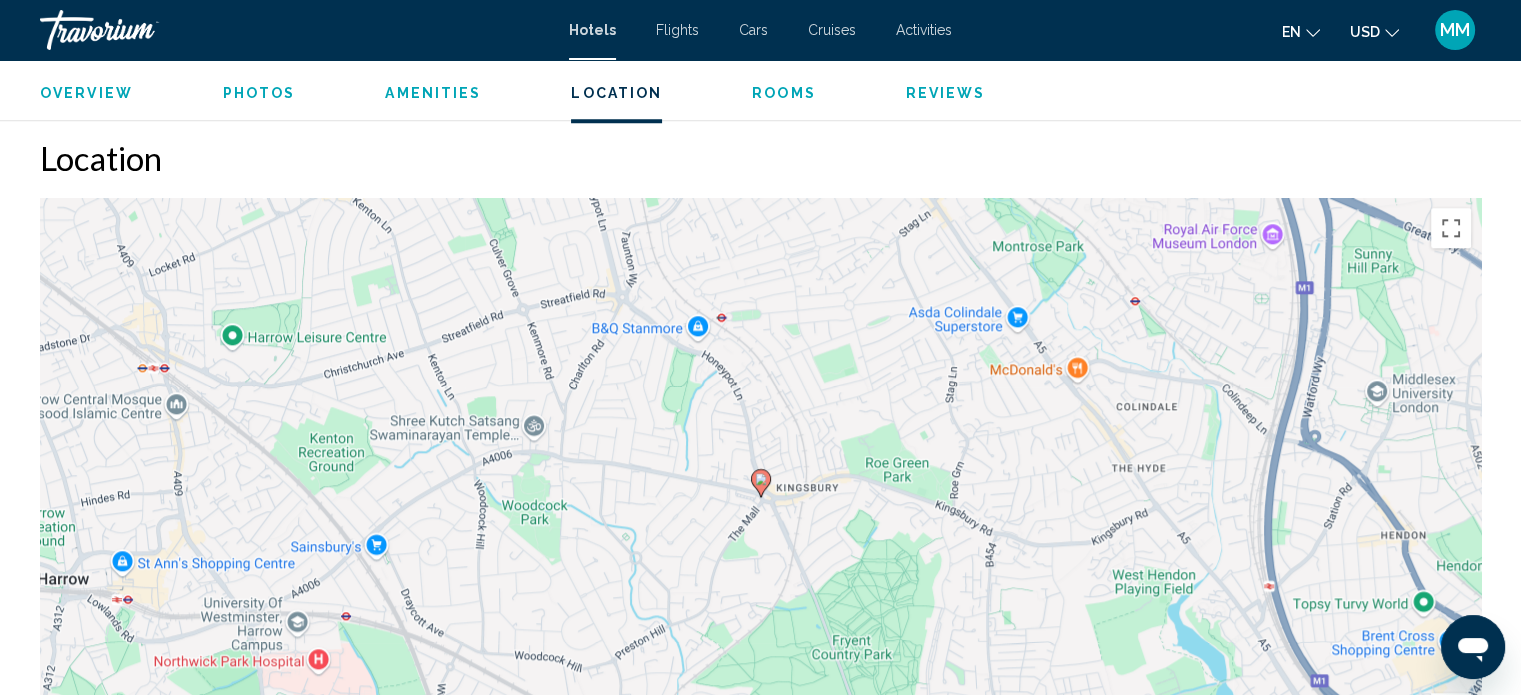 click on "Overview Type Hotel Address Kingsbury Circle, London  NW9 9RR, United Kingdom Description  Full Description Stop at Kingsland Hotel to discover the wonders of London. Featuring a complete list of amenities, guests will find their stay at the property a comfortable one. Service-minded staff will welcome and guide you at the Kingsland Hotel. Guestrooms are designed to provide an optimal level of comfort with welcoming decor and some offering convenient amenities like television LCD/plasma screen, internet access – wireless, internet access – wireless (complimentary), non smoking rooms, heating. The hotel offers various recreational opportunities. No matter what your reasons are for visiting London, Kingsland Hotel will make you feel instantly at home.  Policy Description National Rating This establishment has received its official star rating from VisitEngland, the National Tourist Board for England. Read more
Photos Amenities
←" at bounding box center (760, 636) 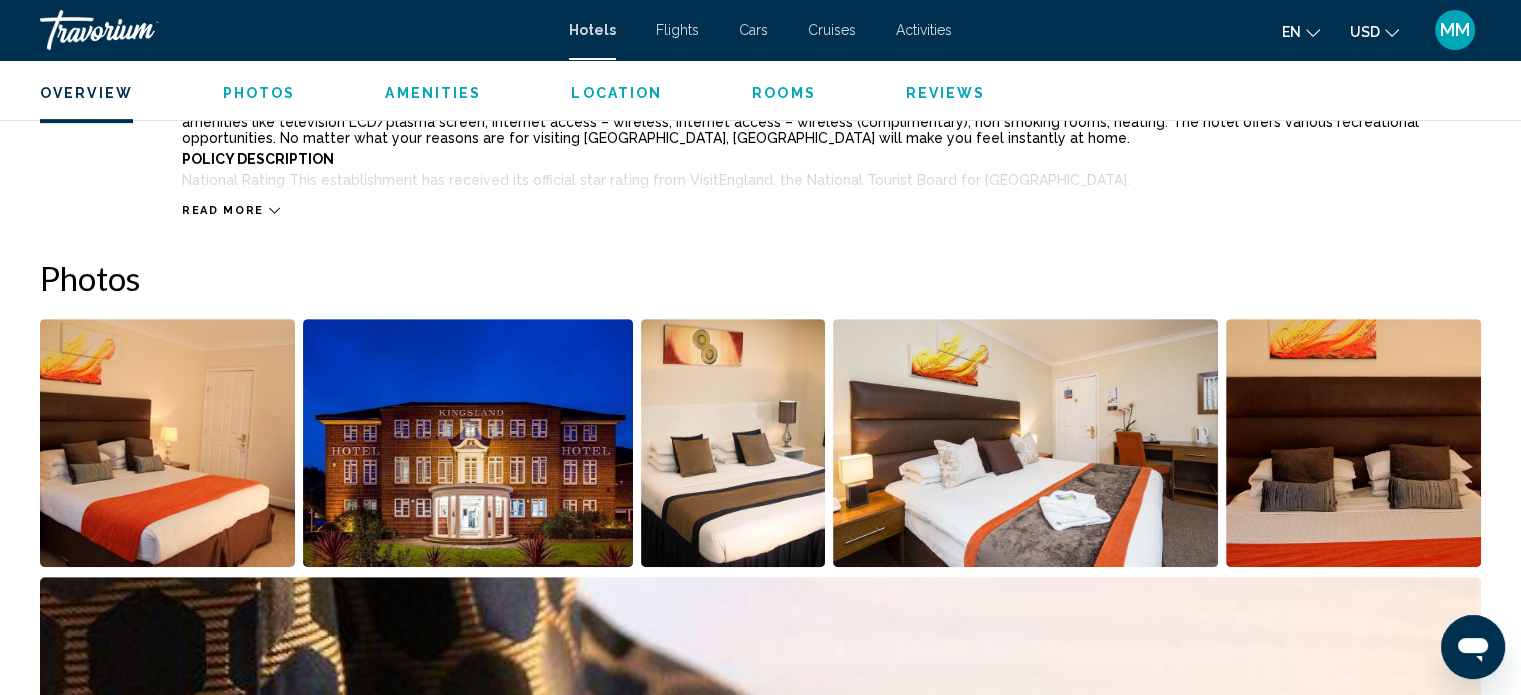 scroll, scrollTop: 854, scrollLeft: 0, axis: vertical 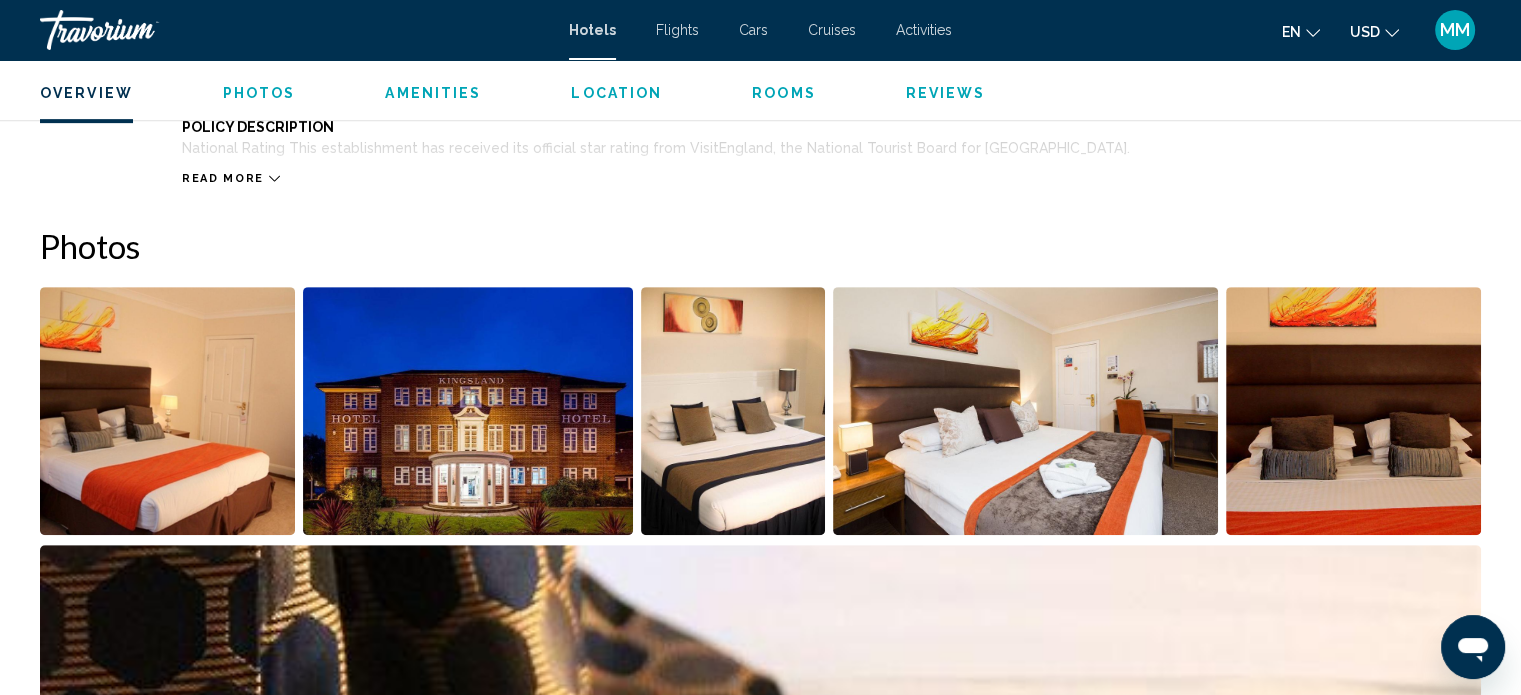 click at bounding box center (468, 411) 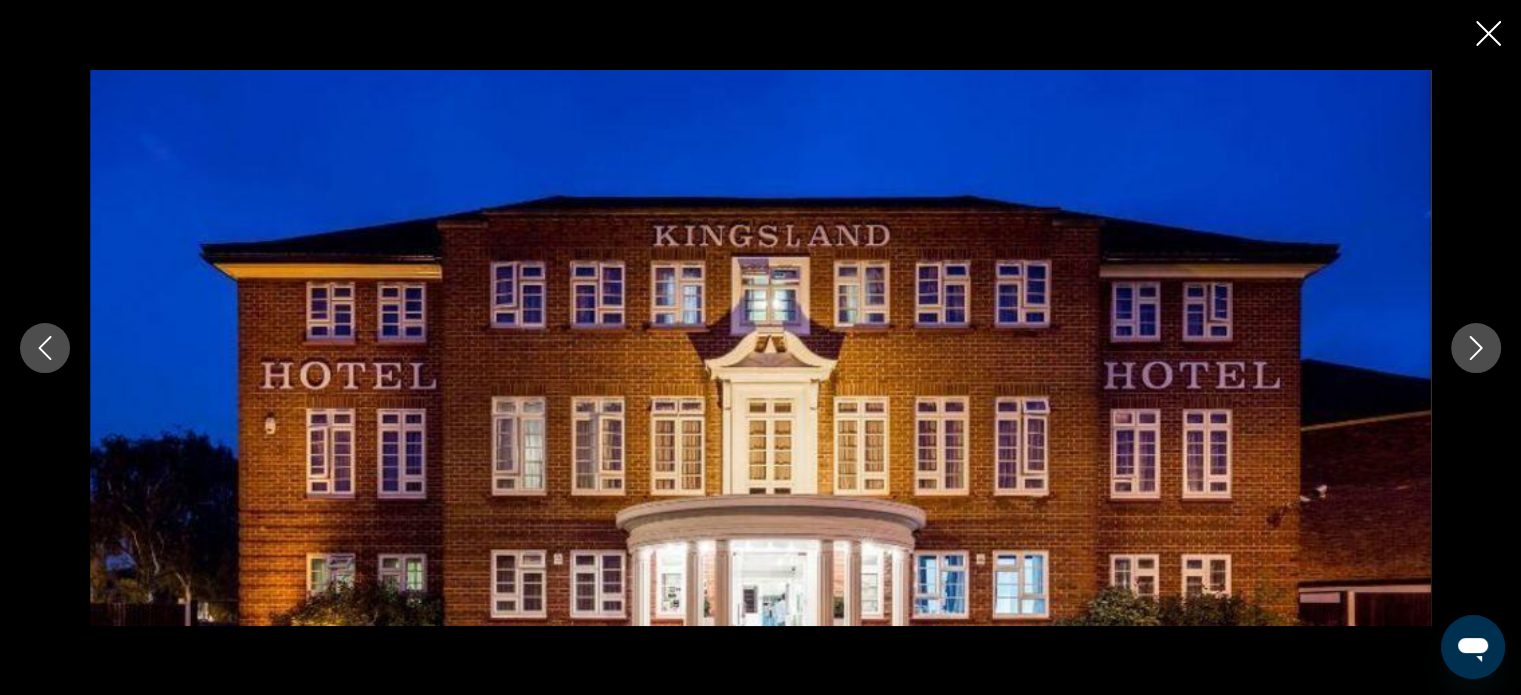 click 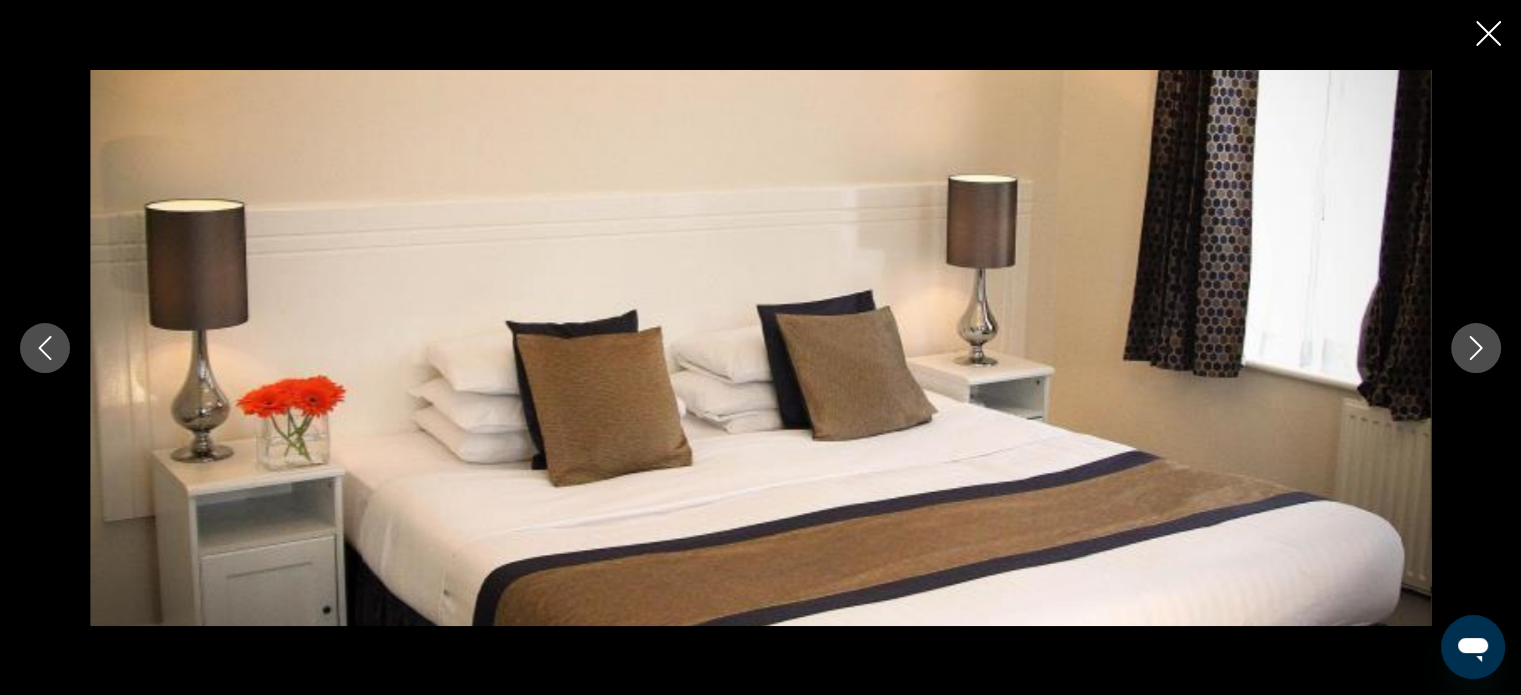 click 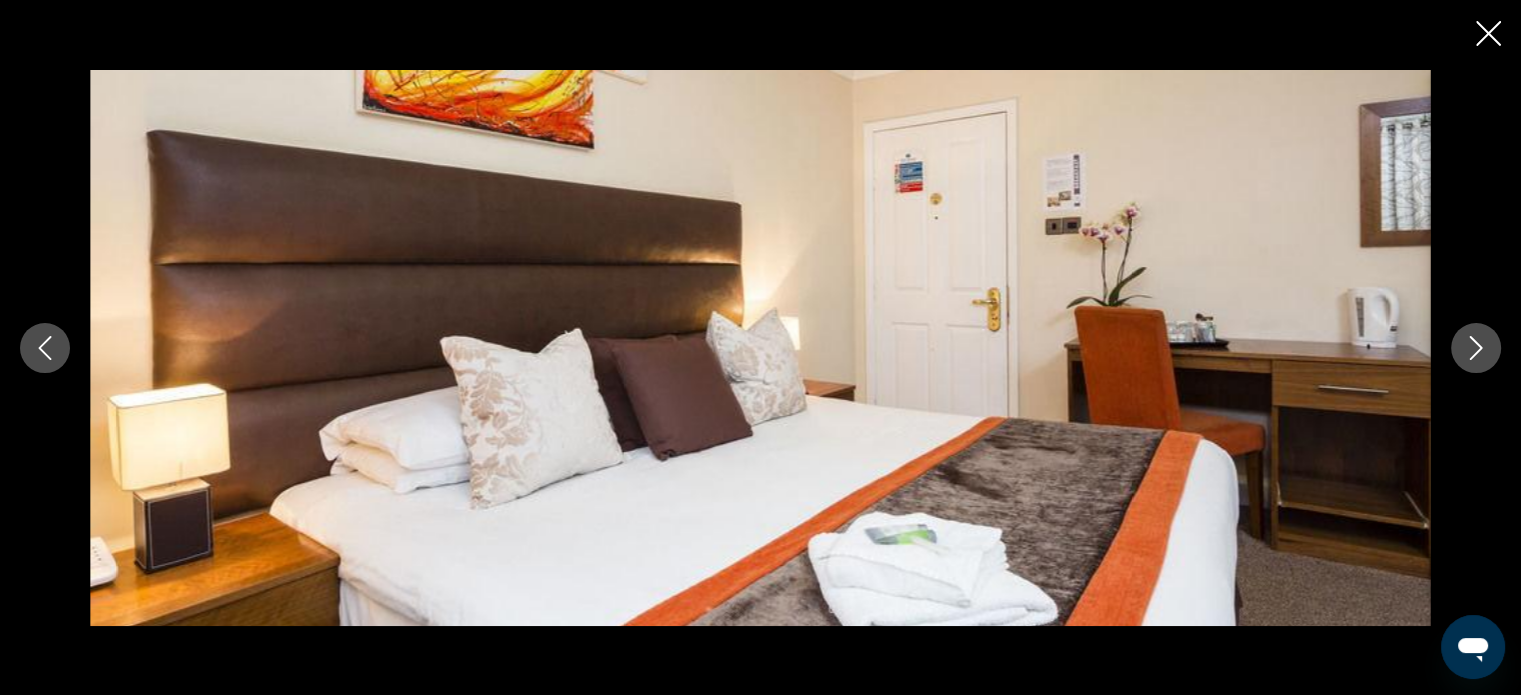 click 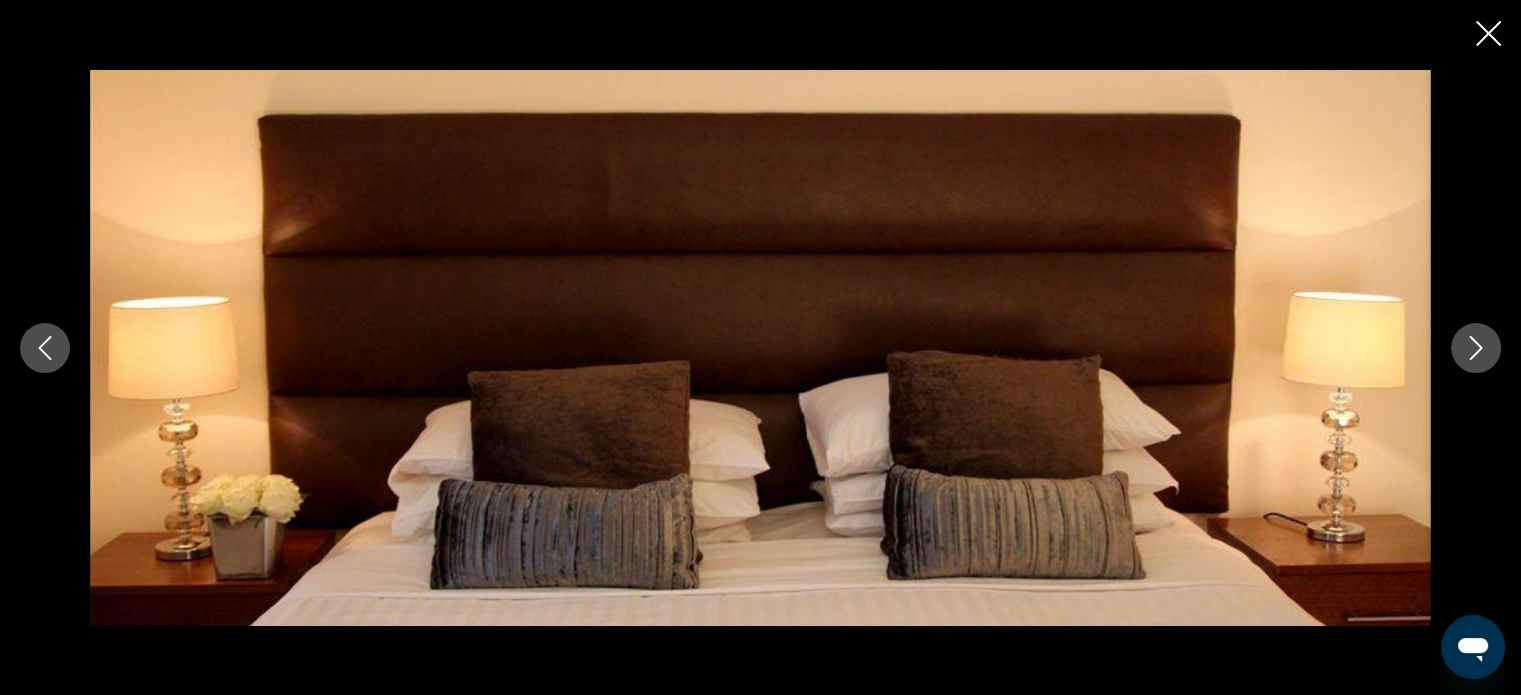 click 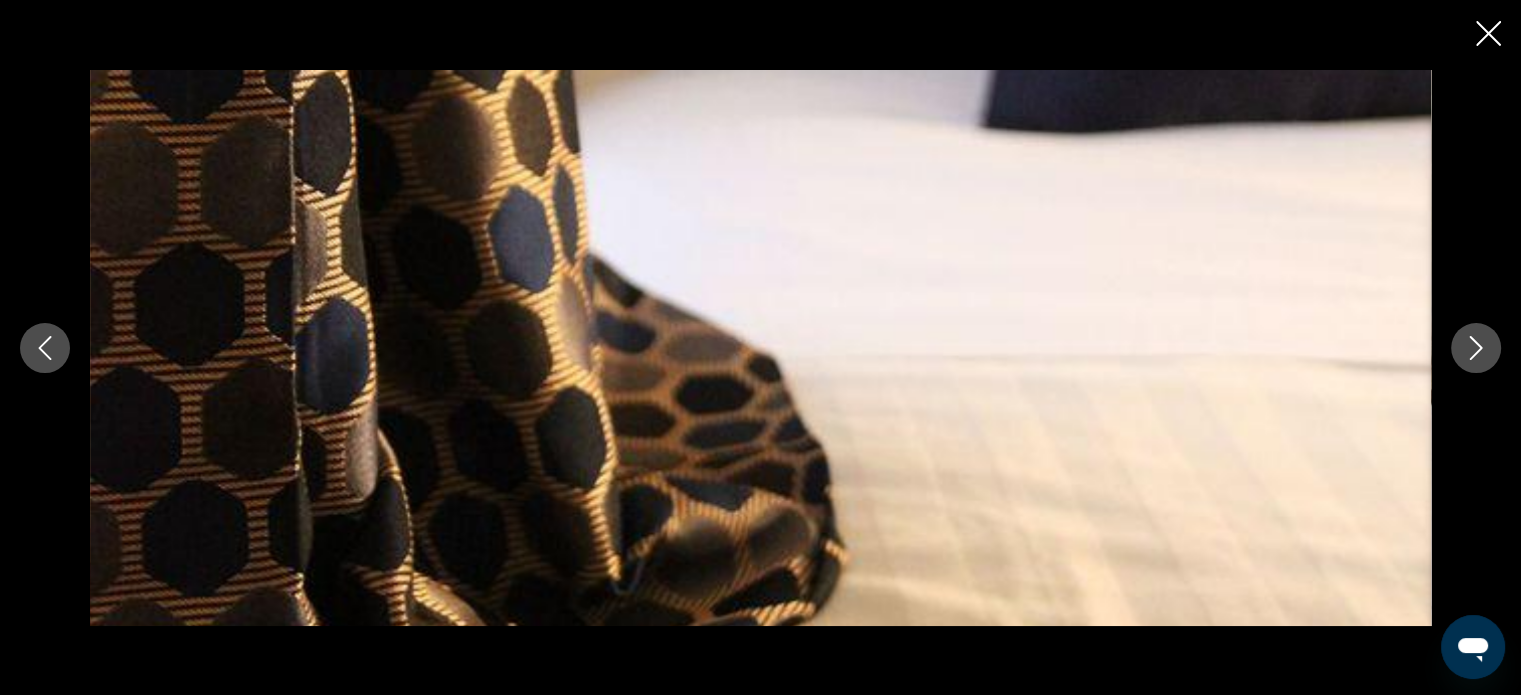 click 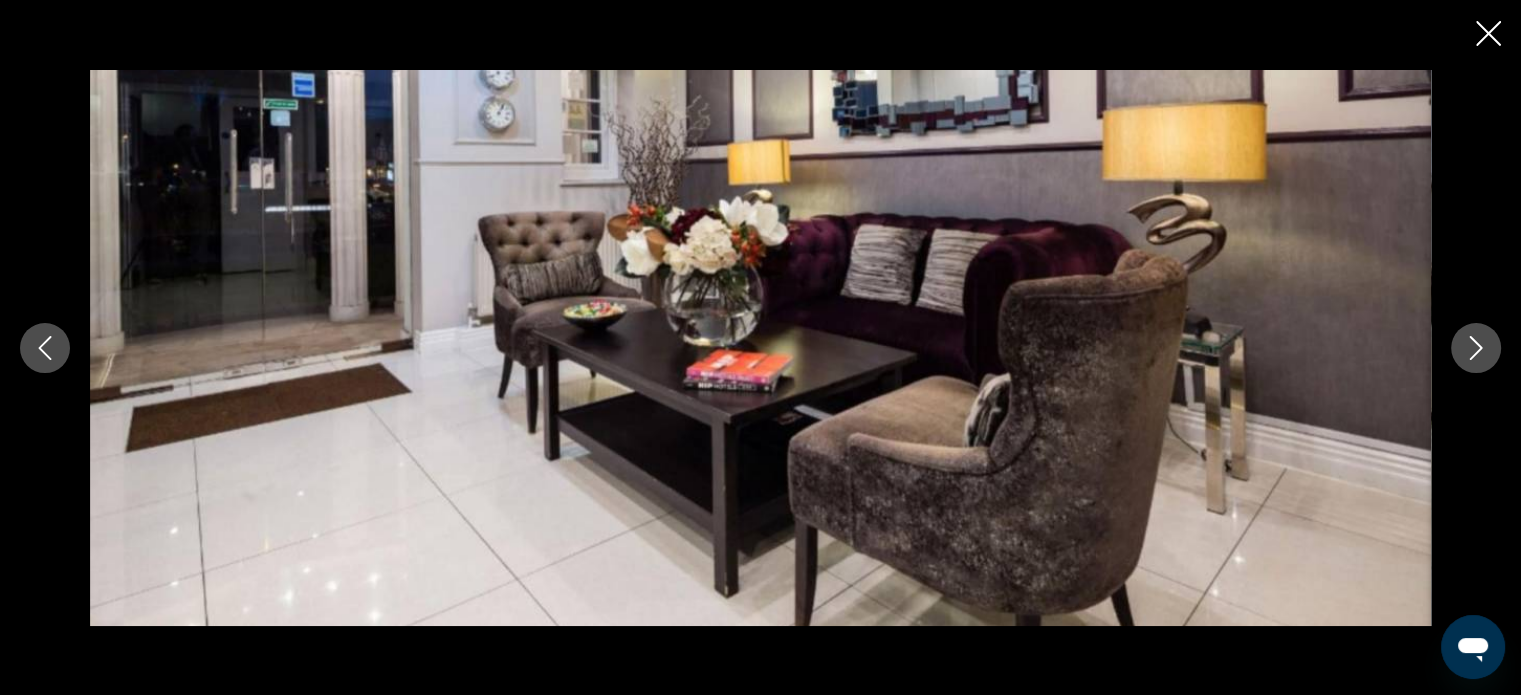 click 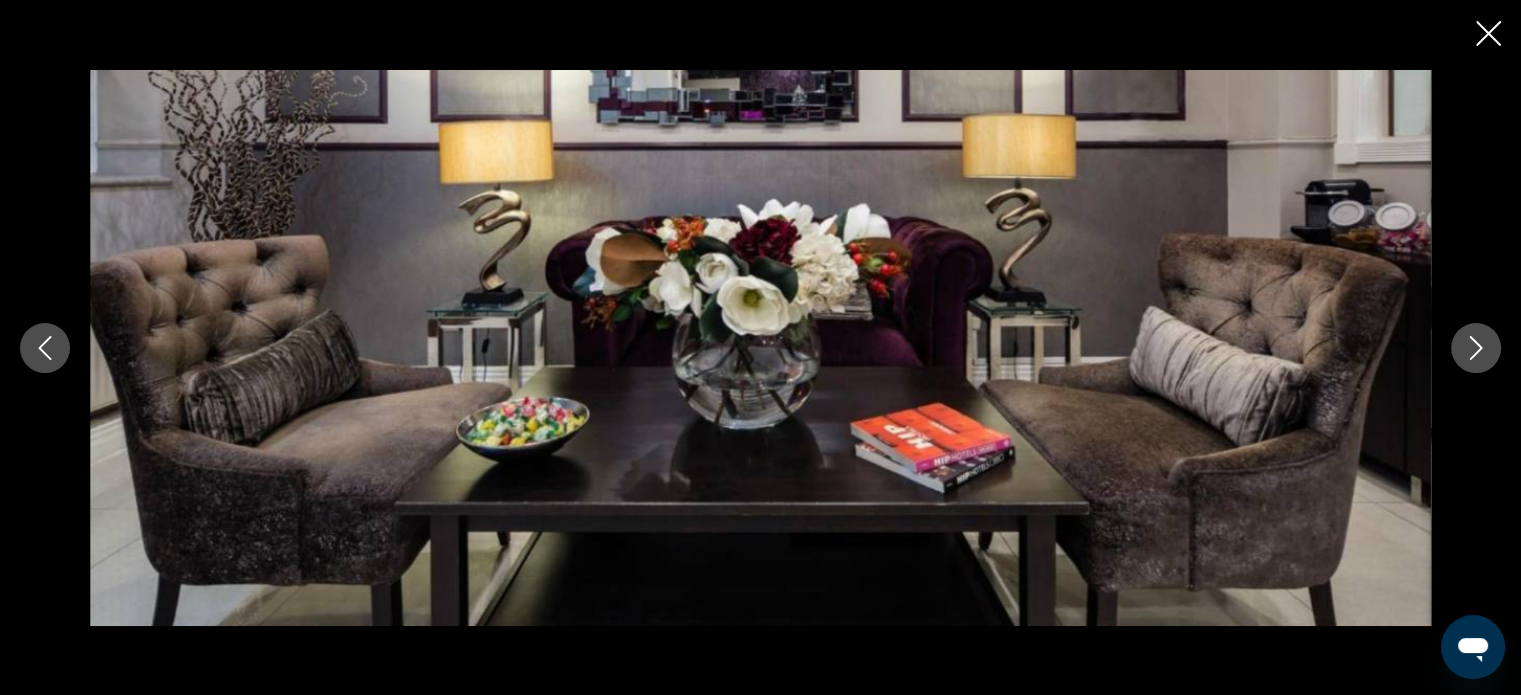 click 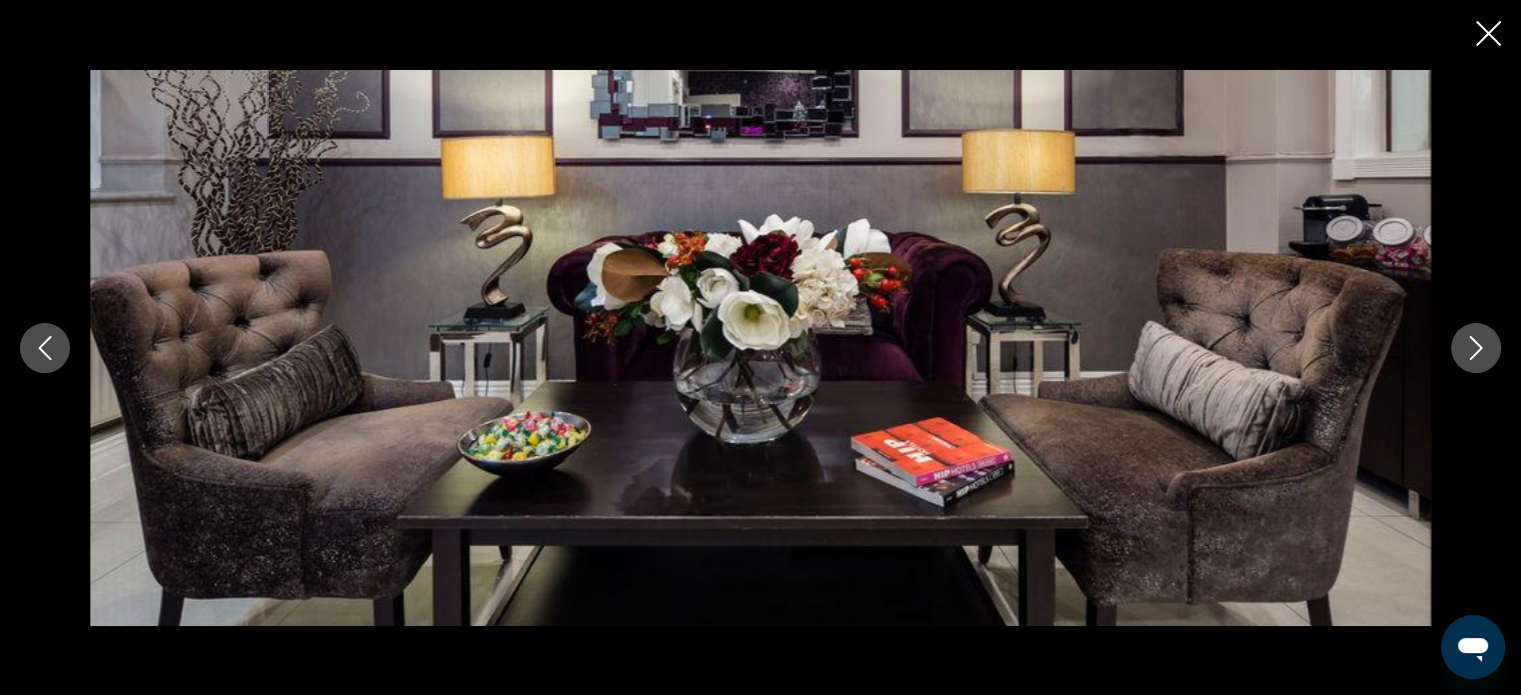 click 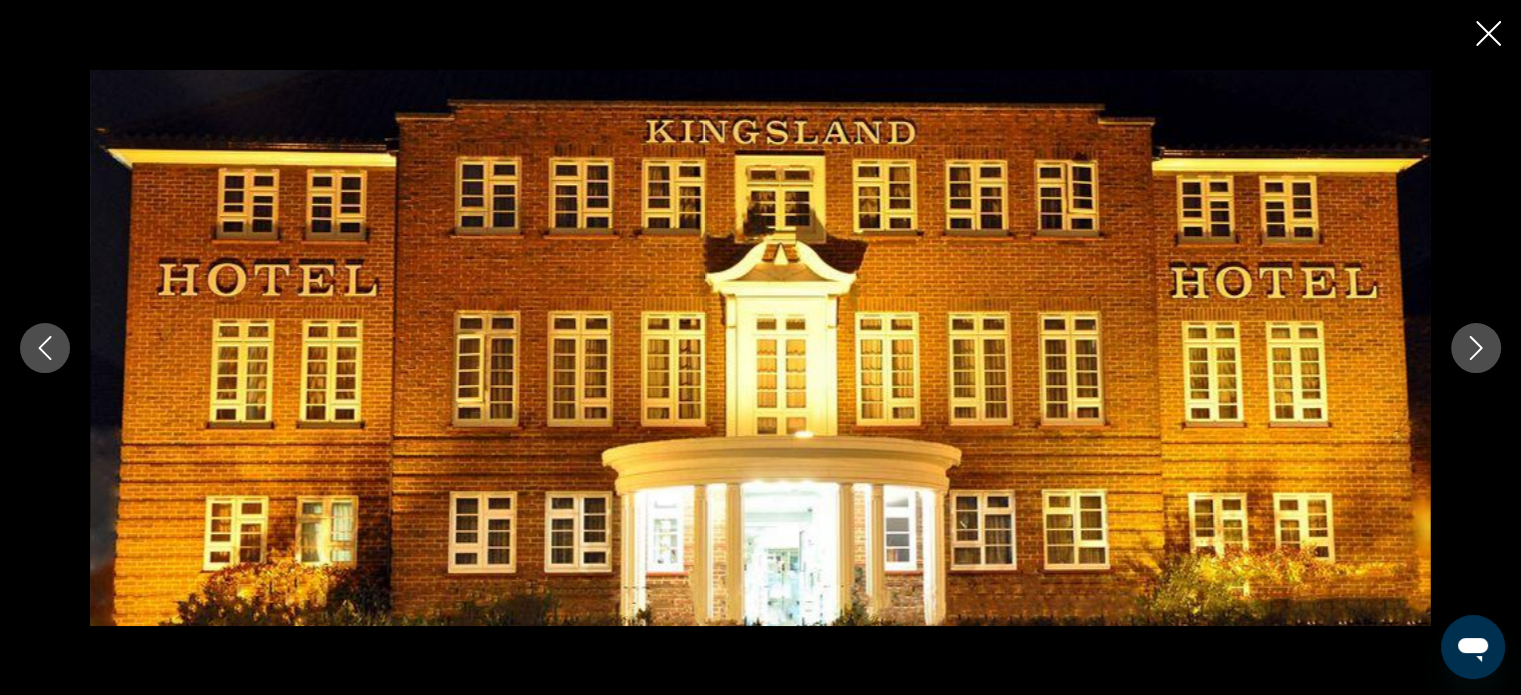 click 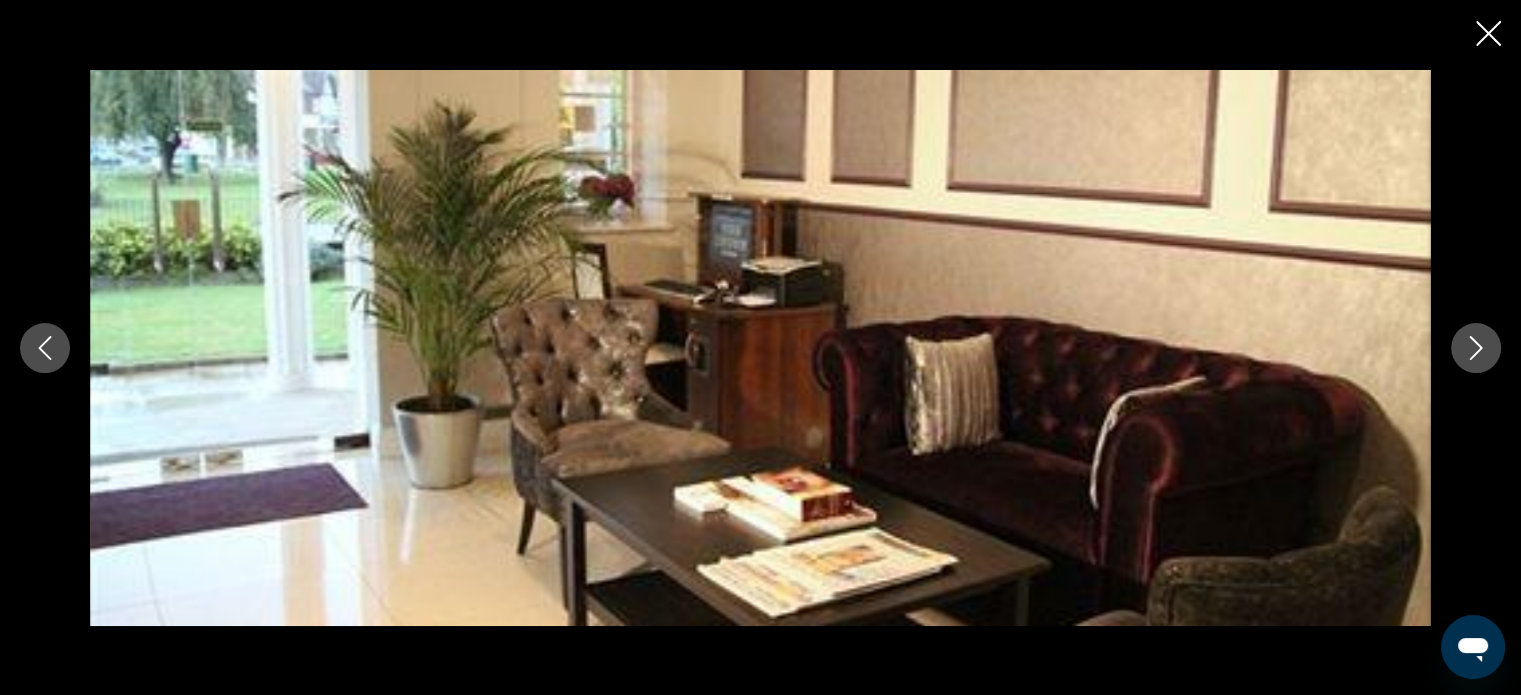 click 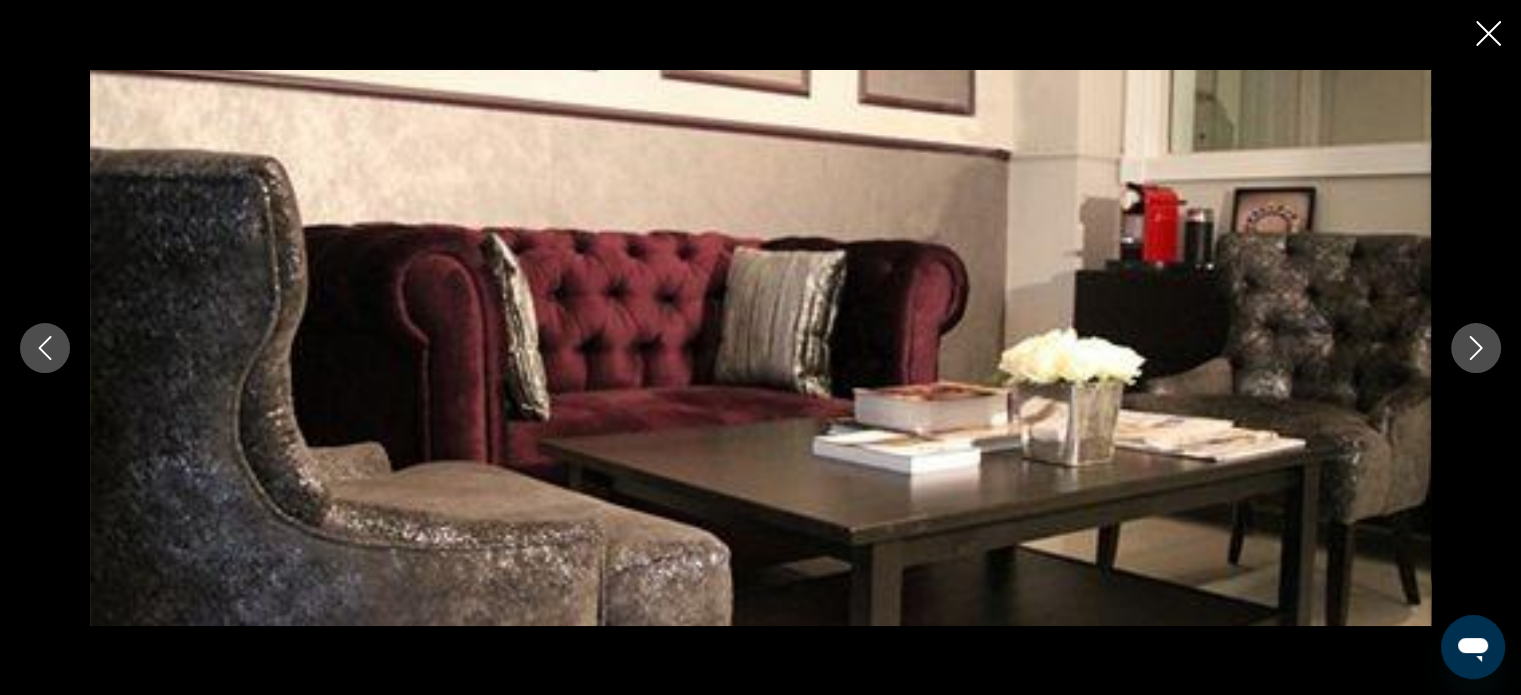 click 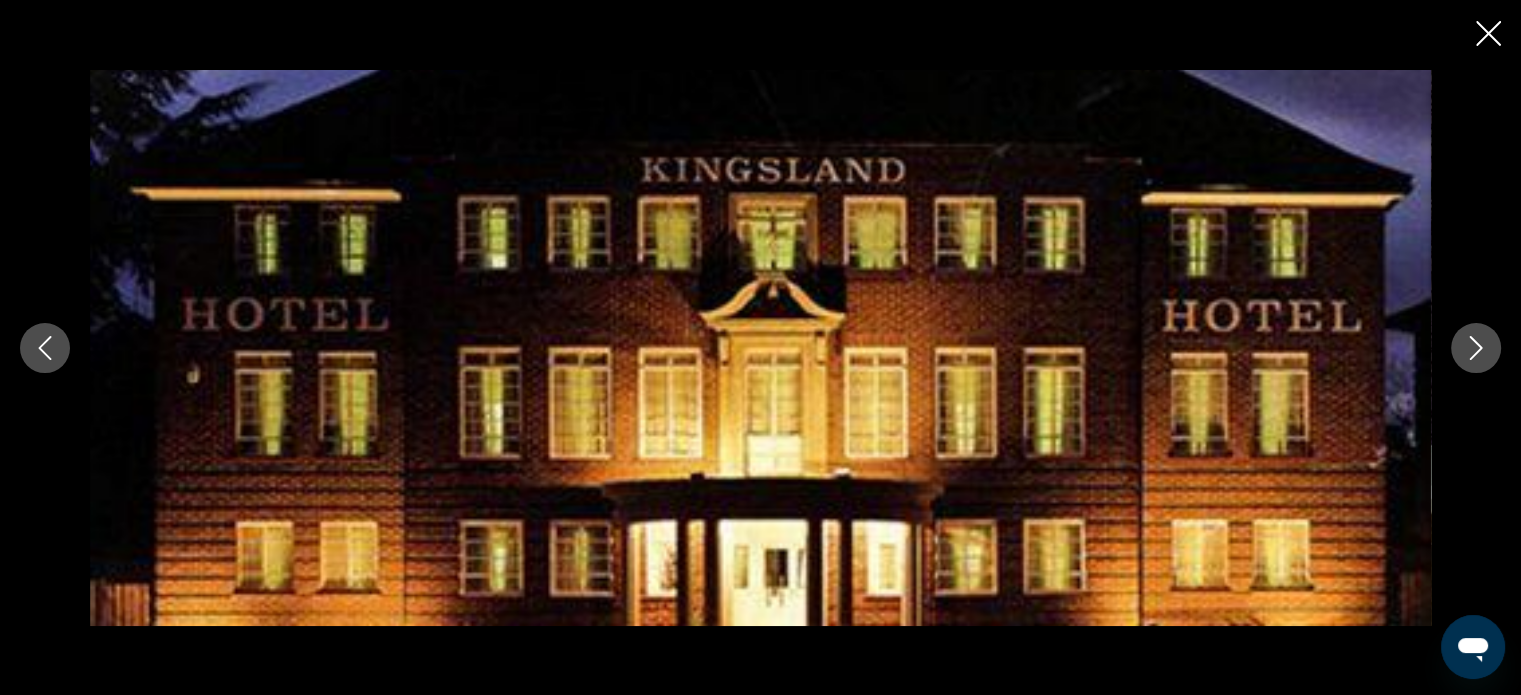 click 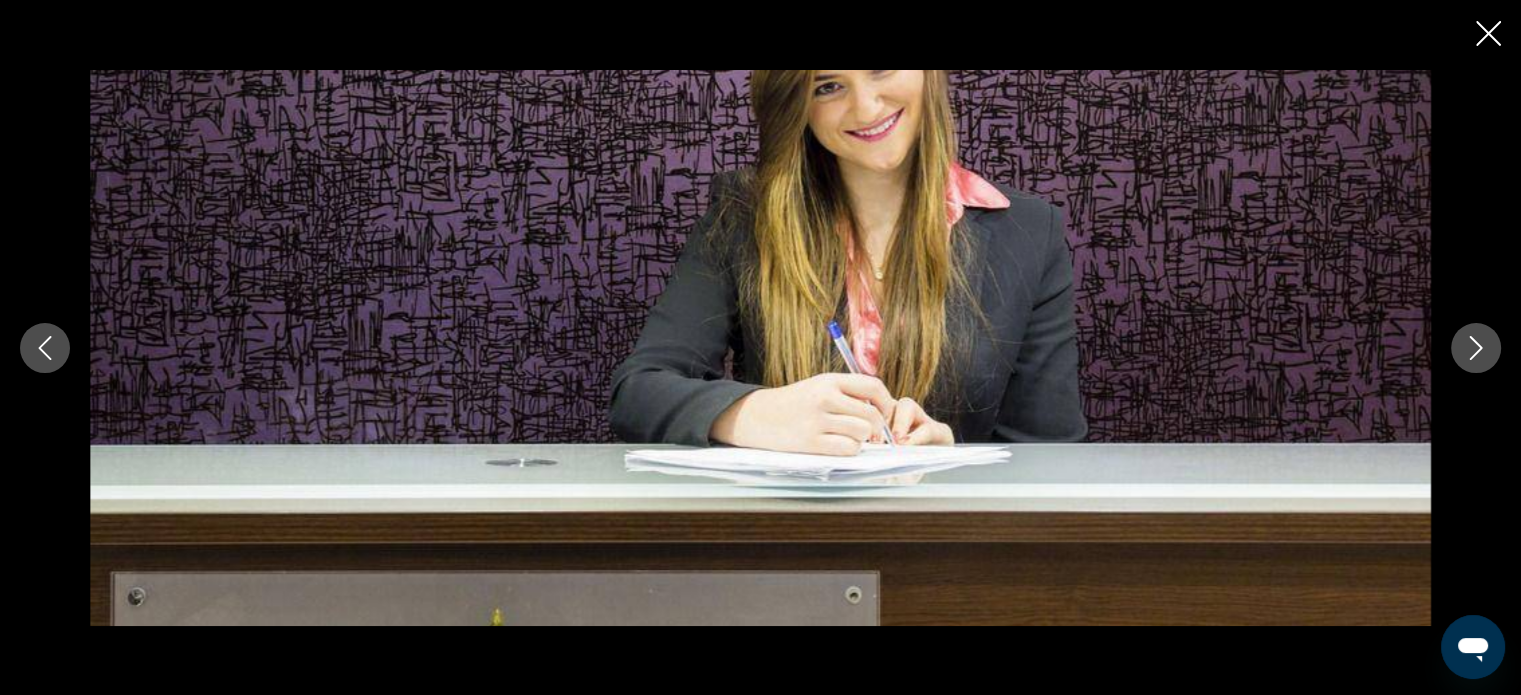 click 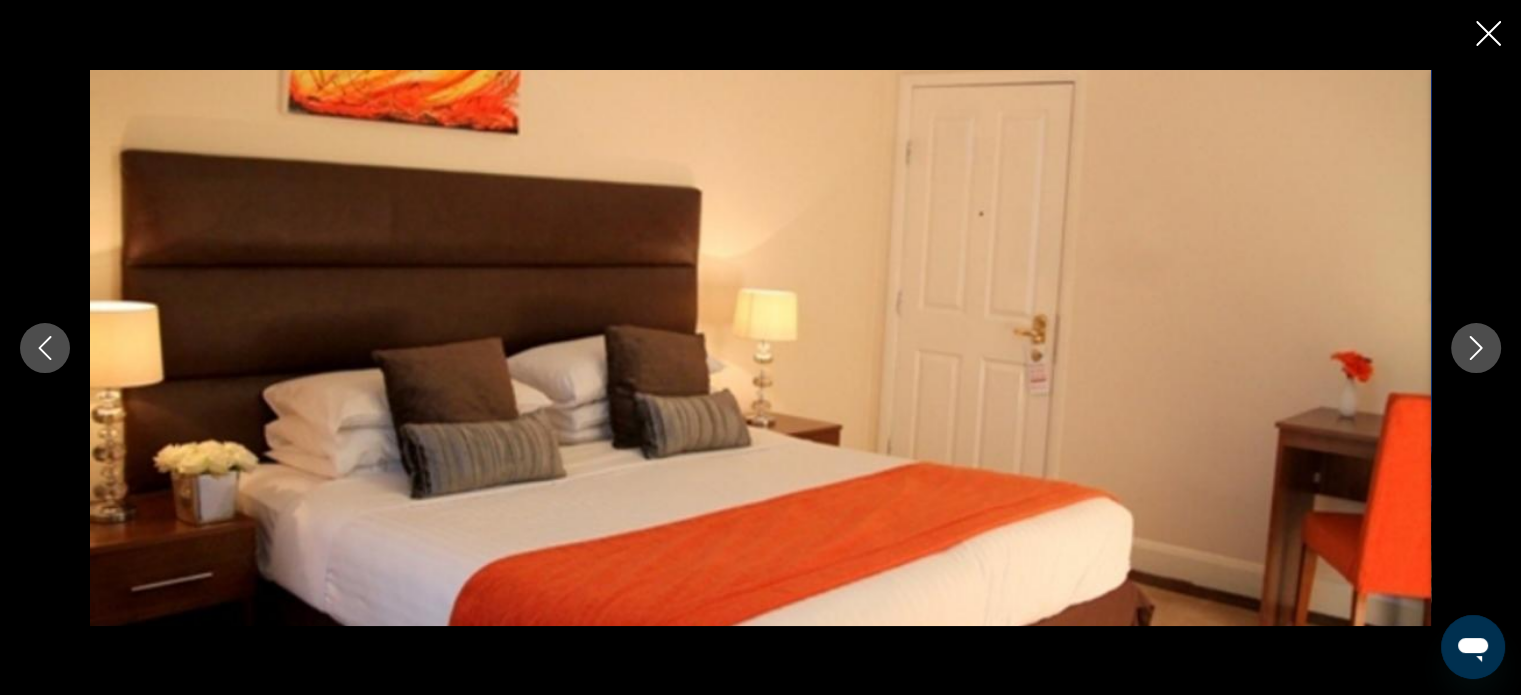 click 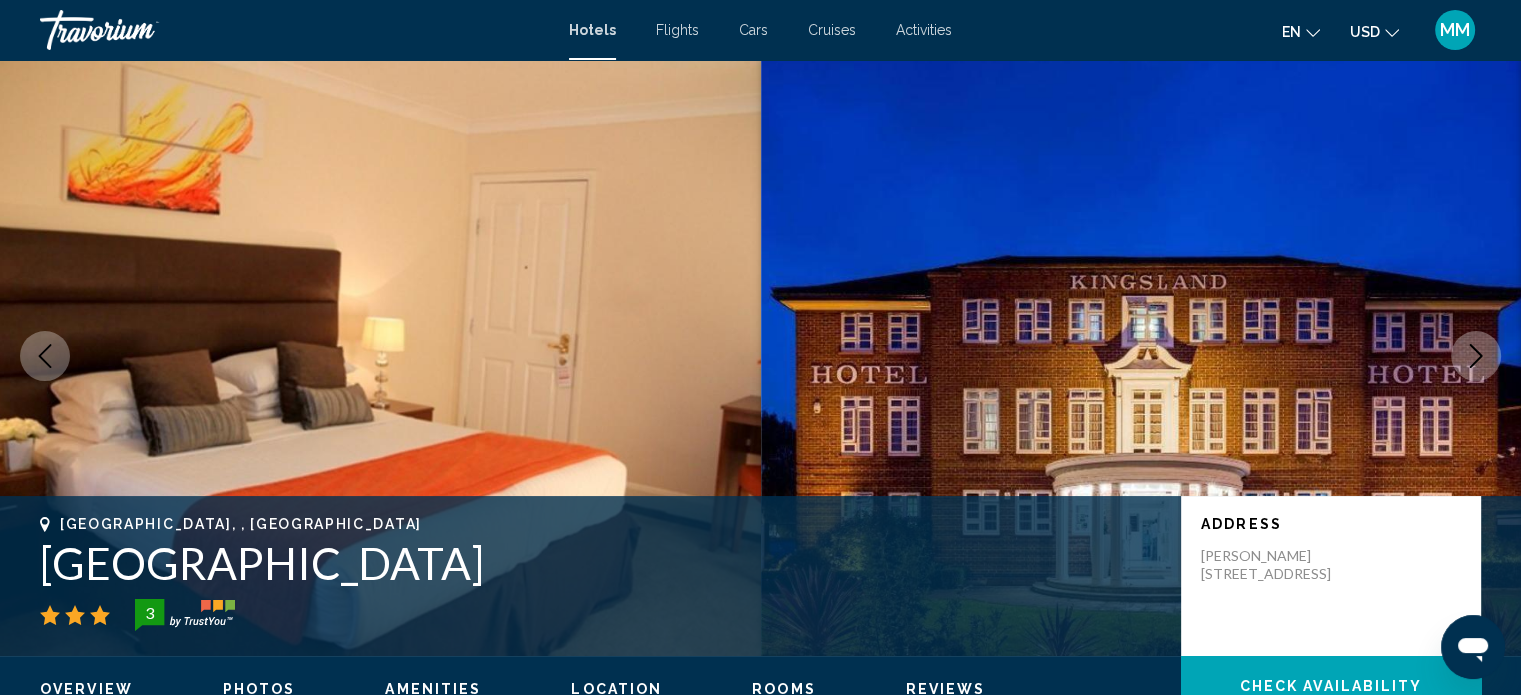 scroll, scrollTop: 0, scrollLeft: 0, axis: both 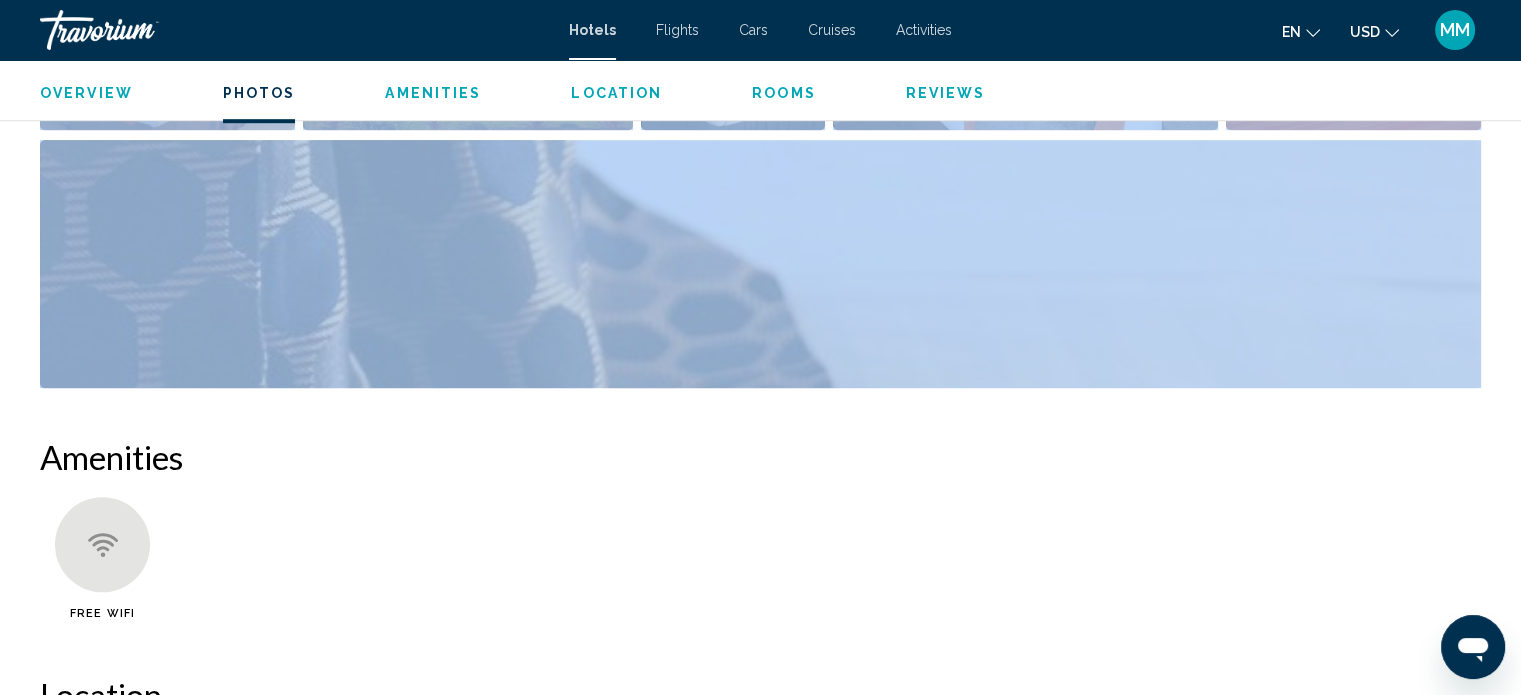 drag, startPoint x: 1498, startPoint y: 253, endPoint x: 1510, endPoint y: 104, distance: 149.48244 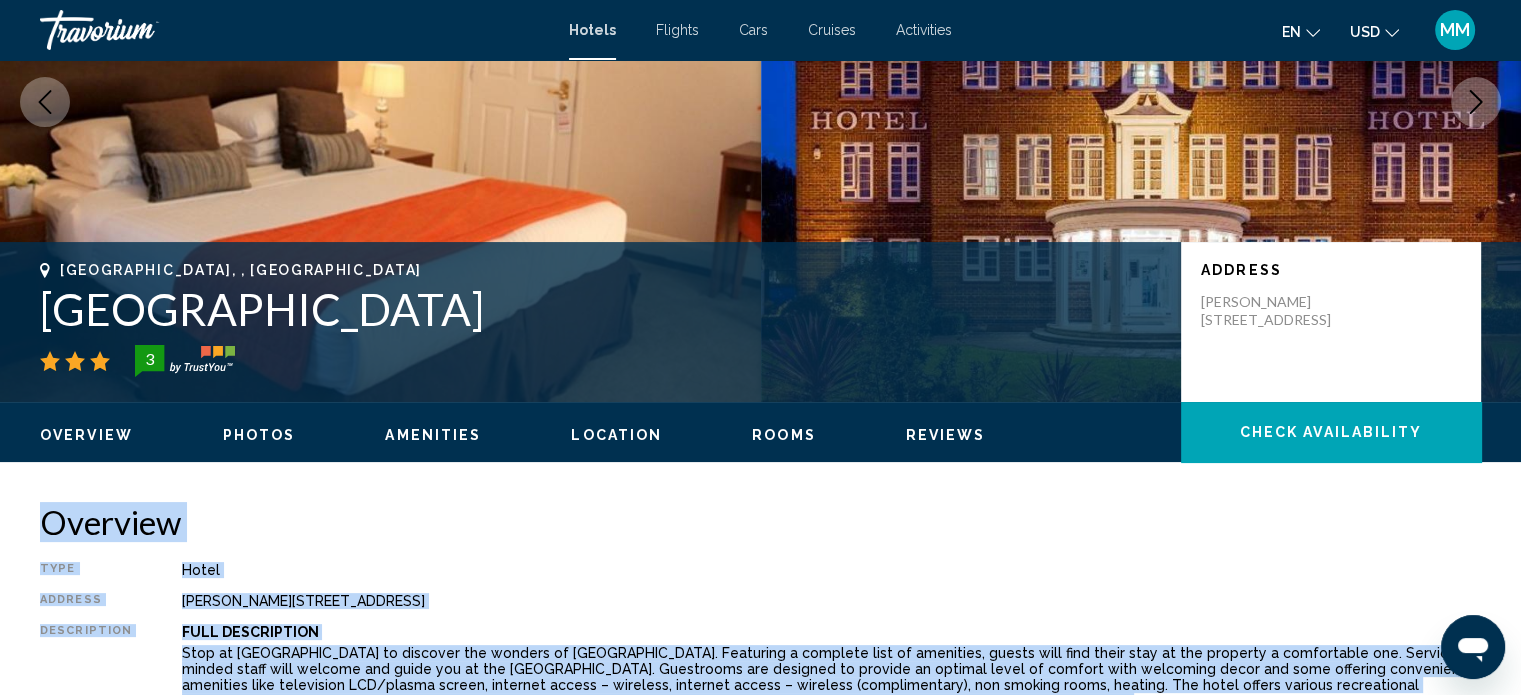 scroll, scrollTop: 253, scrollLeft: 0, axis: vertical 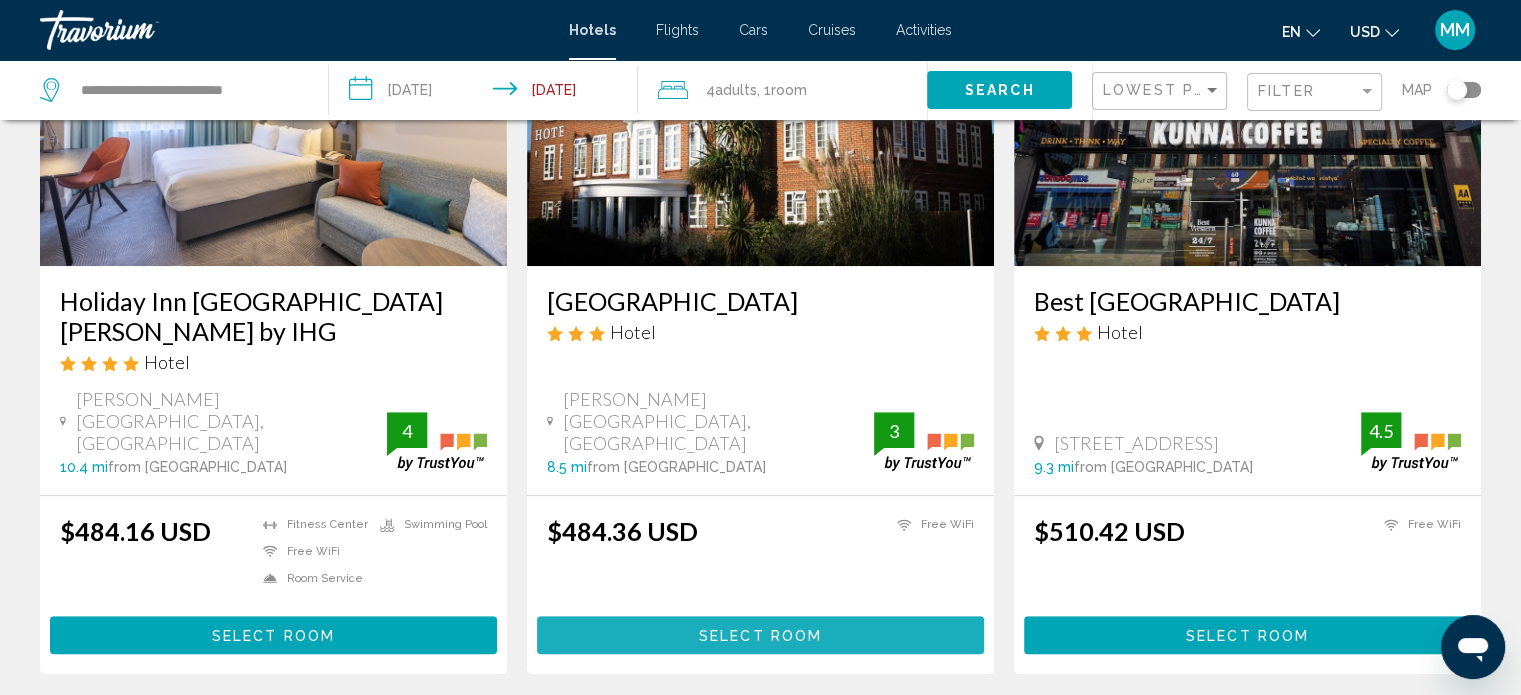 click on "Select Room" at bounding box center (760, 636) 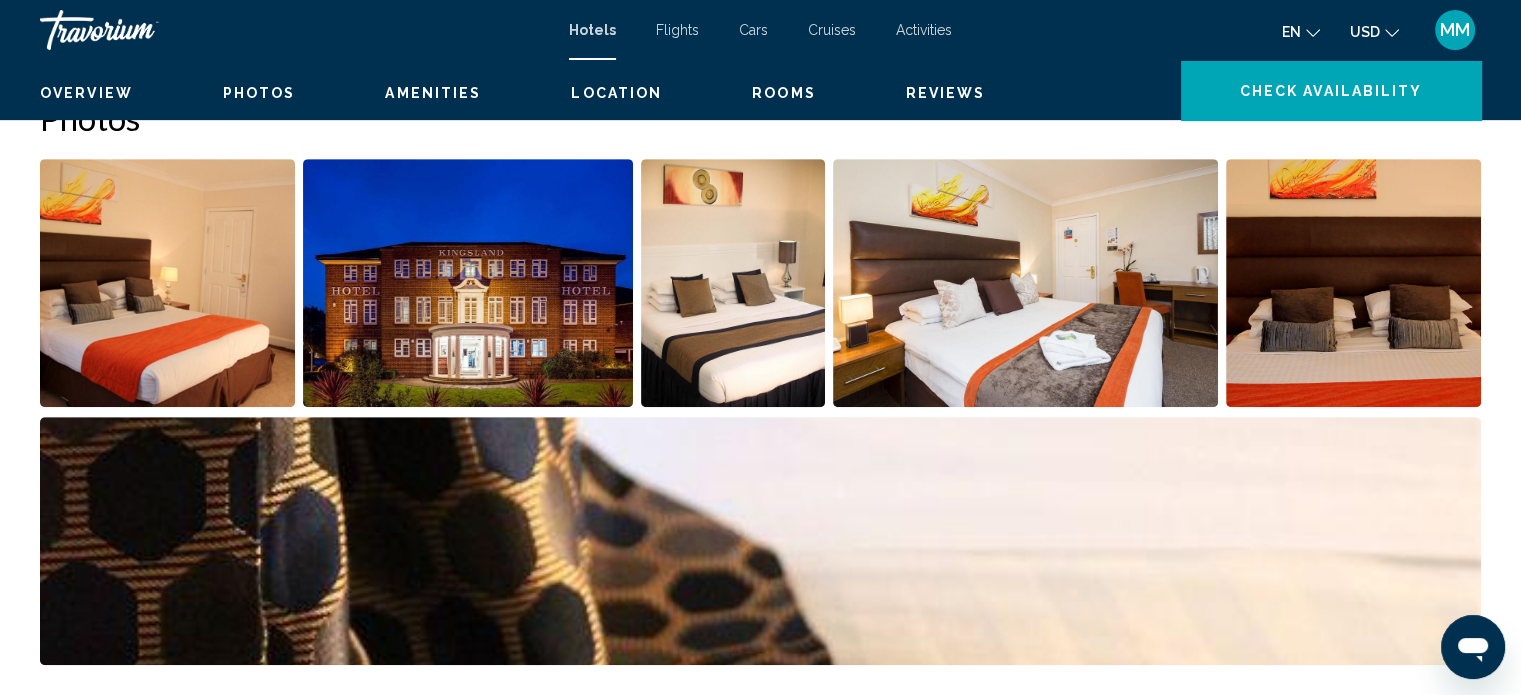 scroll, scrollTop: 12, scrollLeft: 0, axis: vertical 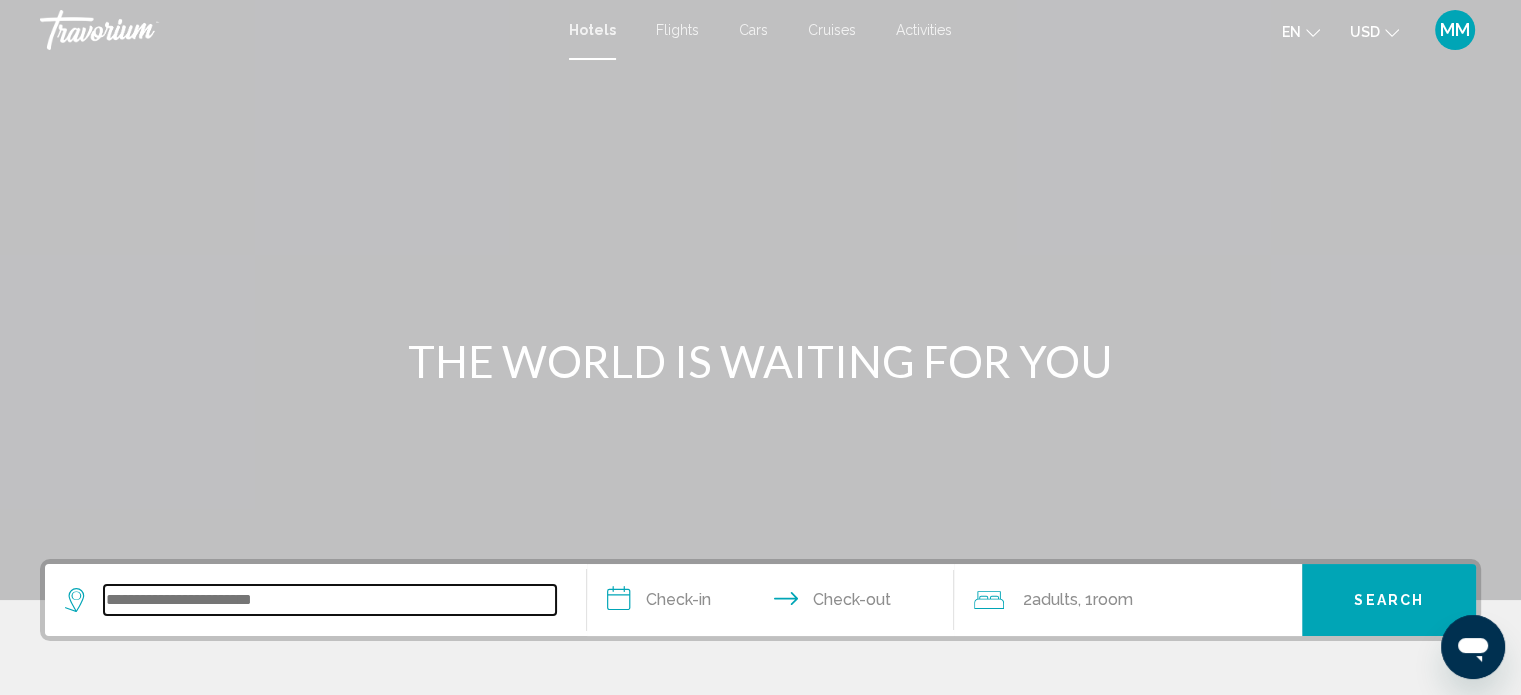 click at bounding box center [330, 600] 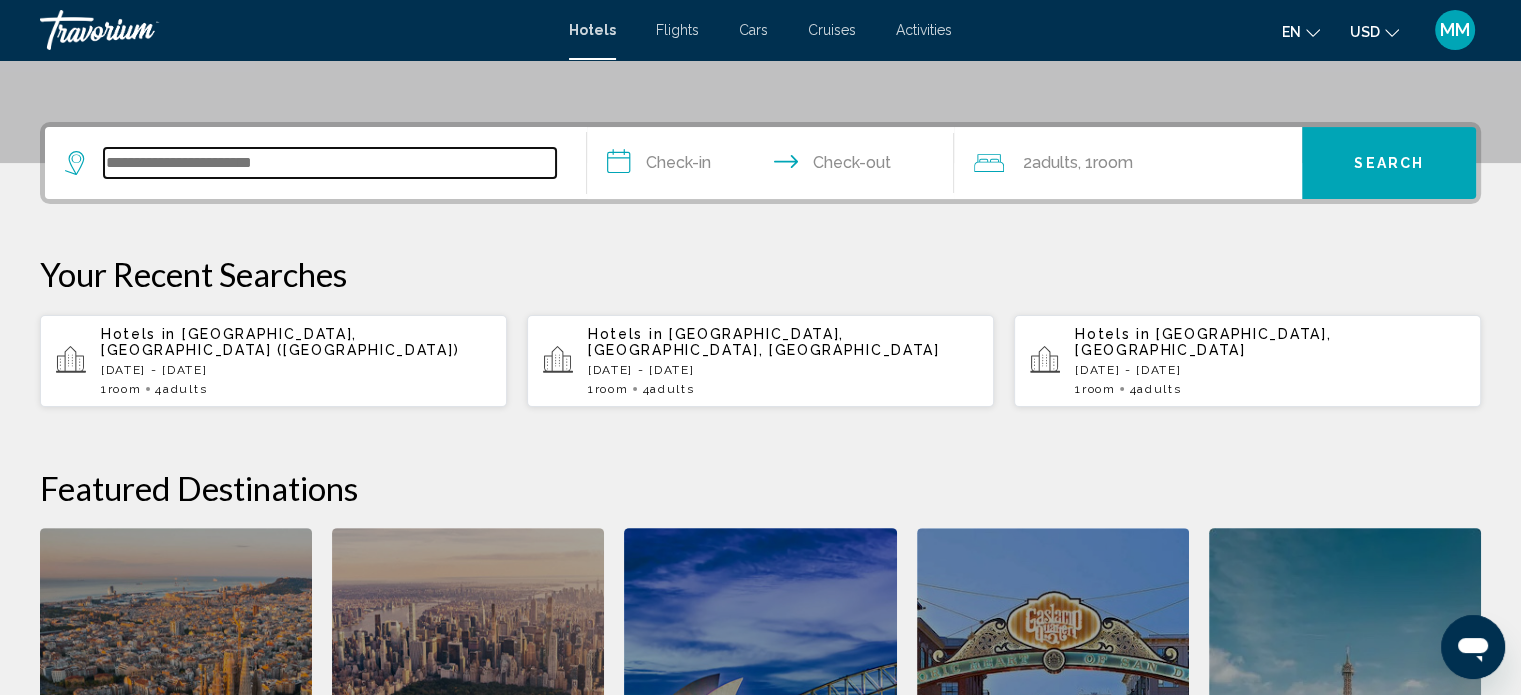 scroll, scrollTop: 493, scrollLeft: 0, axis: vertical 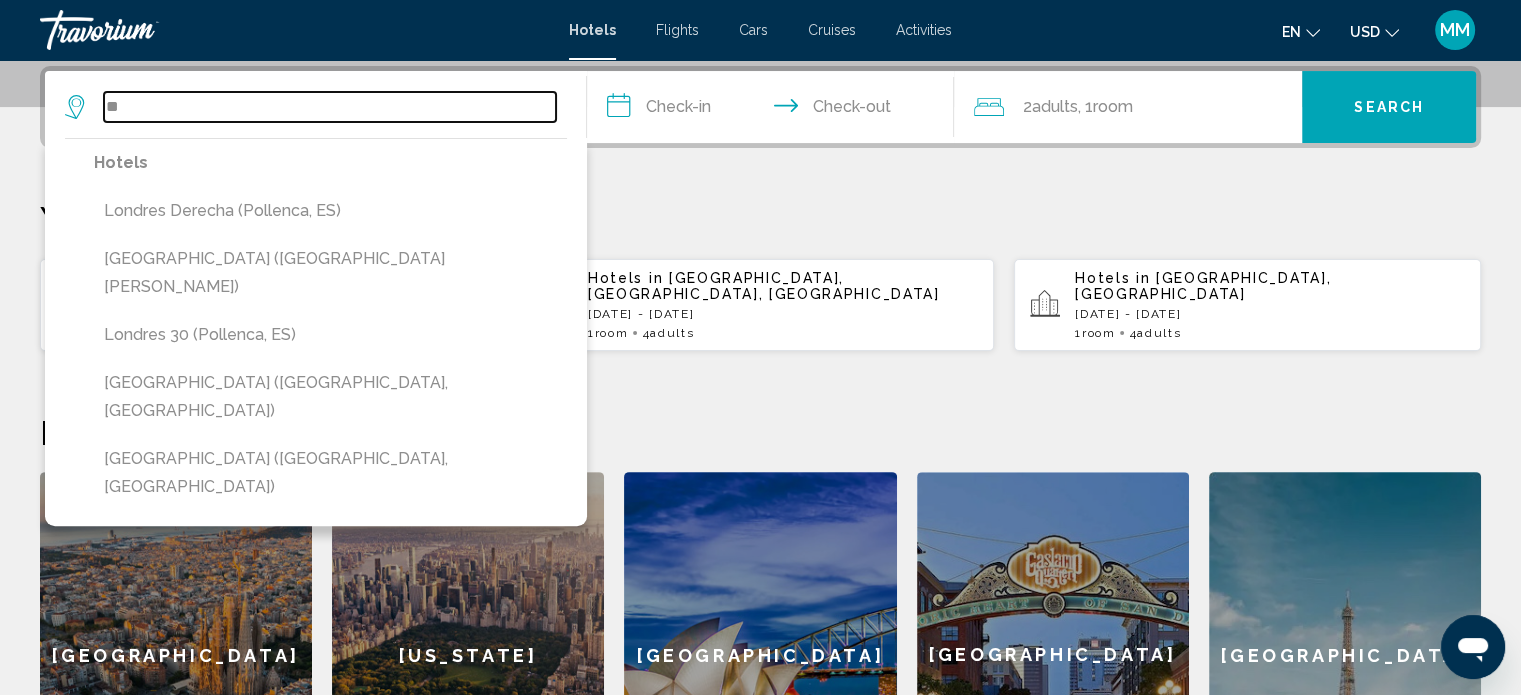type on "*" 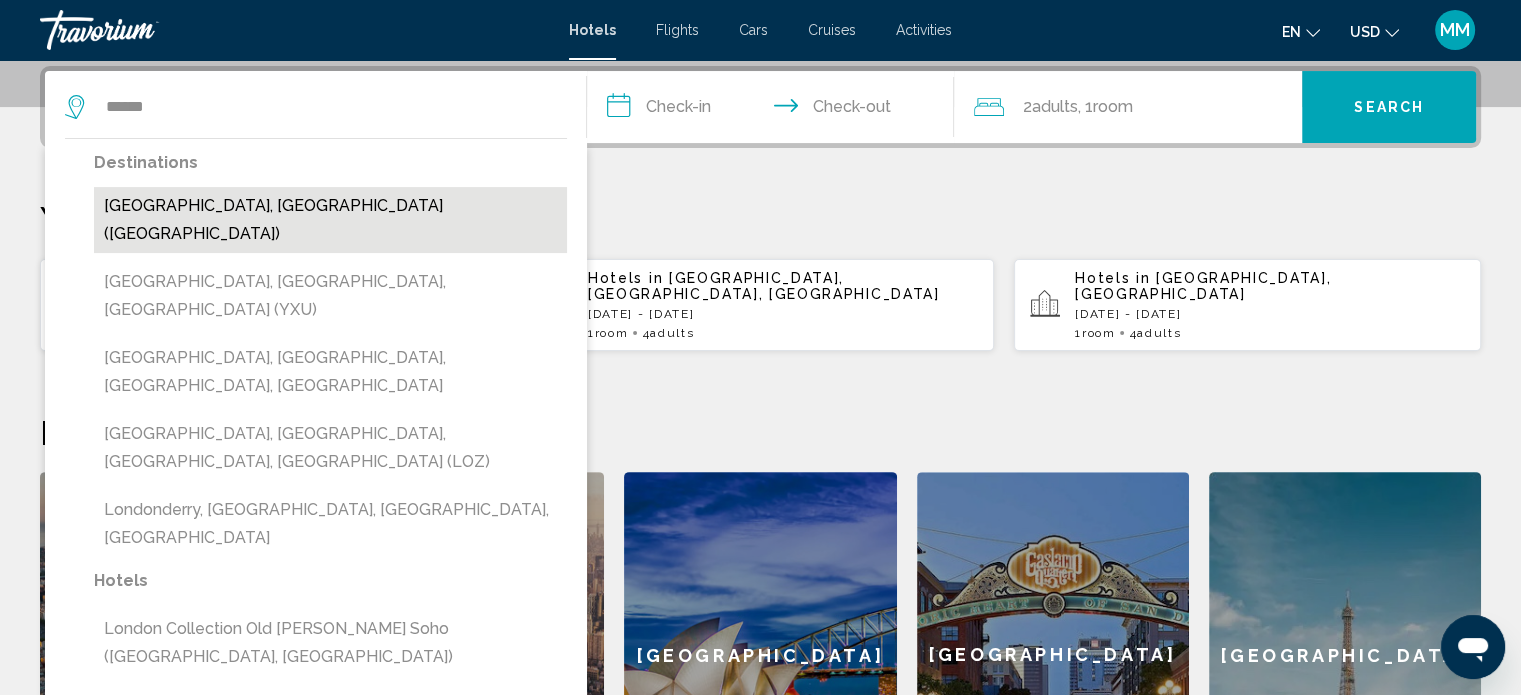 click on "London, United Kingdom (LON)" at bounding box center (330, 220) 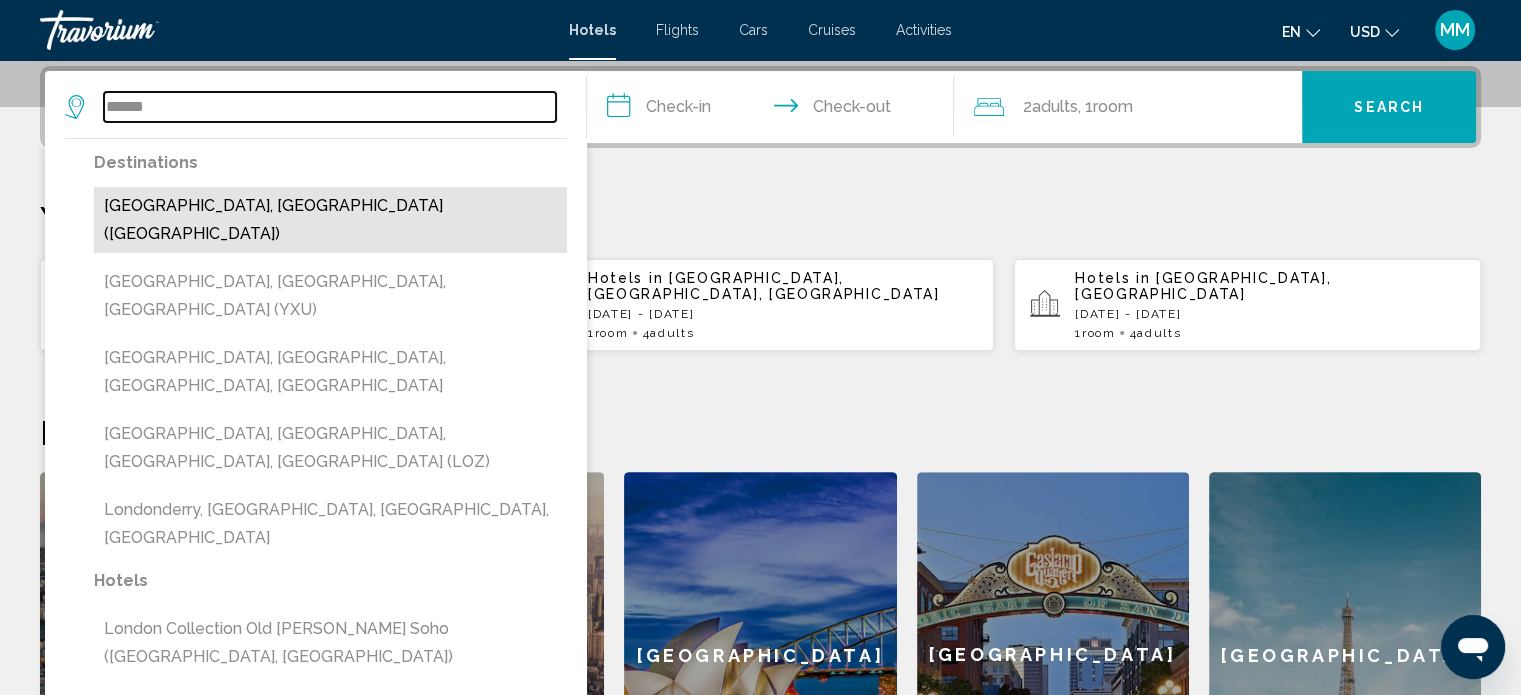type on "**********" 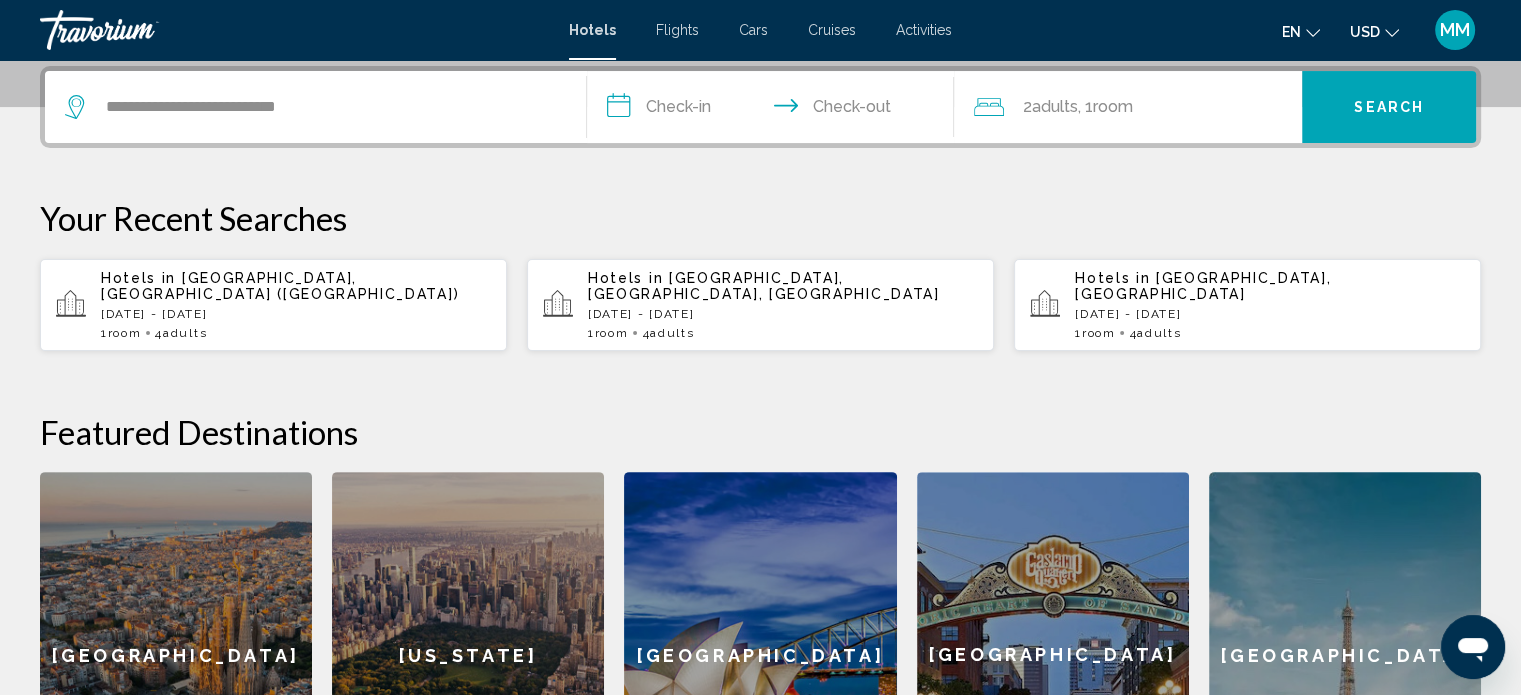 click on "**********" at bounding box center (775, 110) 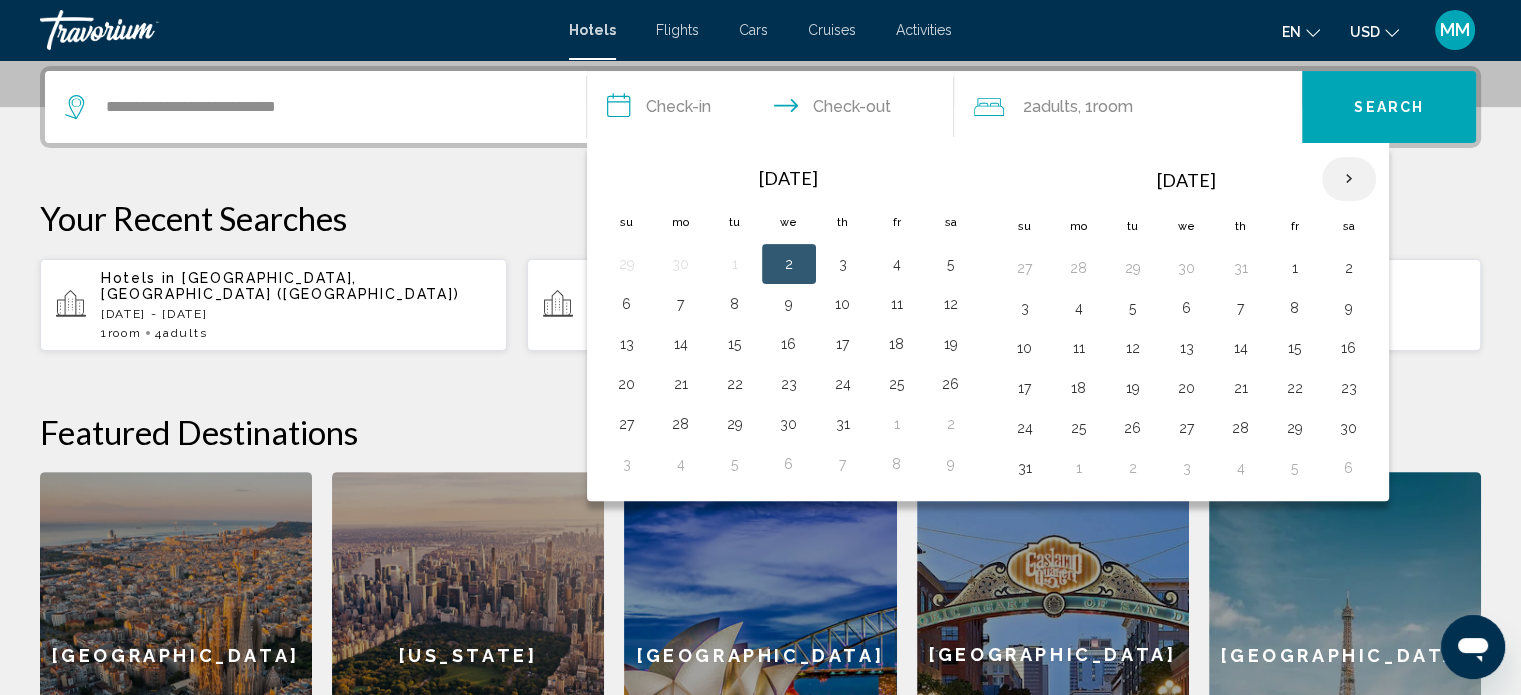 click at bounding box center (1349, 179) 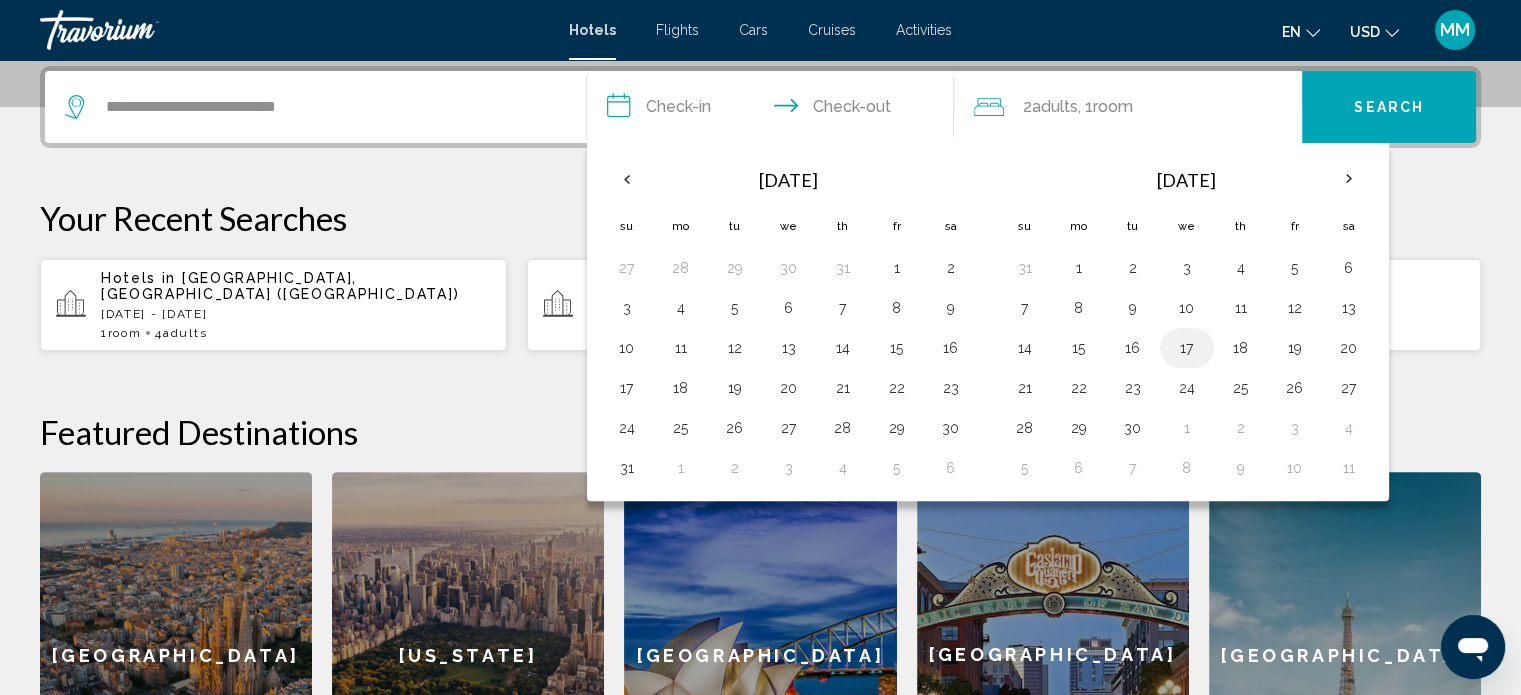 click on "17" at bounding box center [1187, 348] 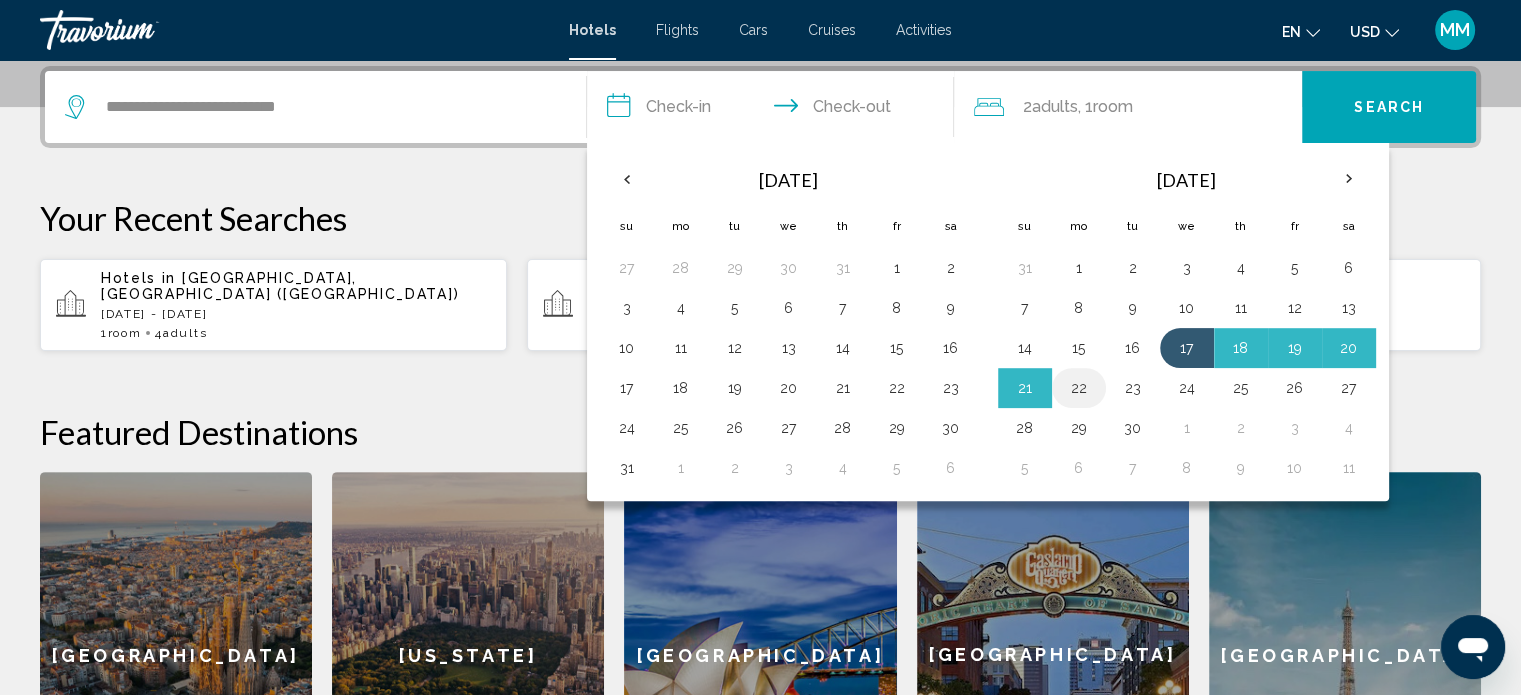 click on "22" at bounding box center (1079, 388) 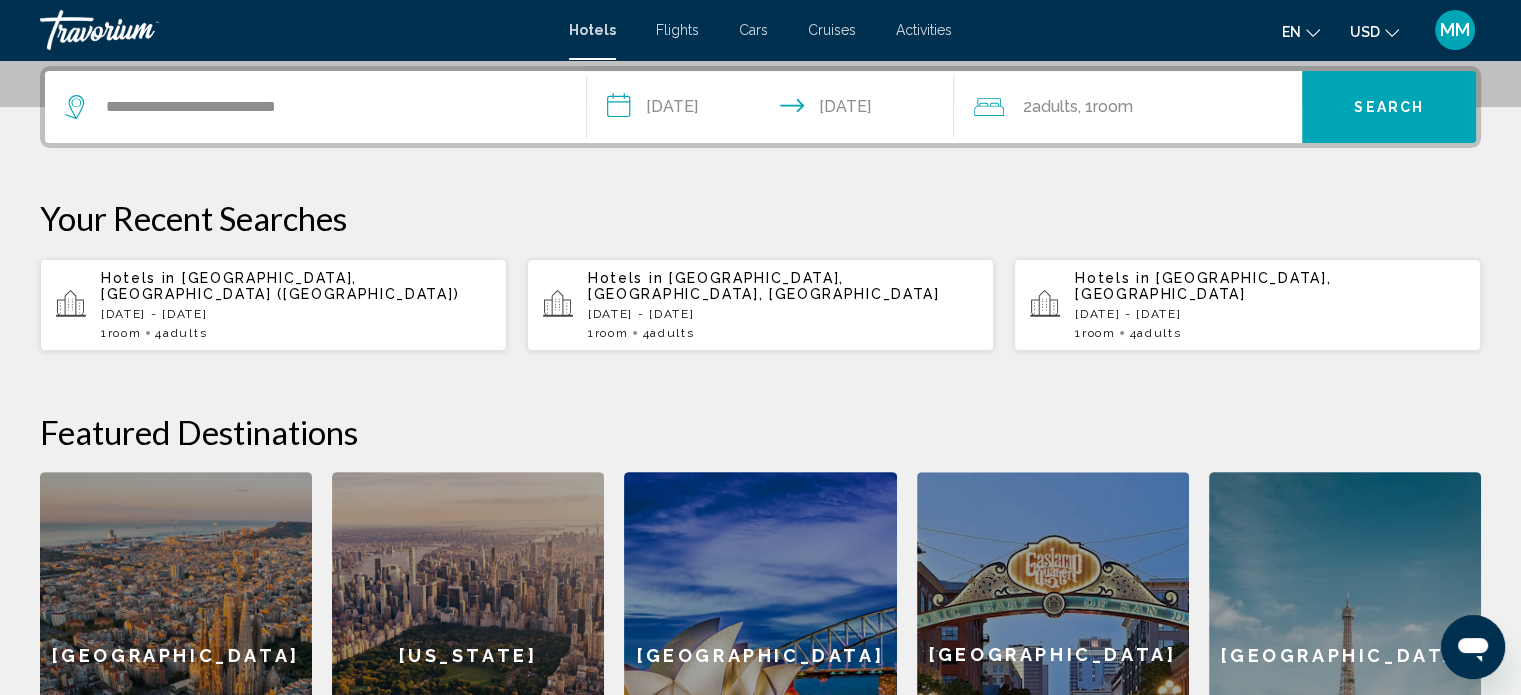 click on "2  Adult Adults , 1  Room rooms" 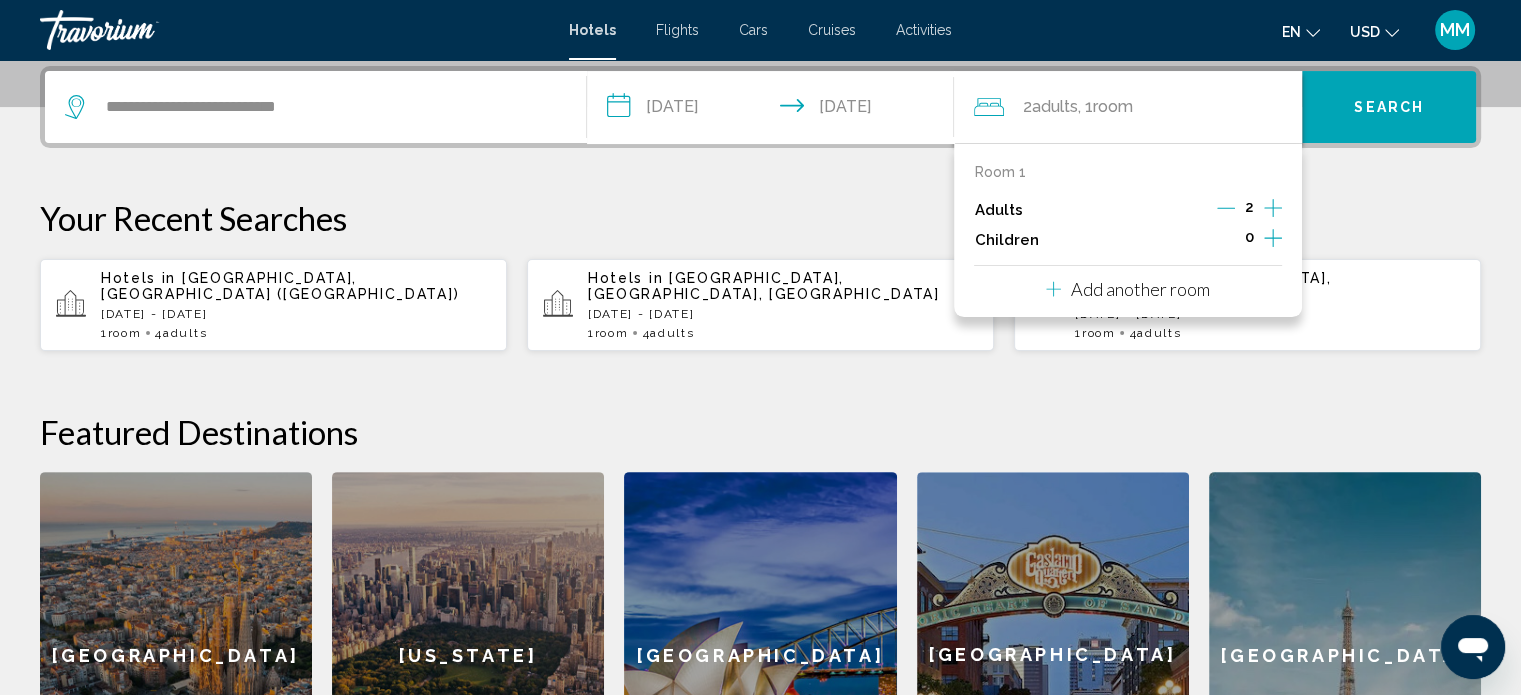 click 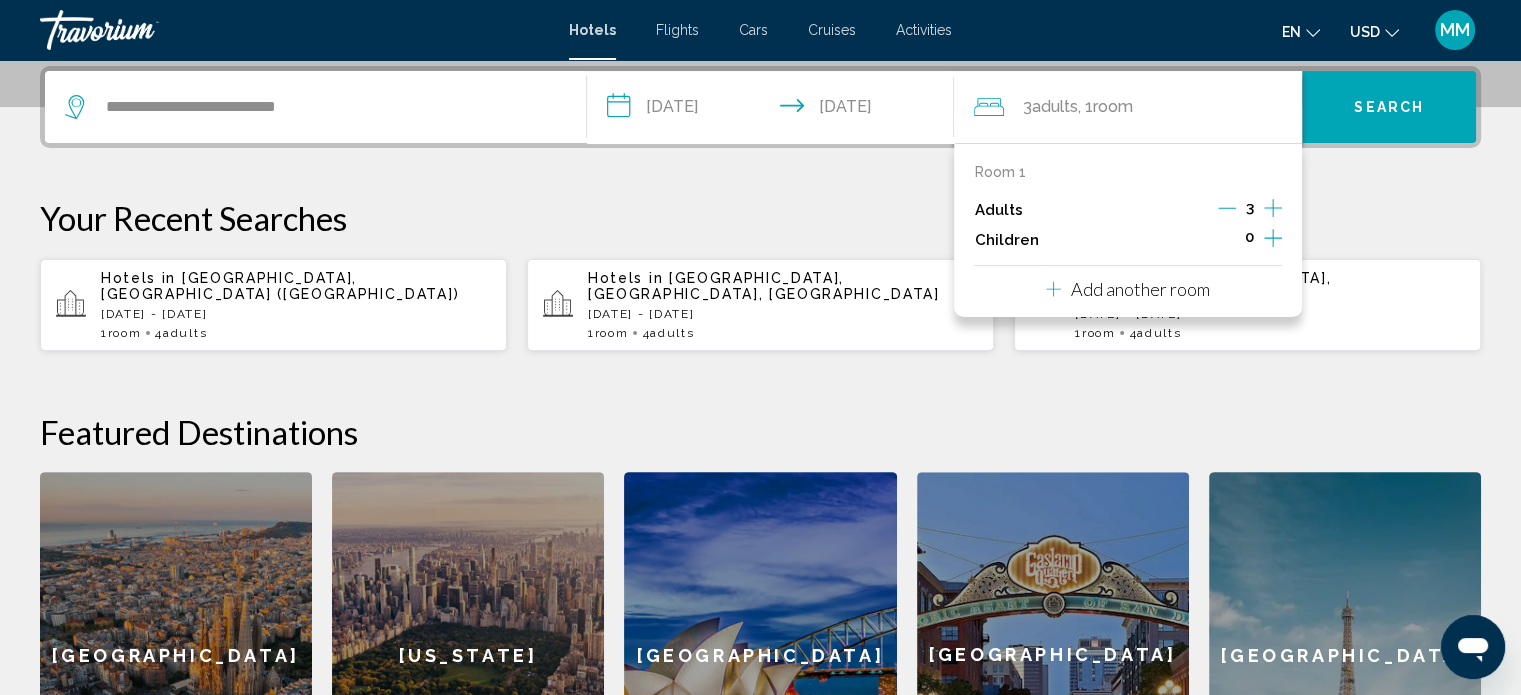 click 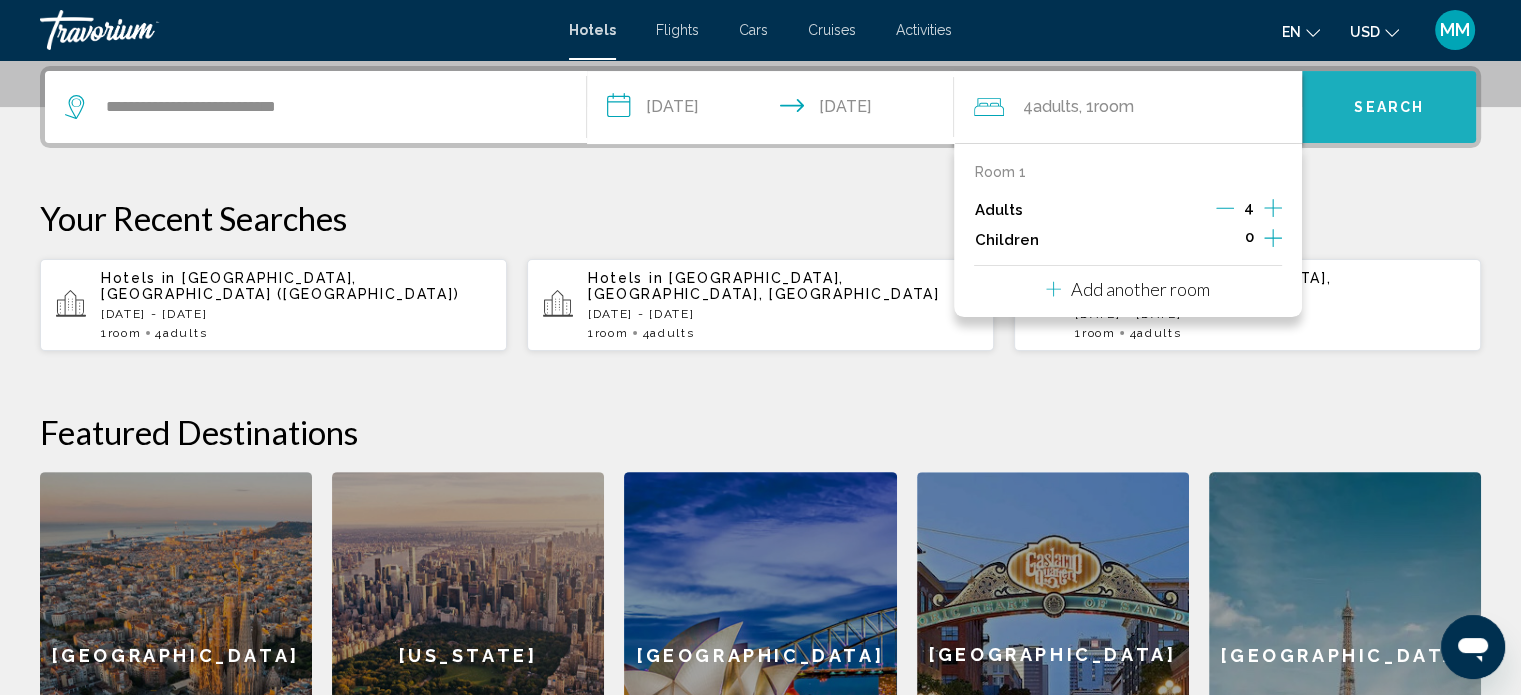 click on "Search" at bounding box center (1389, 108) 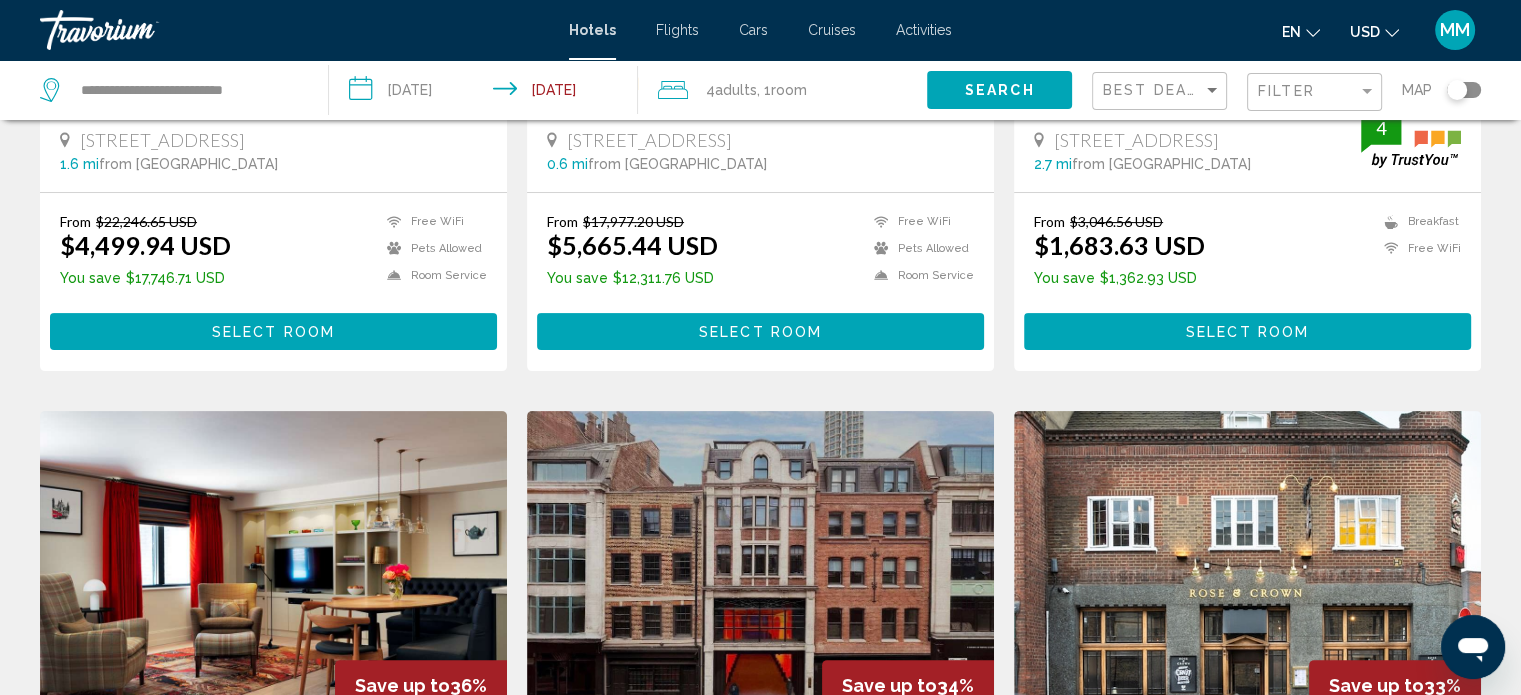 scroll, scrollTop: 0, scrollLeft: 0, axis: both 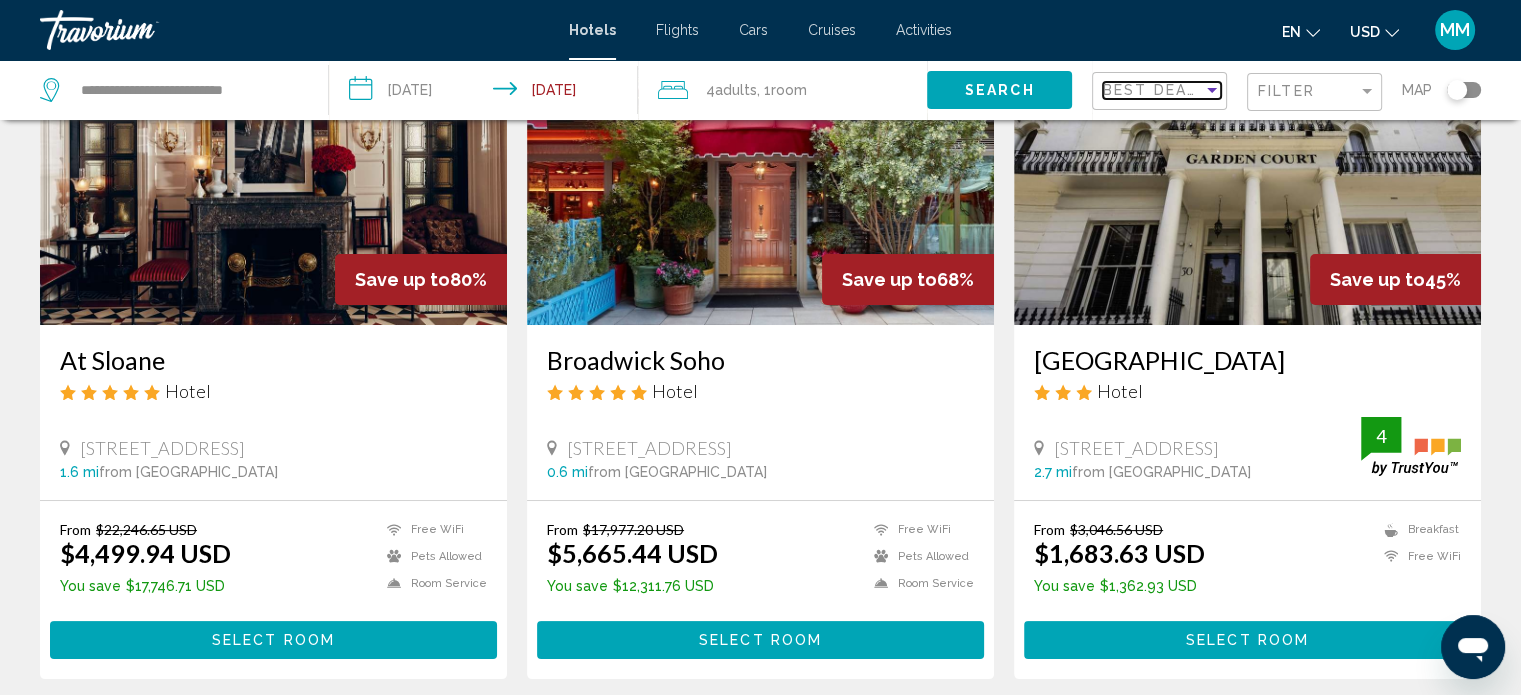 click on "Best Deals" at bounding box center (1155, 90) 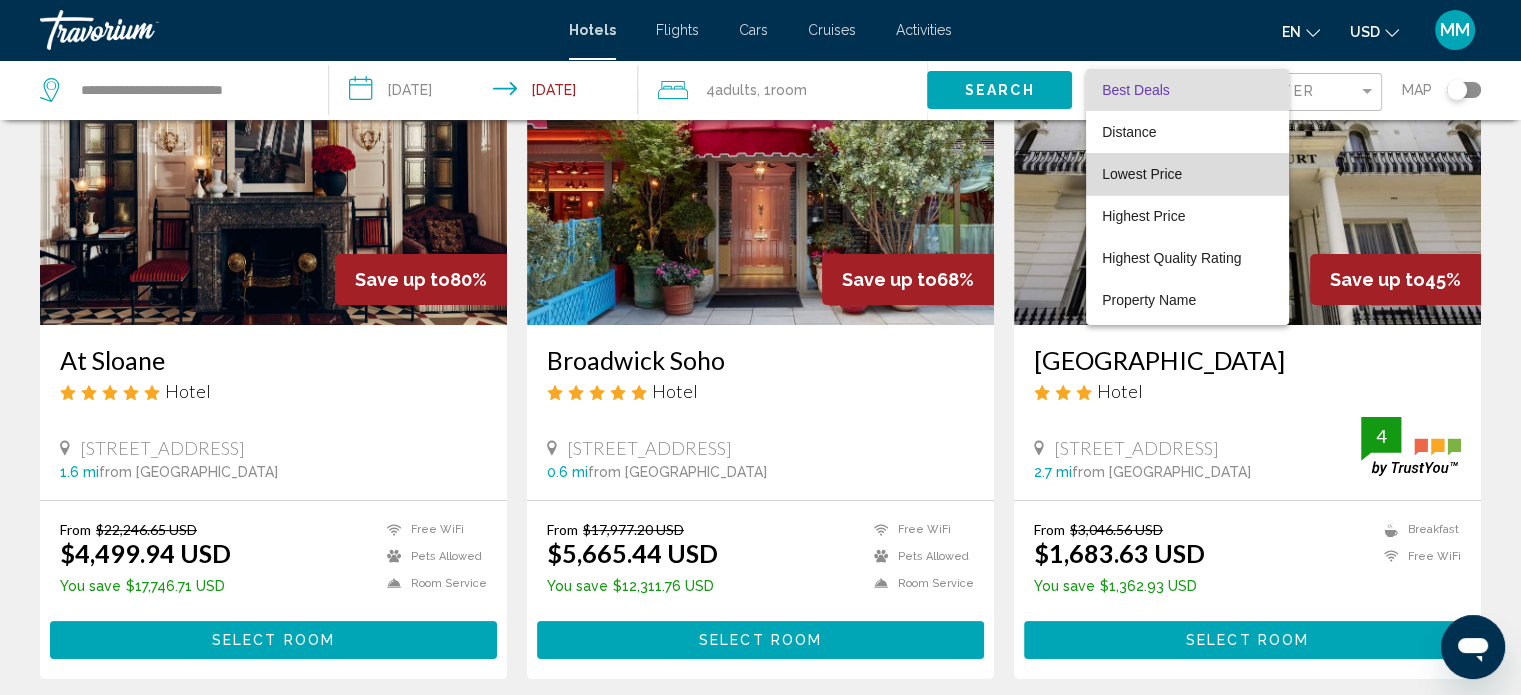 click on "Lowest Price" at bounding box center (1142, 174) 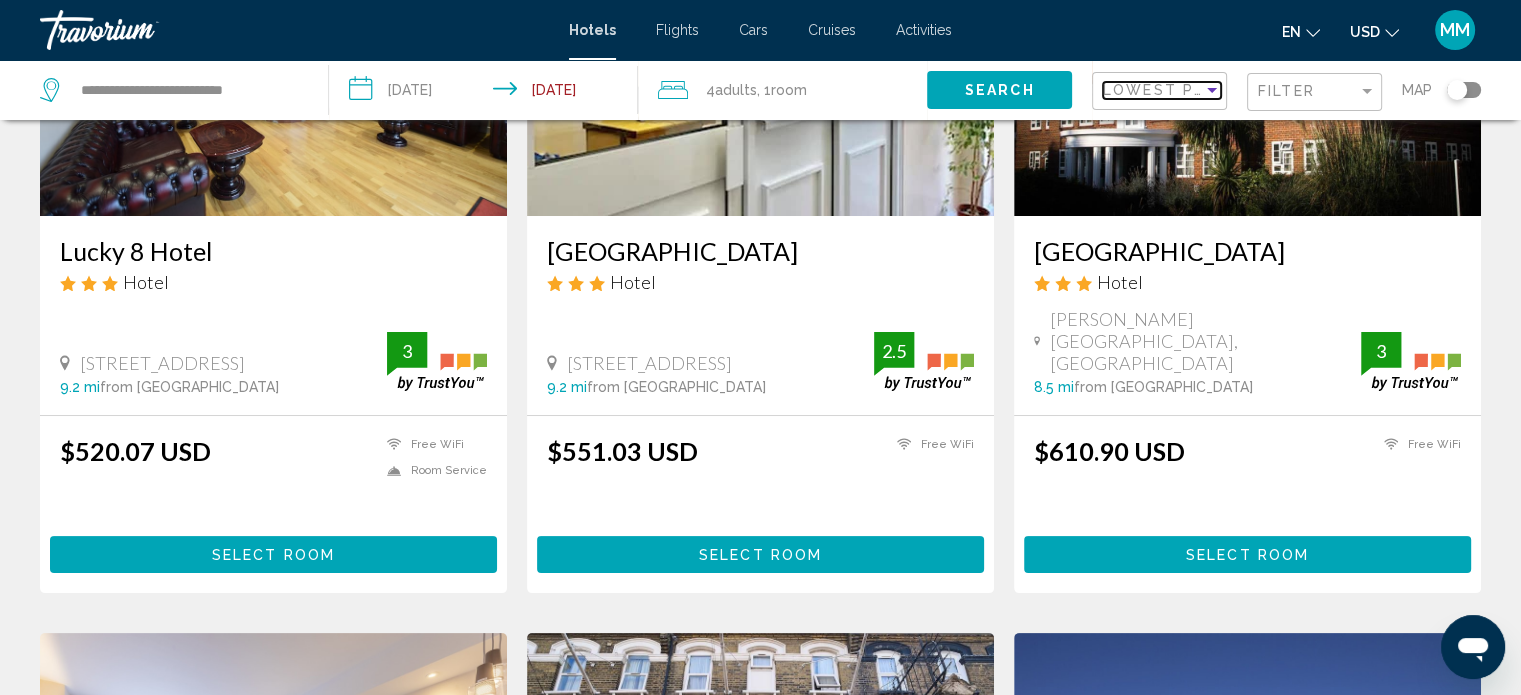 scroll, scrollTop: 302, scrollLeft: 0, axis: vertical 